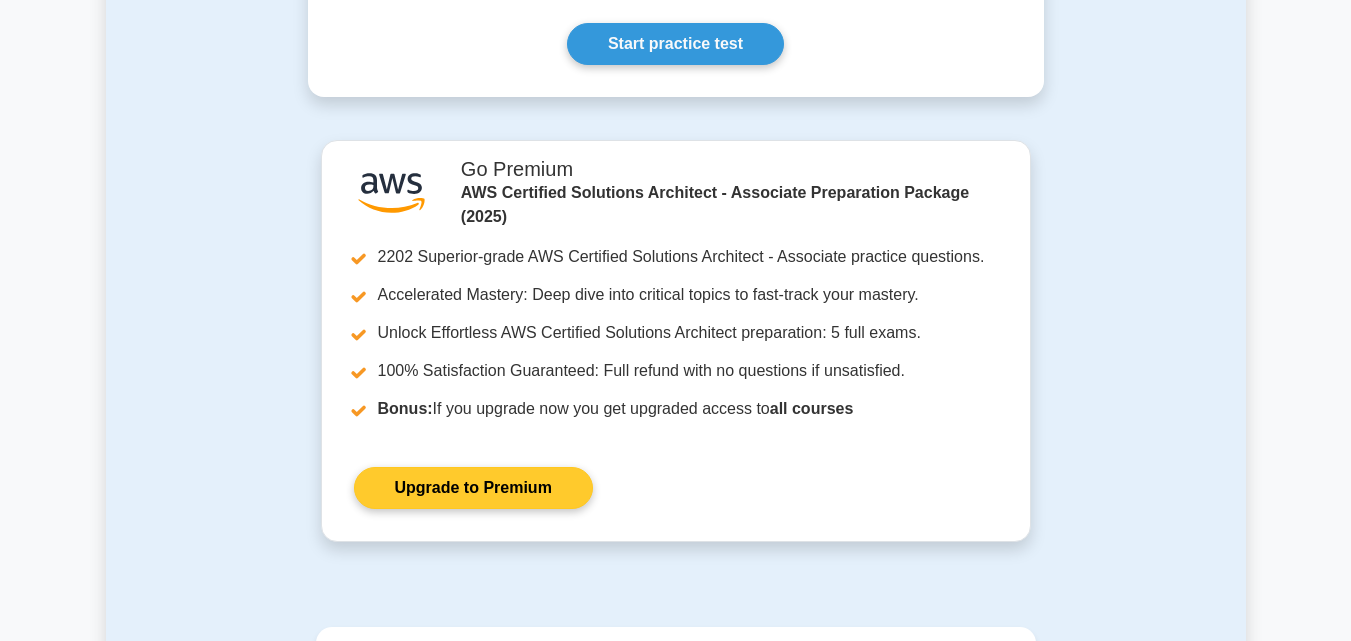 scroll, scrollTop: 1258, scrollLeft: 0, axis: vertical 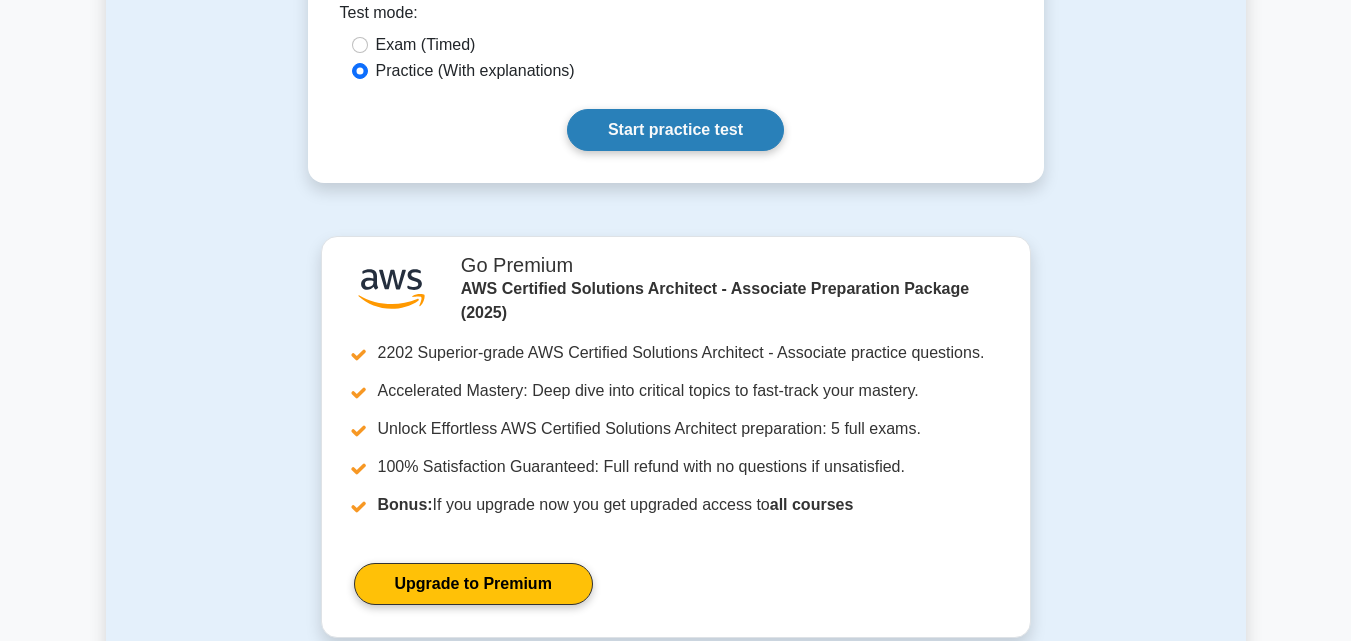 click on "Start practice test" at bounding box center [675, 130] 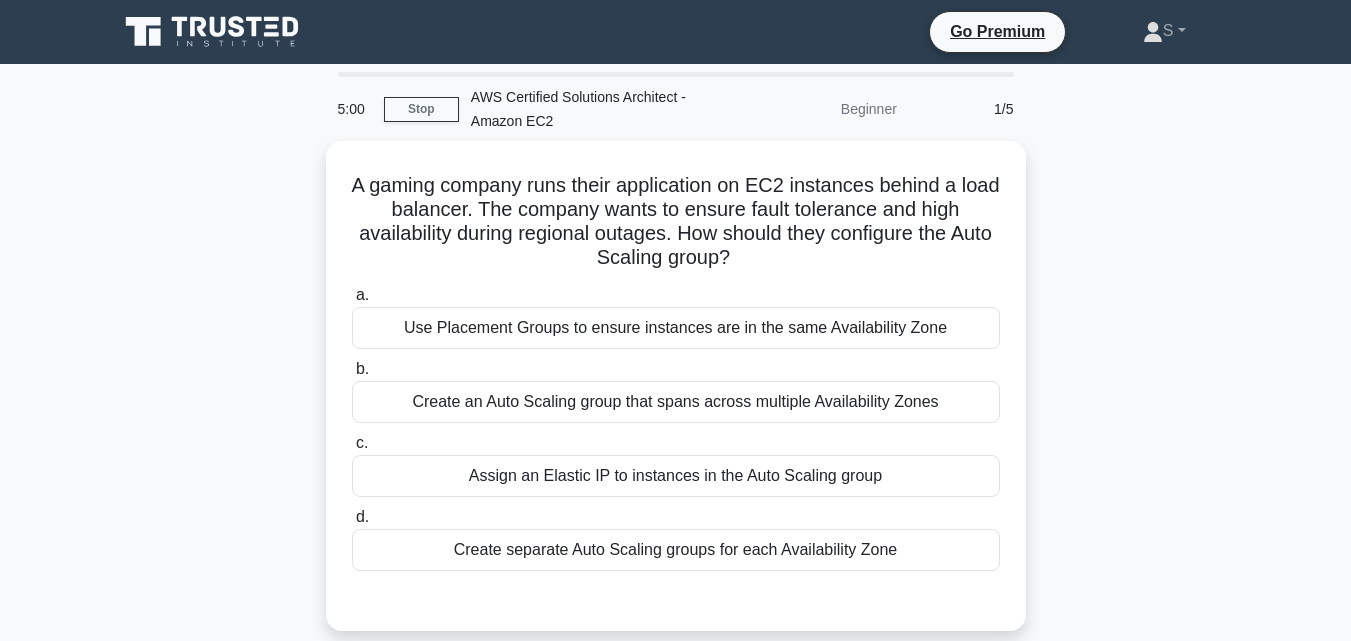 scroll, scrollTop: 0, scrollLeft: 0, axis: both 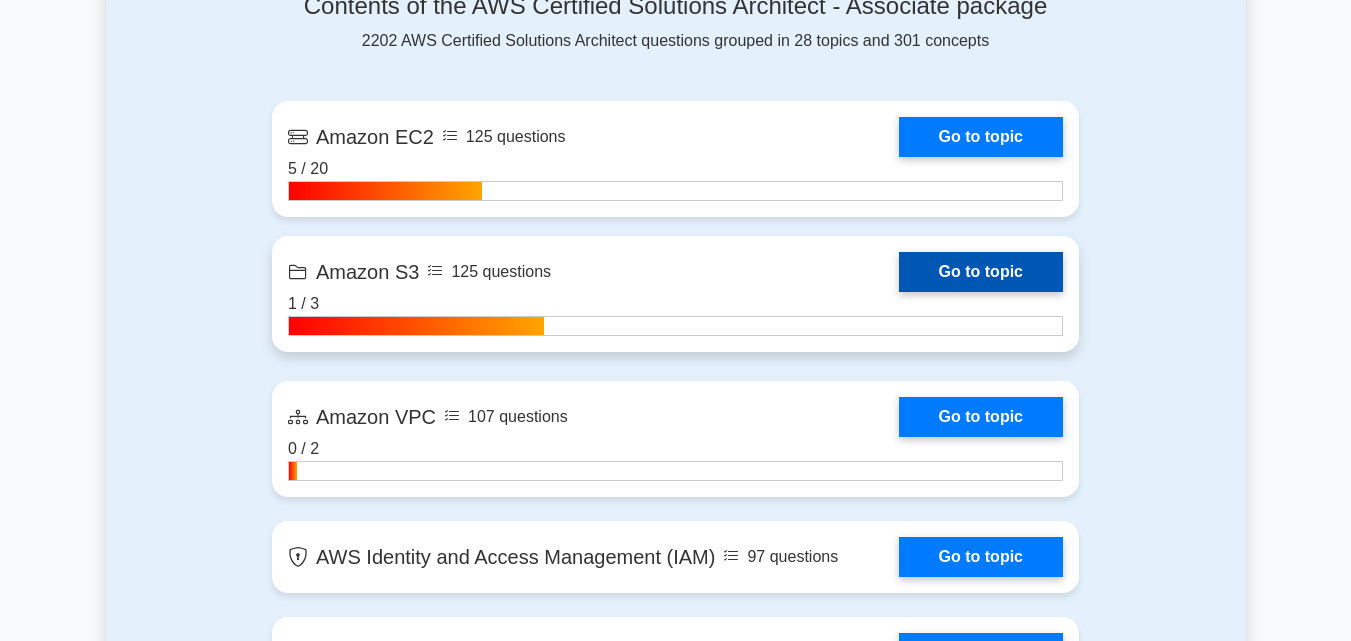 click on "Go to topic" at bounding box center (981, 272) 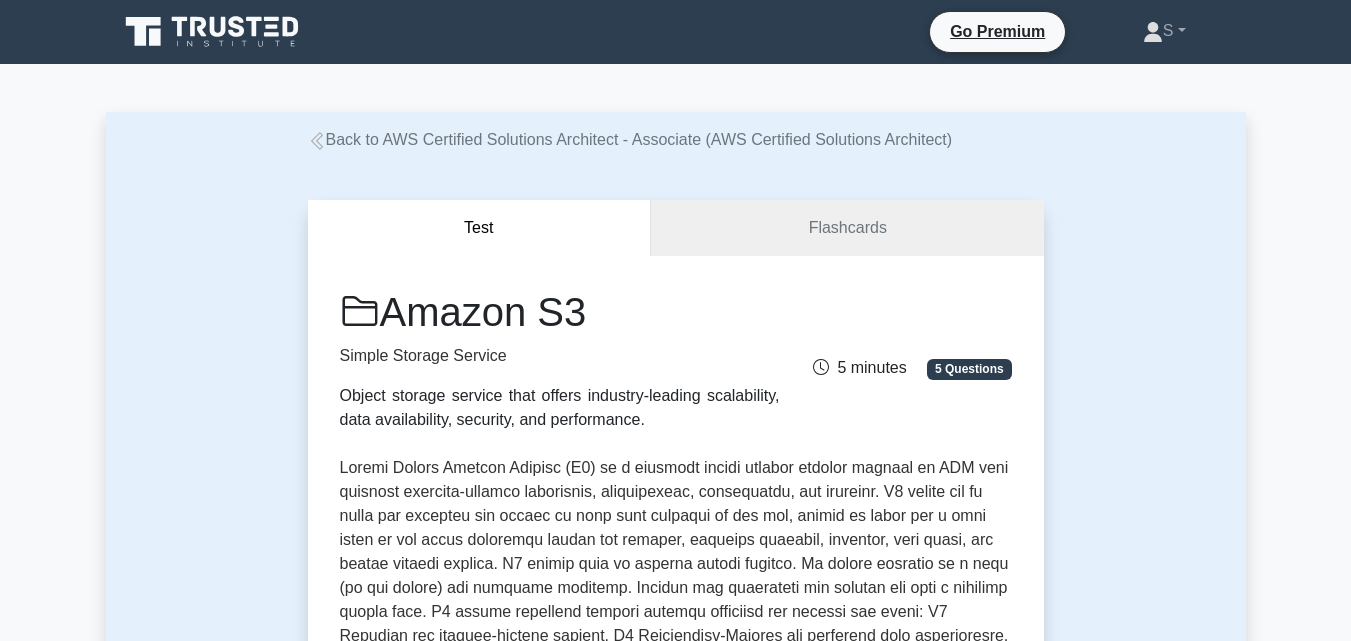 scroll, scrollTop: 0, scrollLeft: 0, axis: both 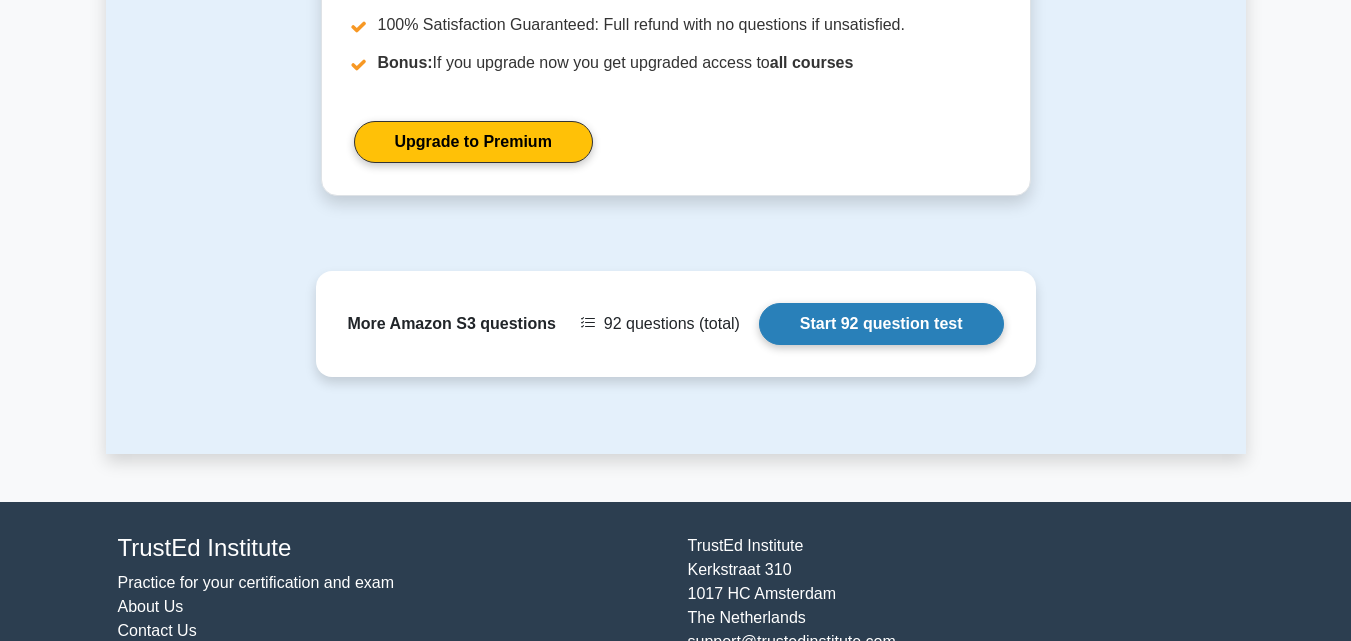 click on "Start 92 question test" at bounding box center (881, 324) 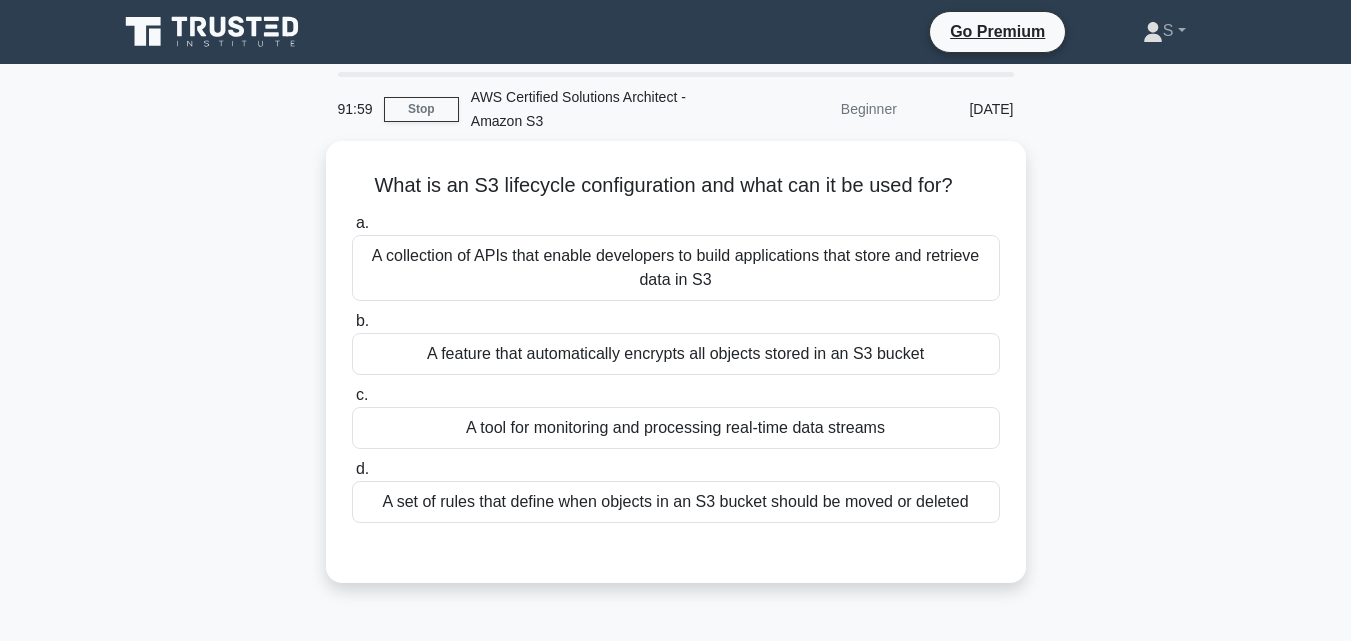 scroll, scrollTop: 0, scrollLeft: 0, axis: both 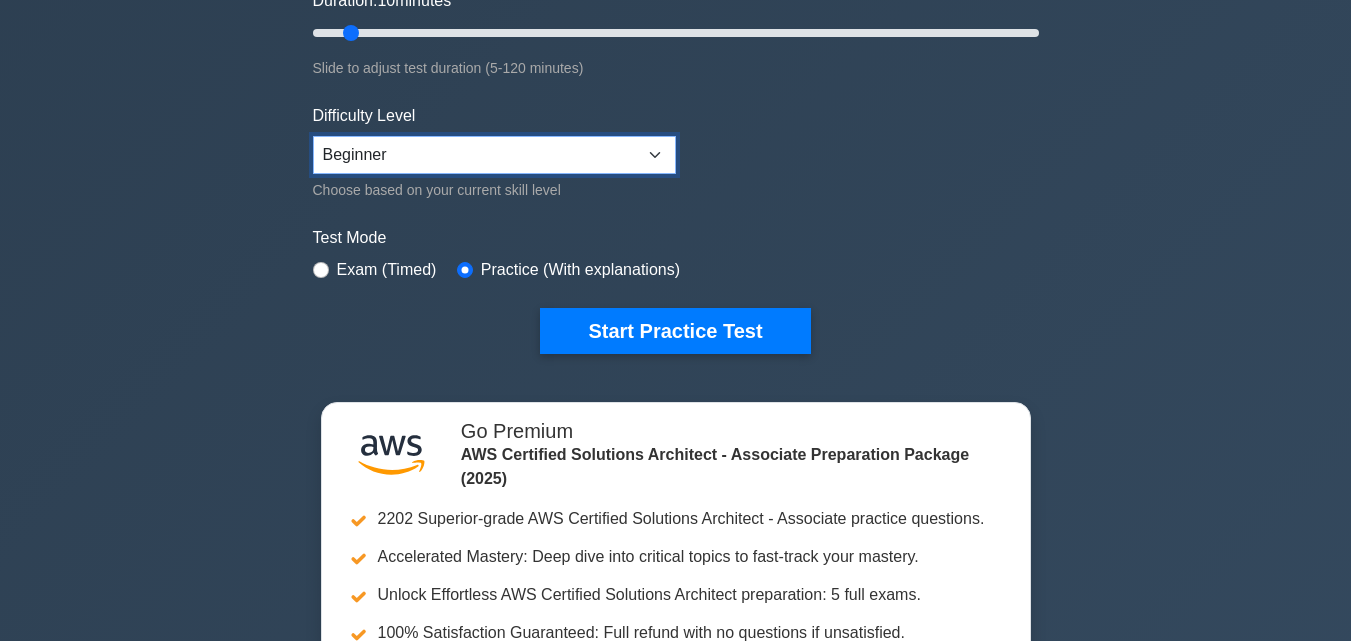 click on "Beginner
Intermediate
Expert" at bounding box center (494, 155) 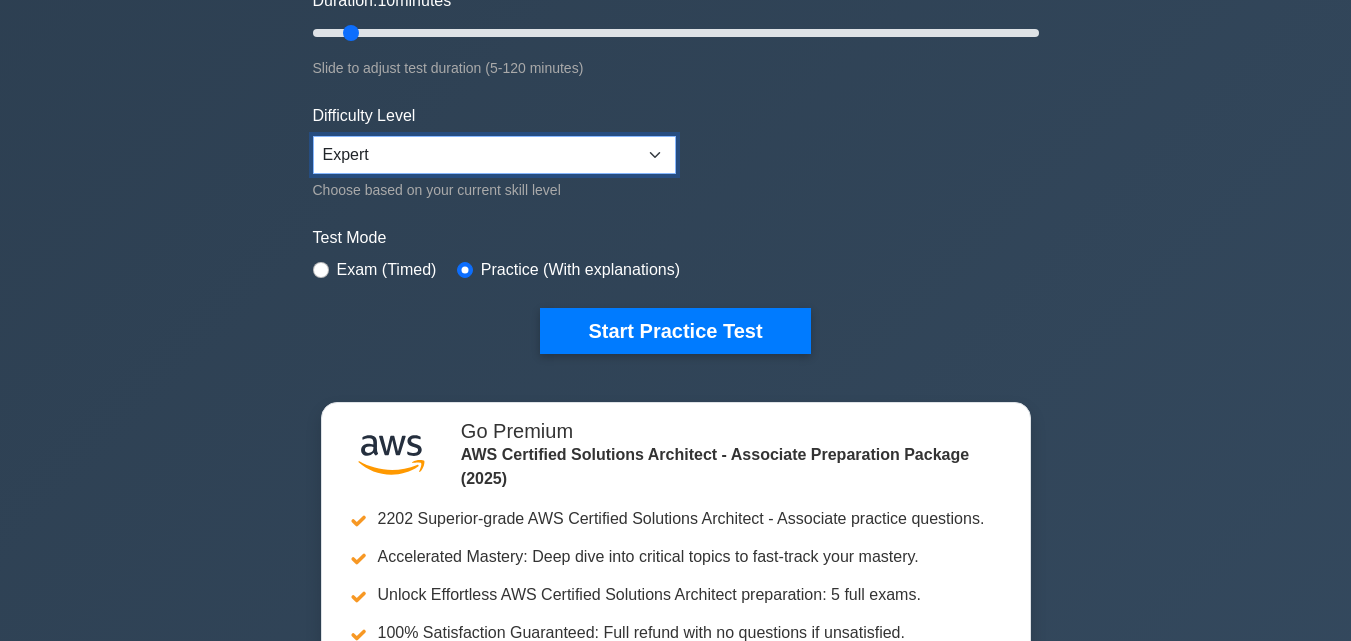 click on "Beginner
Intermediate
Expert" at bounding box center [494, 155] 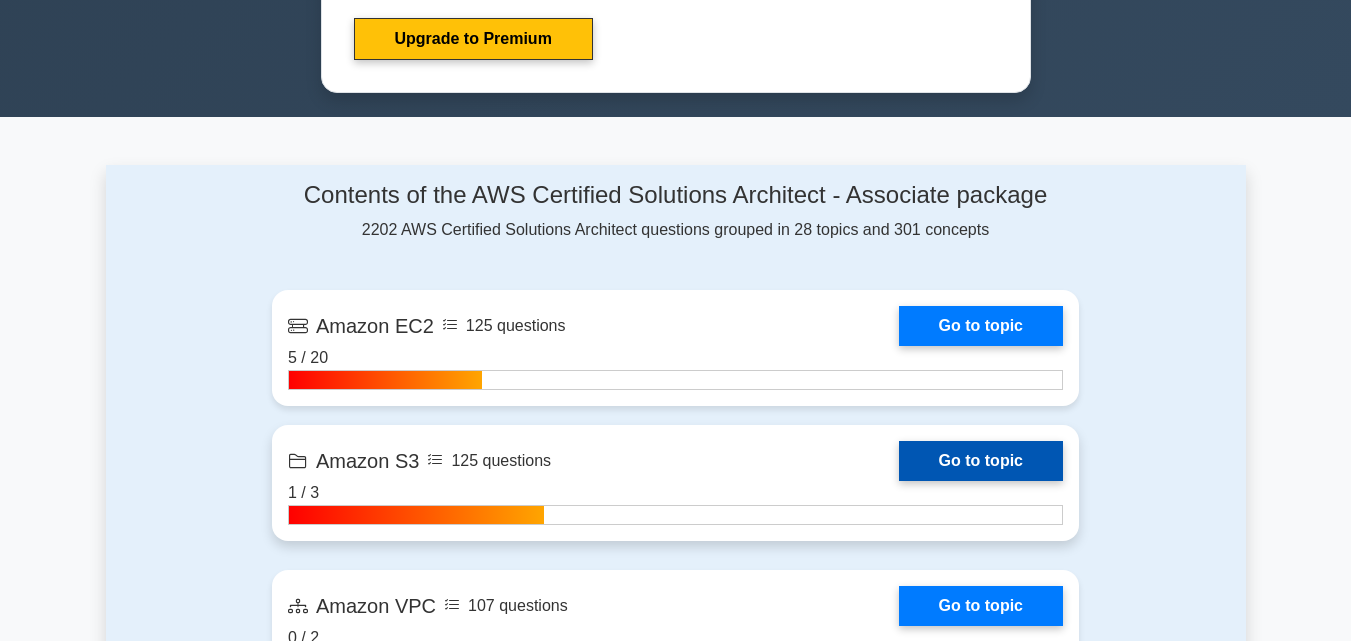 scroll, scrollTop: 1200, scrollLeft: 0, axis: vertical 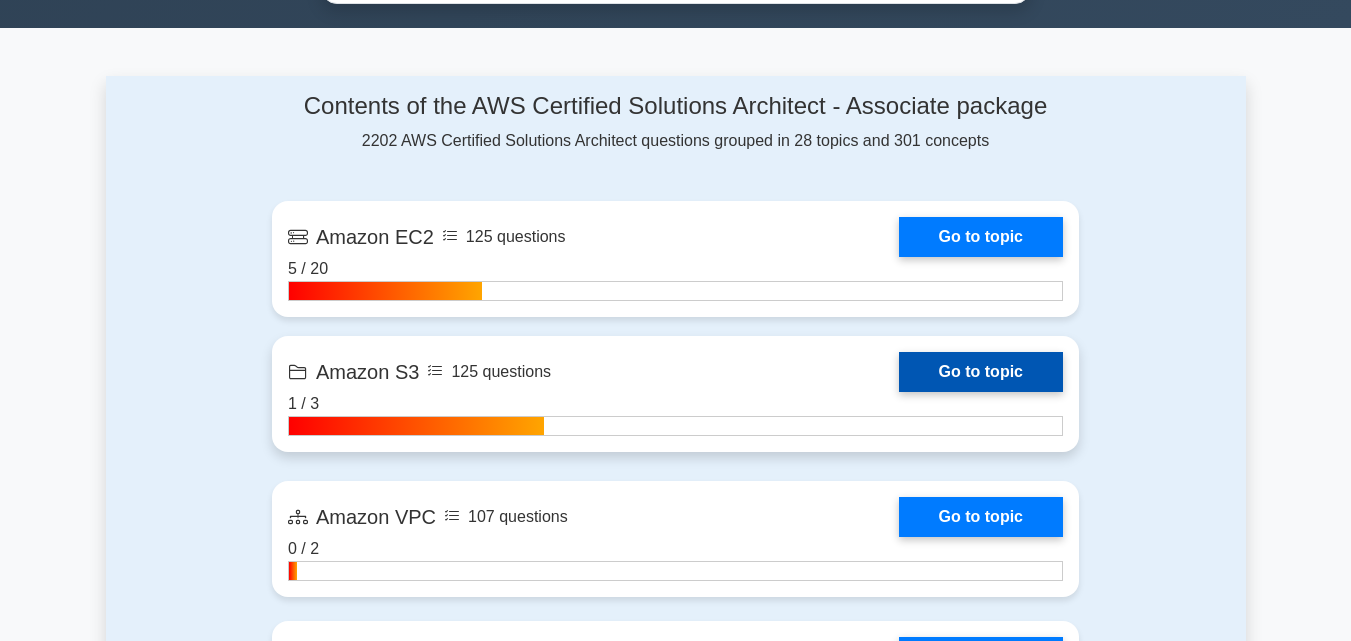 click on "Go to topic" at bounding box center (981, 372) 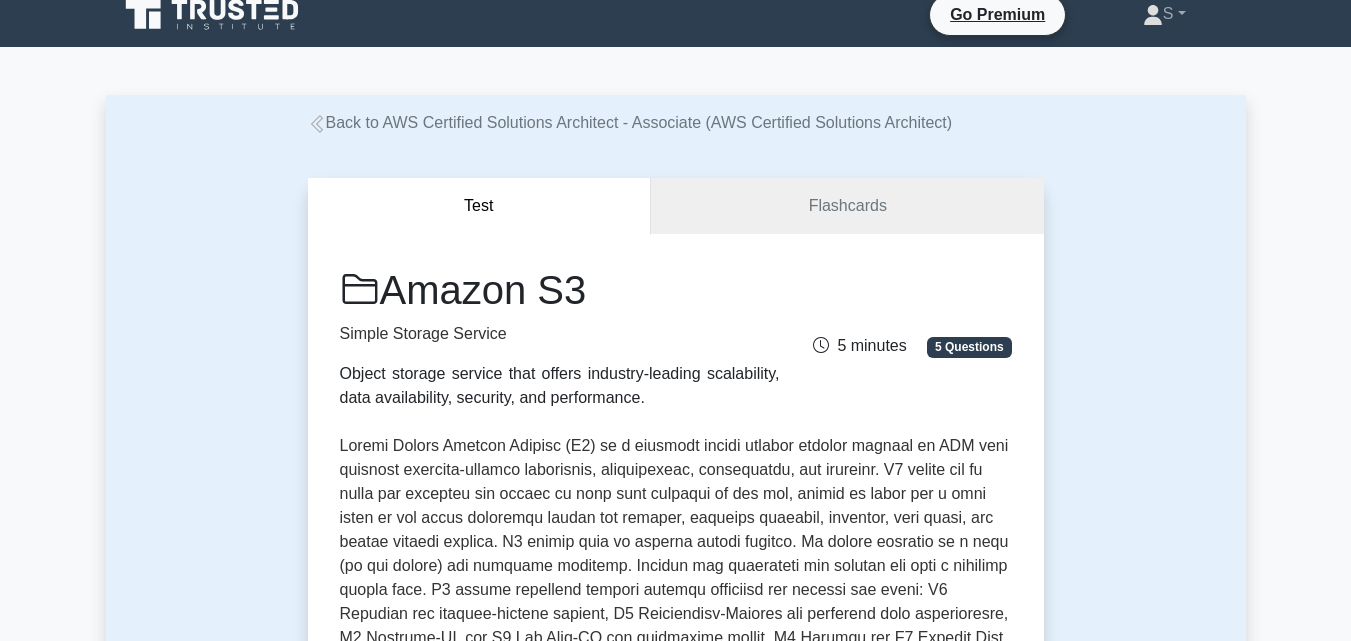 scroll, scrollTop: 0, scrollLeft: 0, axis: both 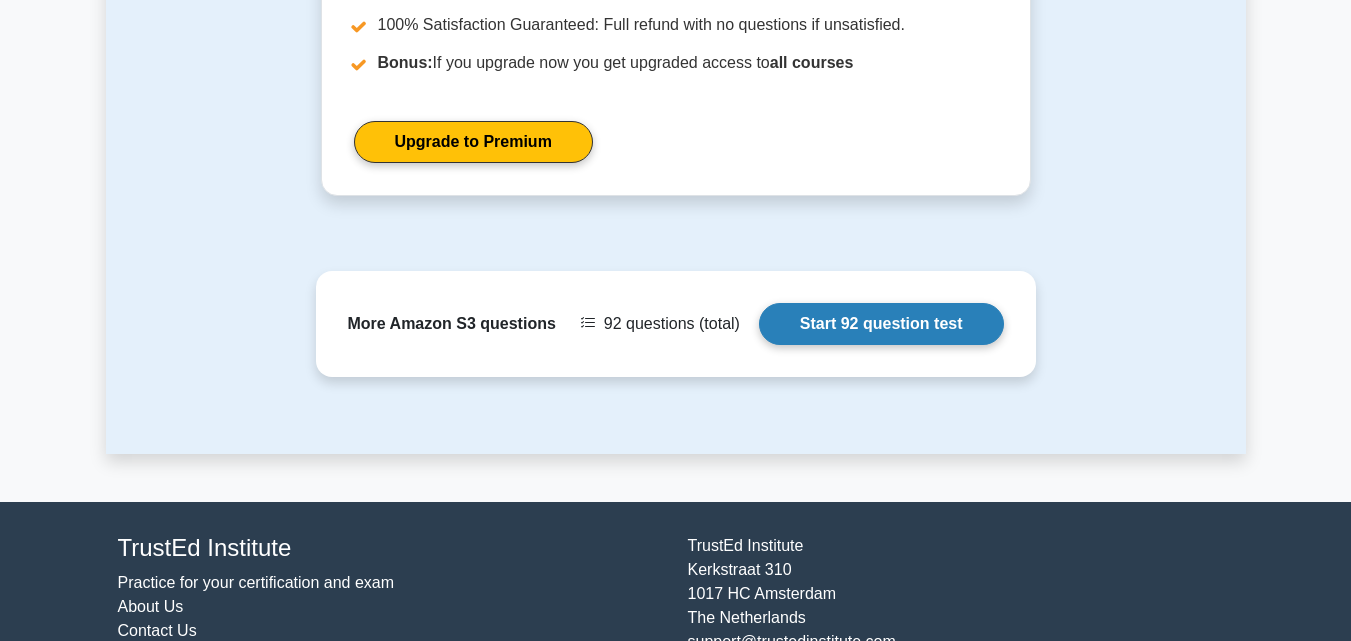 click on "Start 92 question test" at bounding box center [881, 324] 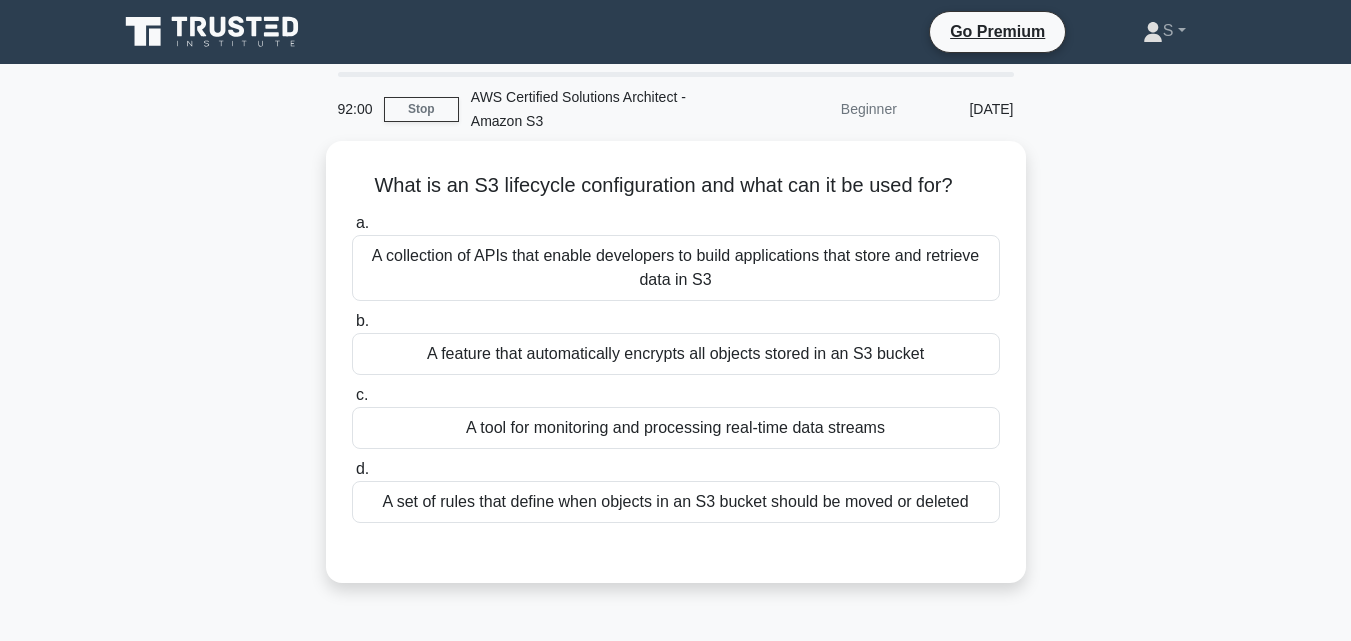 scroll, scrollTop: 0, scrollLeft: 0, axis: both 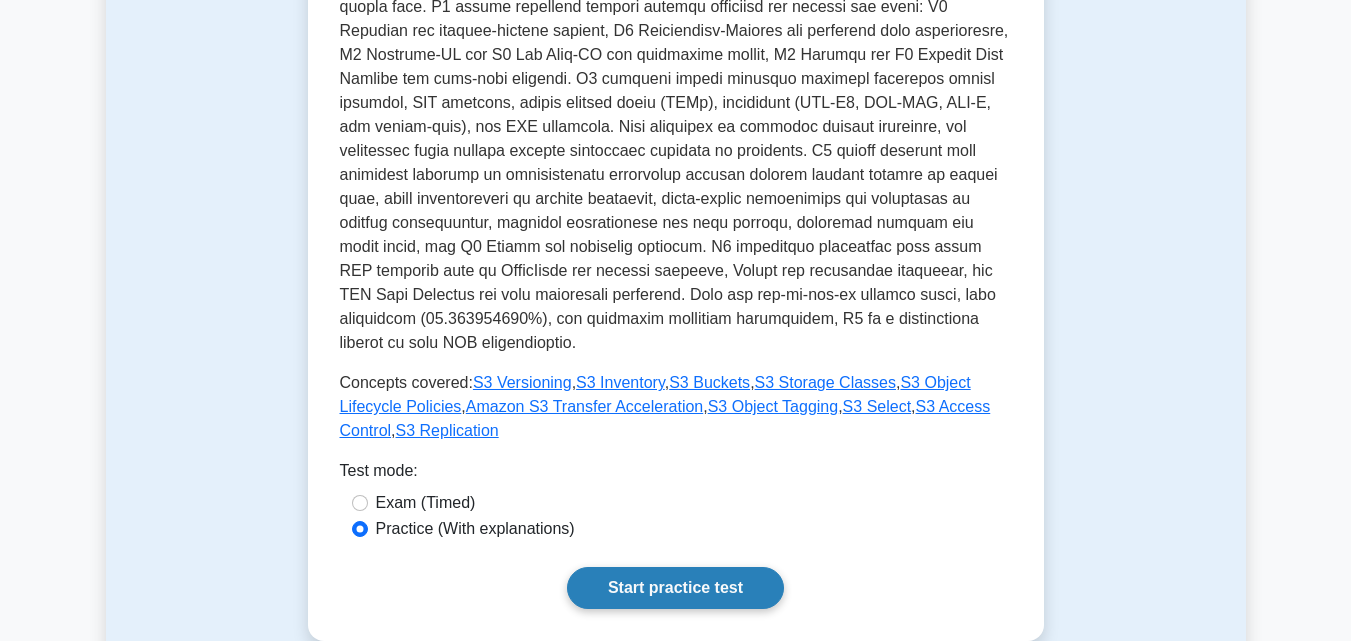 click on "Start practice test" at bounding box center (675, 588) 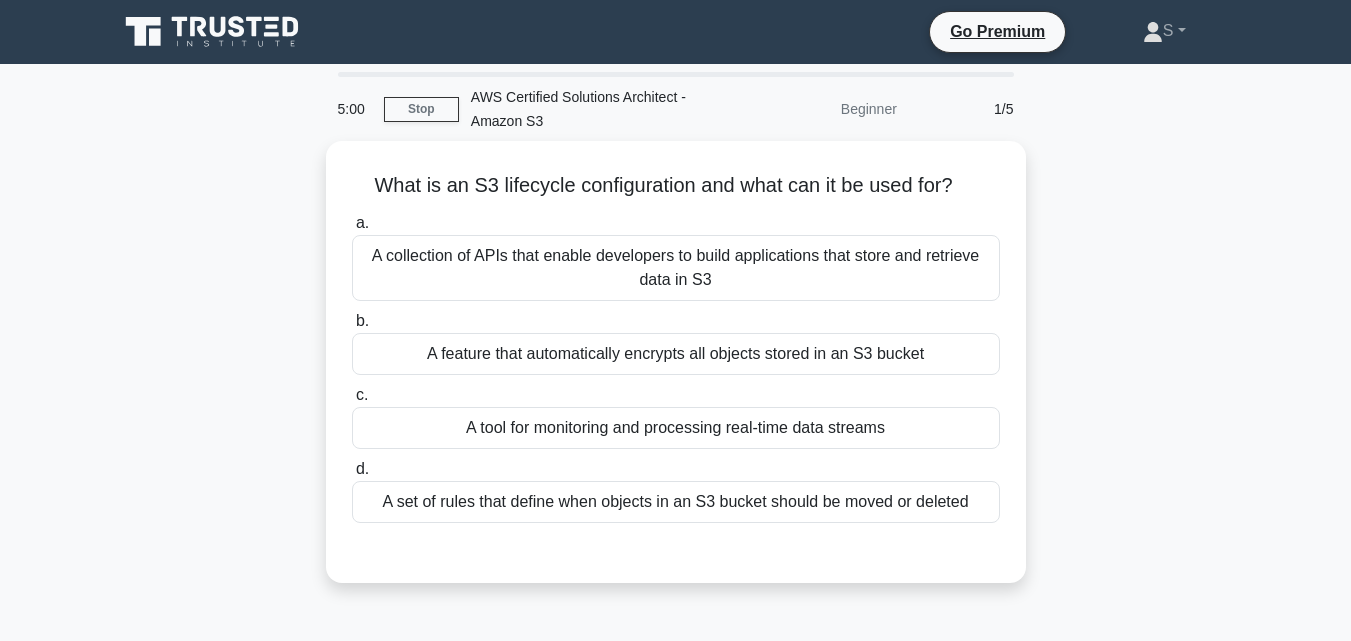 scroll, scrollTop: 0, scrollLeft: 0, axis: both 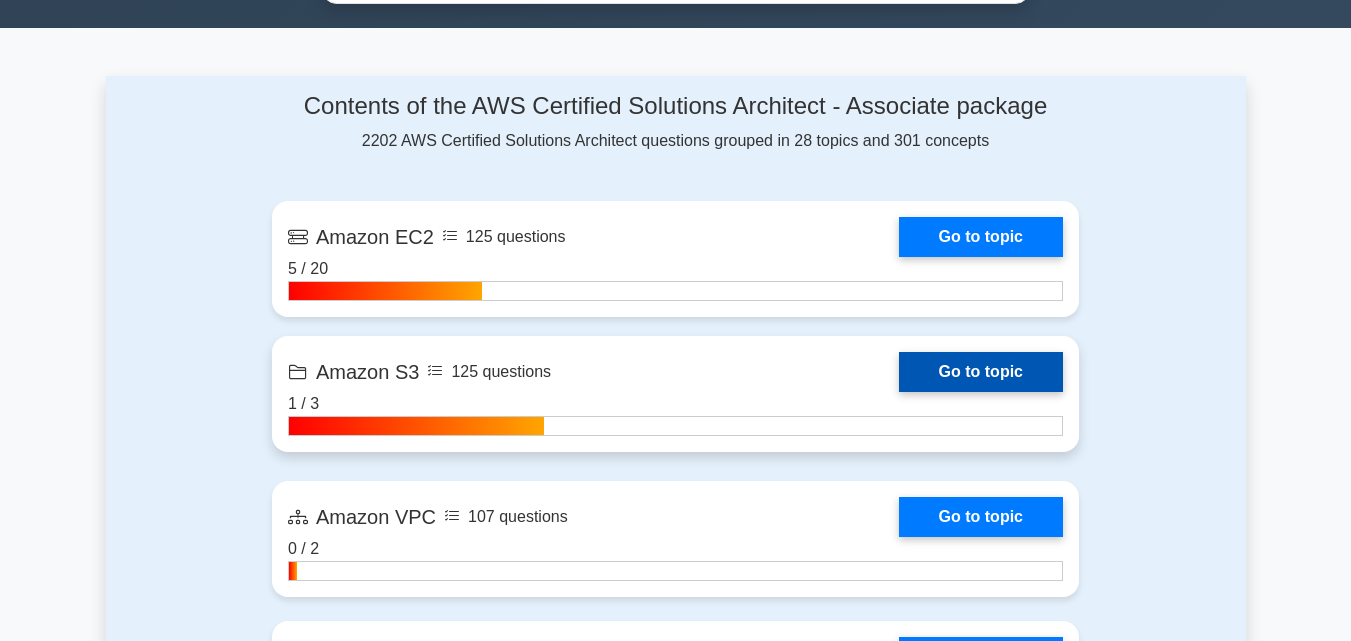 click on "Go to topic" at bounding box center [981, 372] 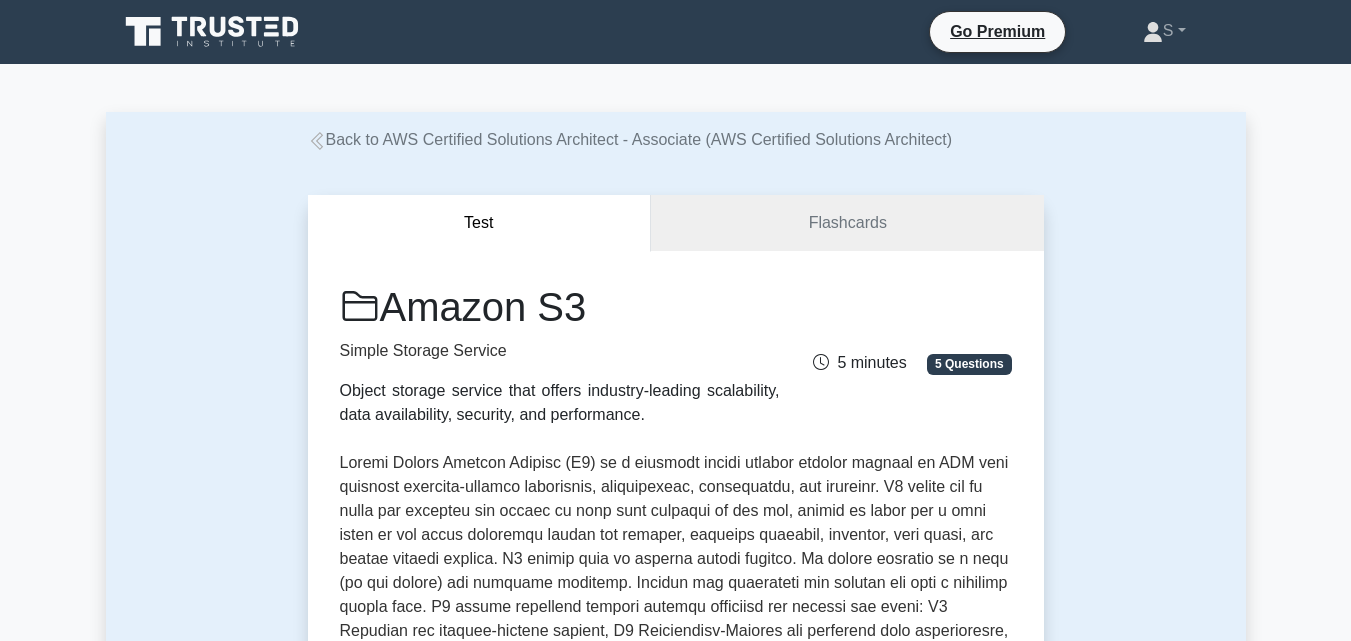 scroll, scrollTop: 0, scrollLeft: 0, axis: both 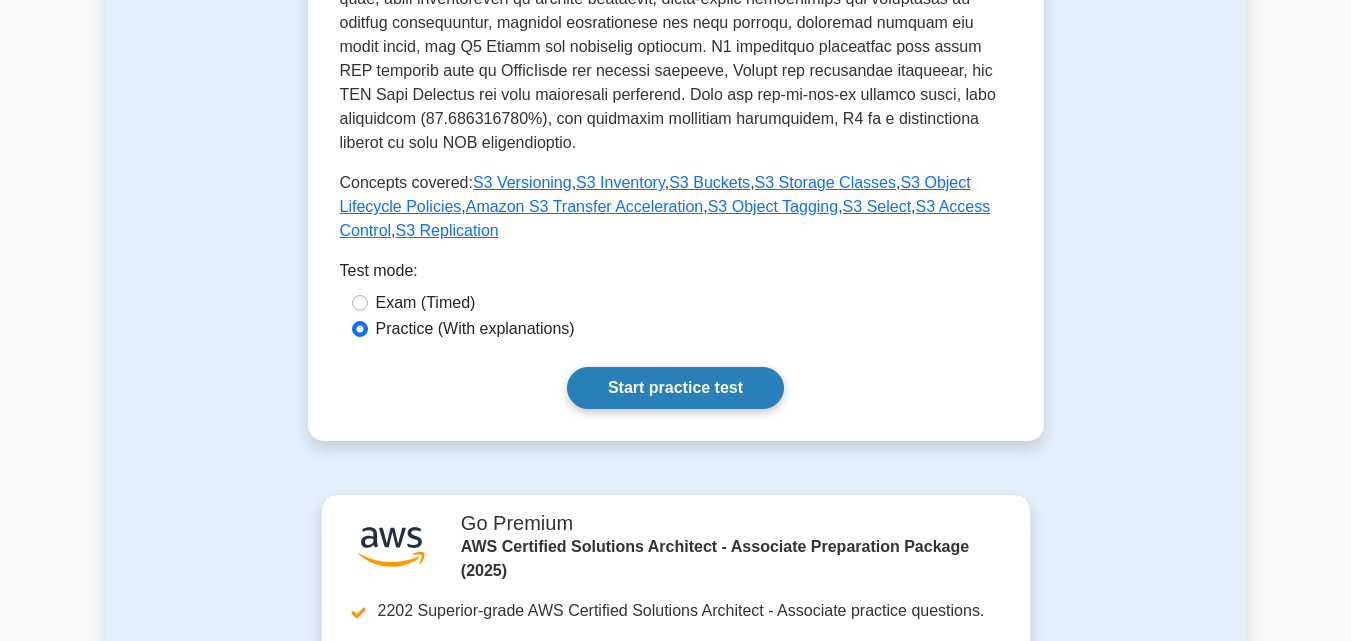 click on "Start practice test" at bounding box center [675, 388] 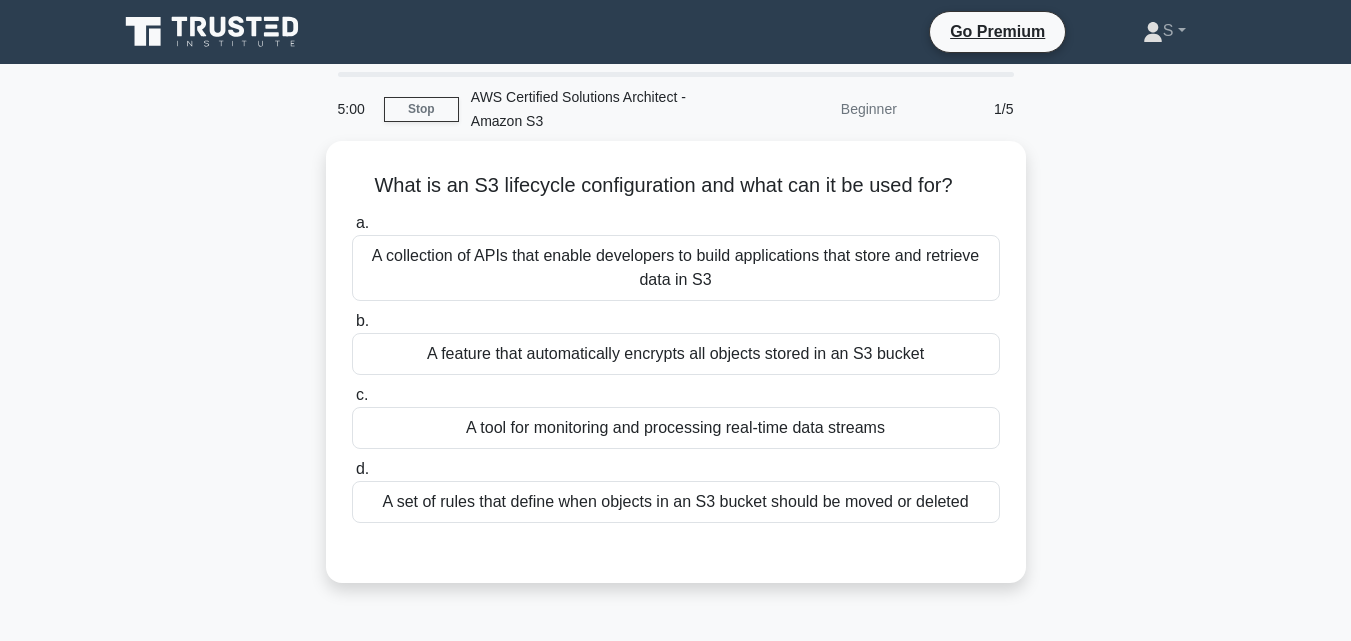 scroll, scrollTop: 0, scrollLeft: 0, axis: both 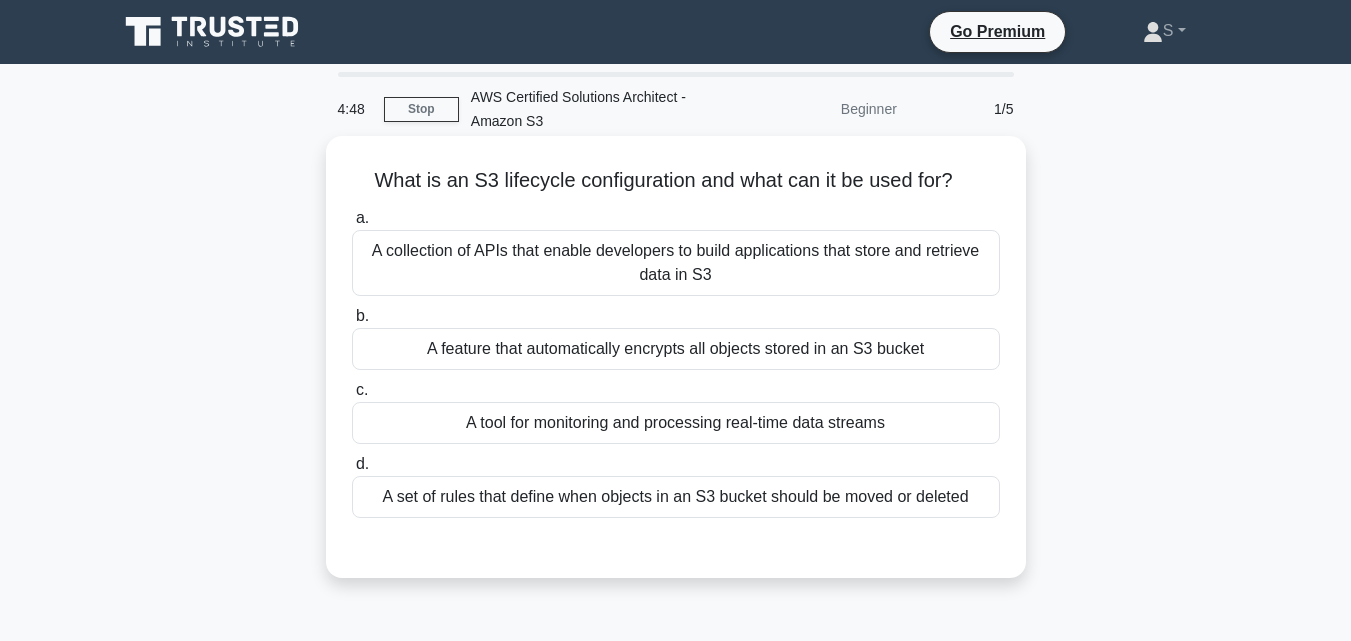 click on "A collection of APIs that enable developers to build applications that store and retrieve data in S3" at bounding box center (676, 263) 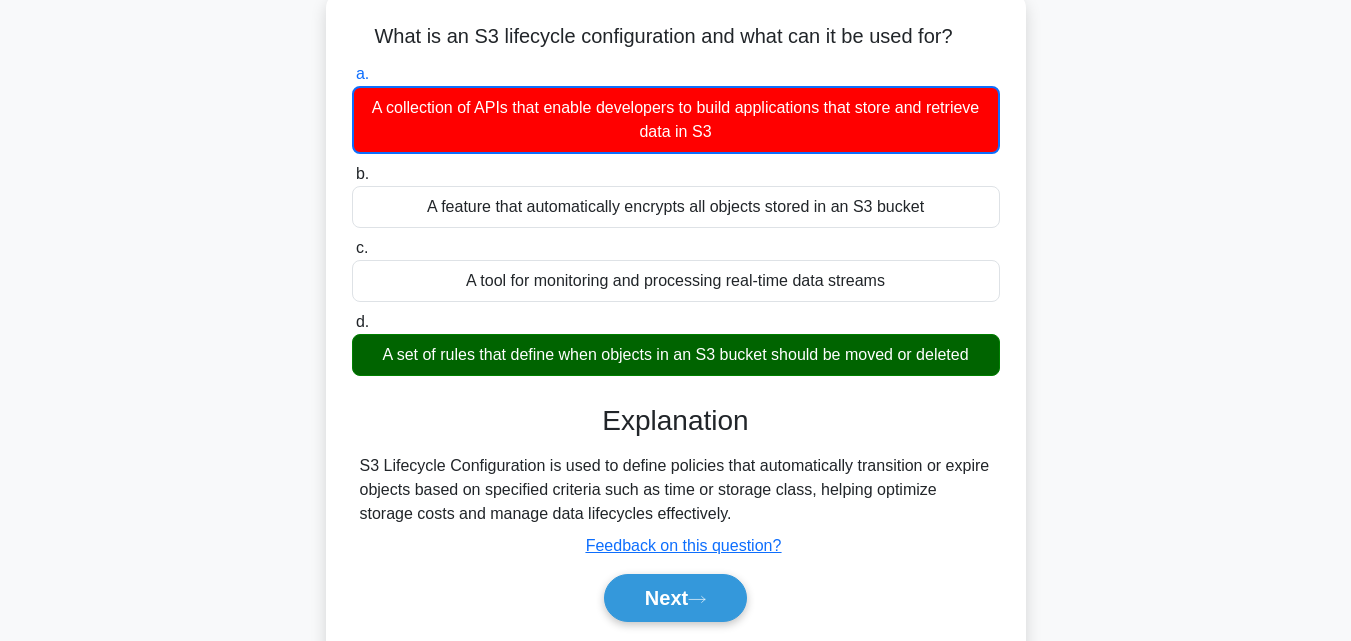 scroll, scrollTop: 300, scrollLeft: 0, axis: vertical 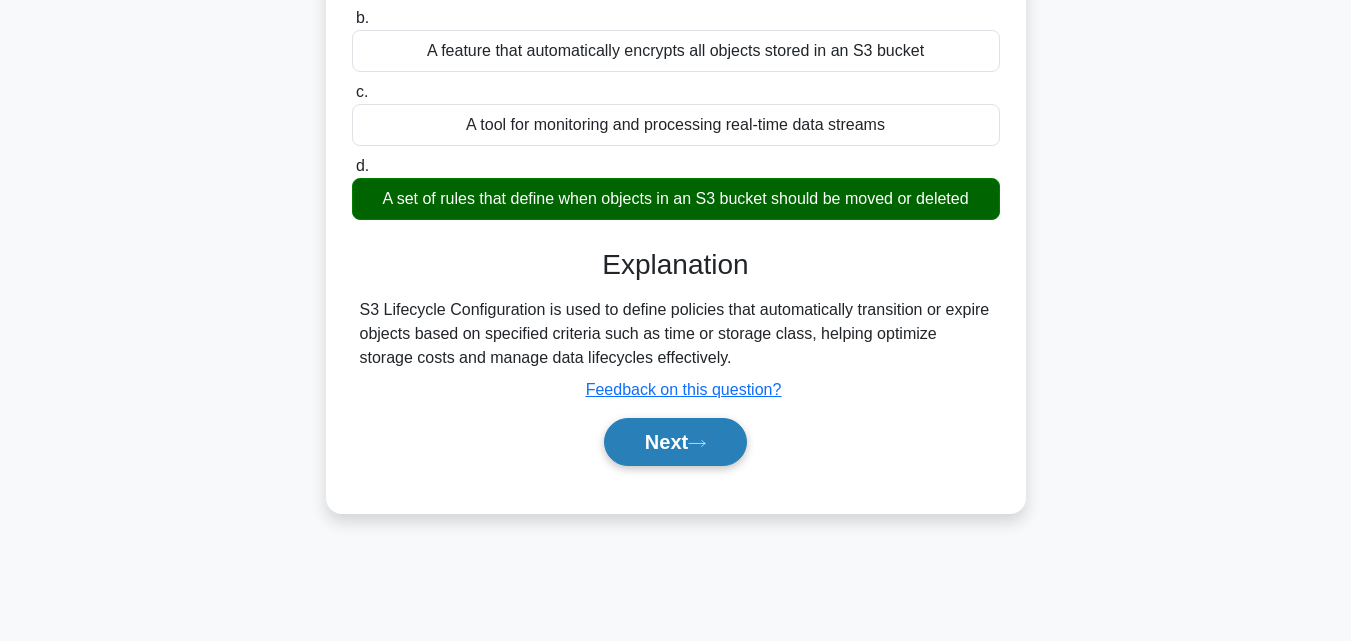 click on "Next" at bounding box center [675, 442] 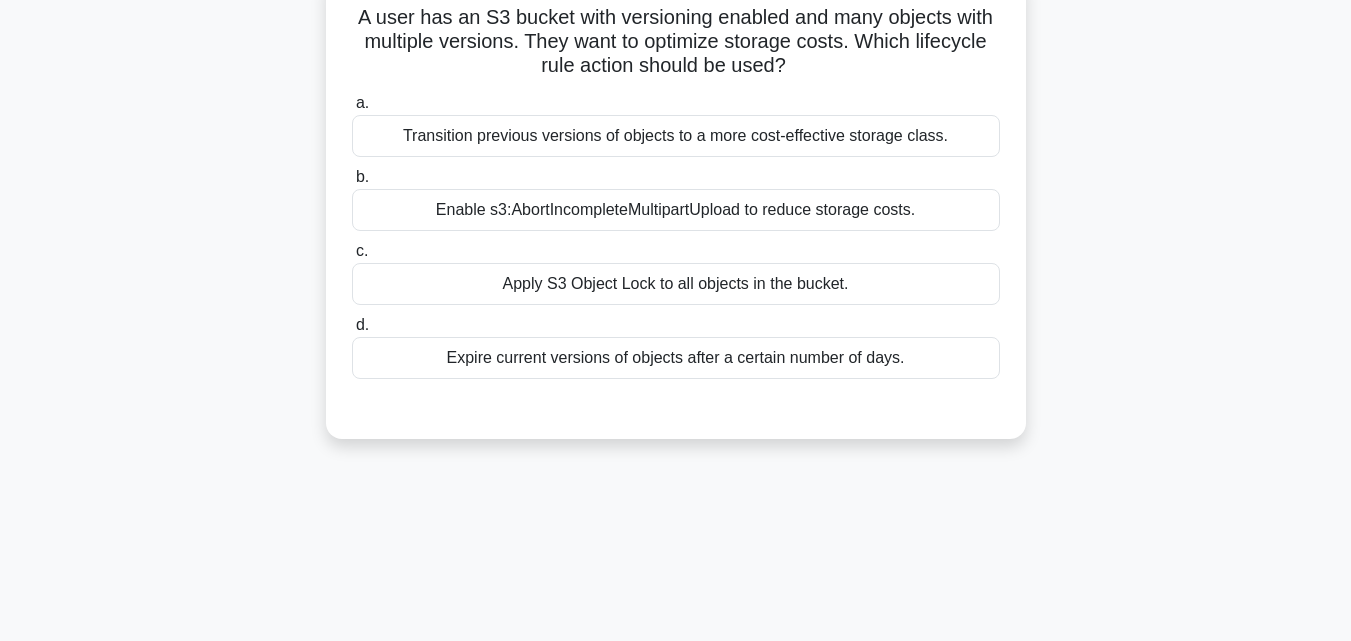 scroll, scrollTop: 0, scrollLeft: 0, axis: both 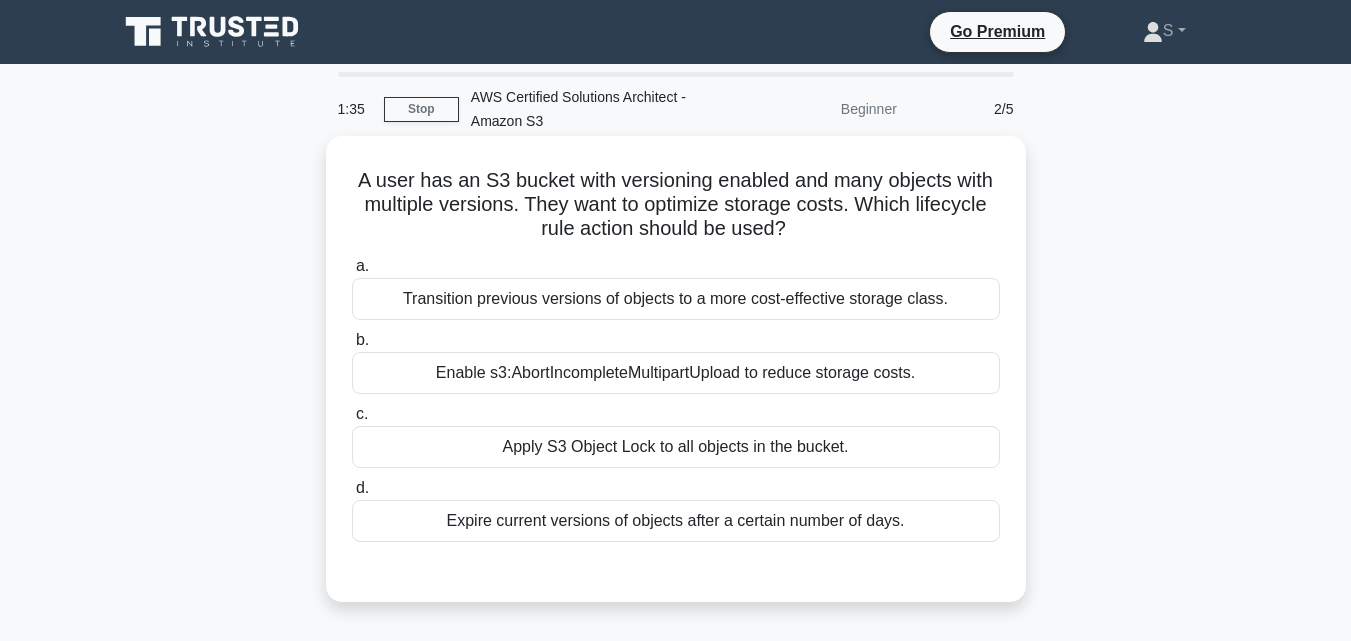 click on "Expire current versions of objects after a certain number of days." at bounding box center (676, 521) 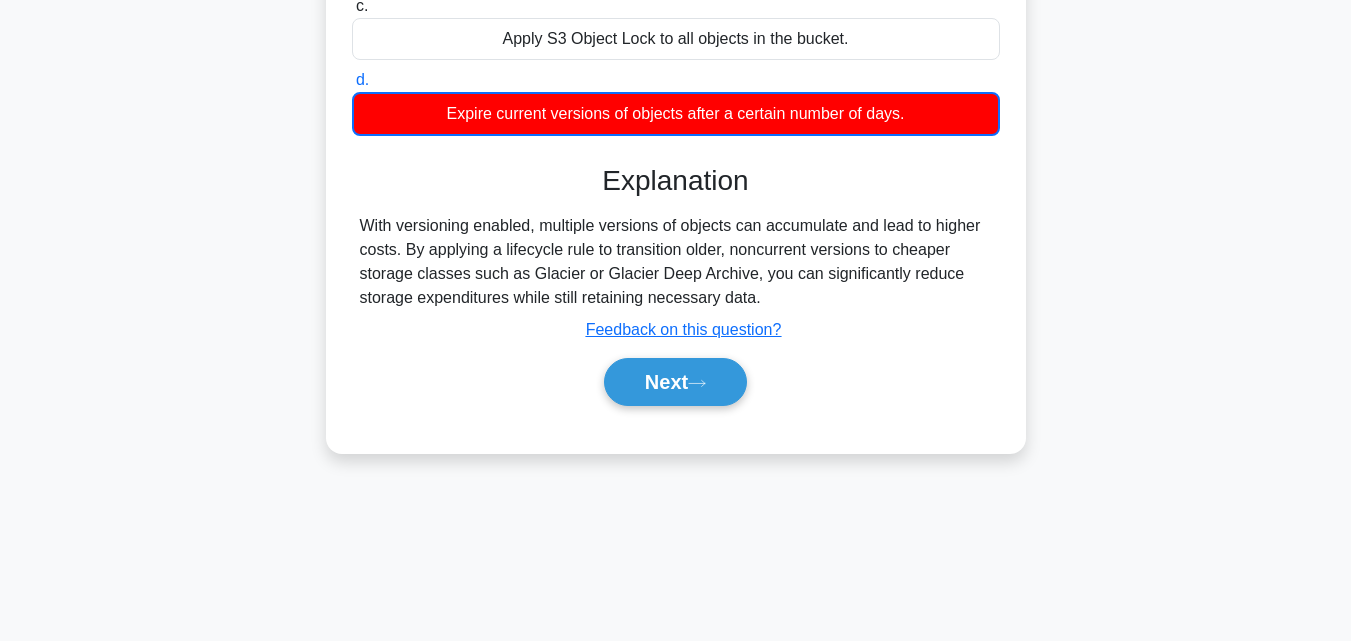 scroll, scrollTop: 439, scrollLeft: 0, axis: vertical 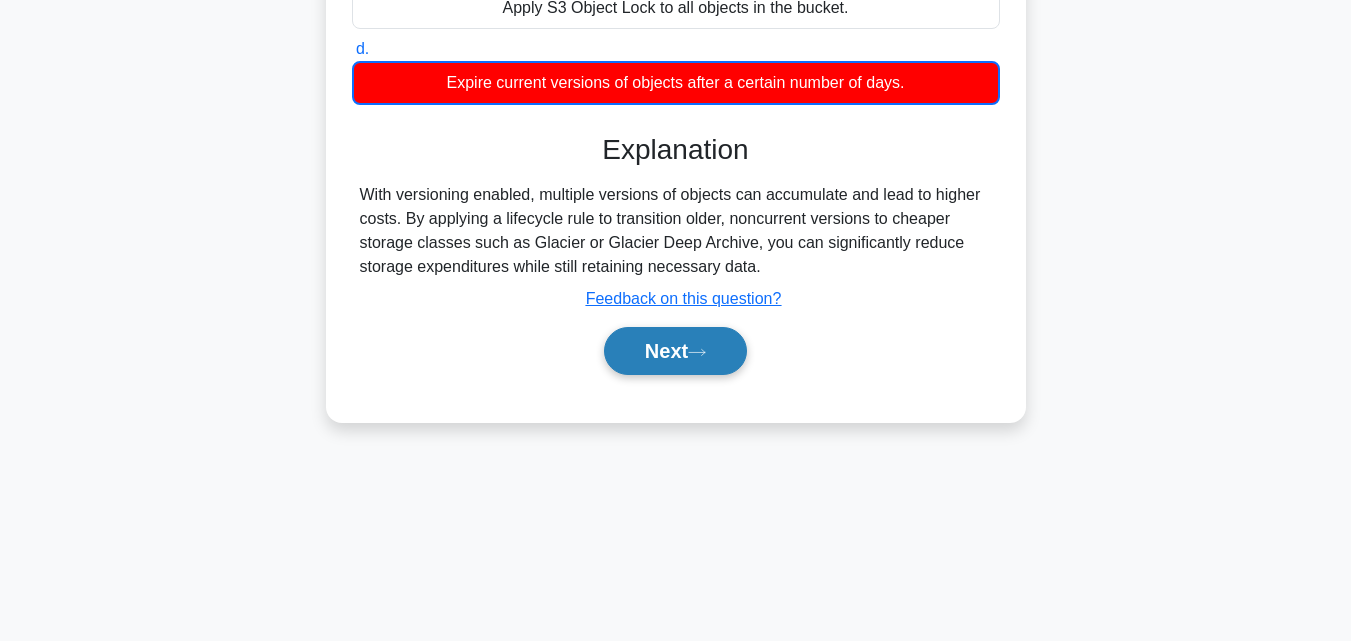 click on "Next" at bounding box center (675, 351) 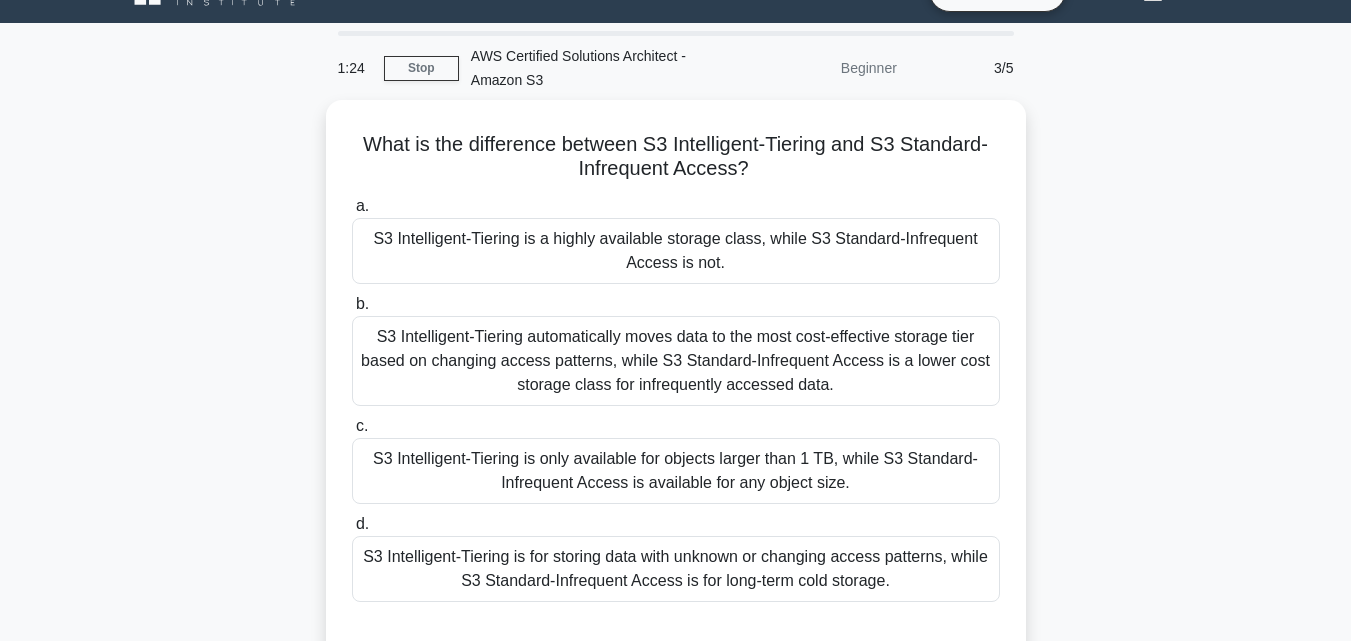 scroll, scrollTop: 0, scrollLeft: 0, axis: both 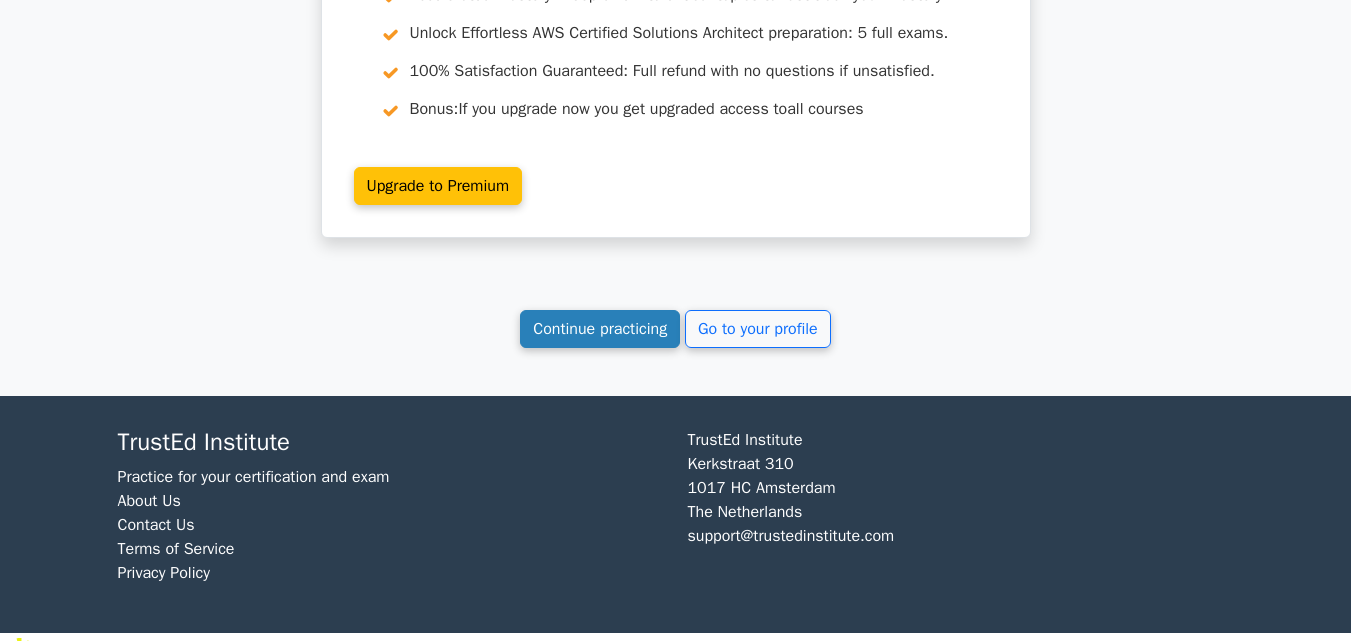 click on "Continue practicing" at bounding box center [600, 329] 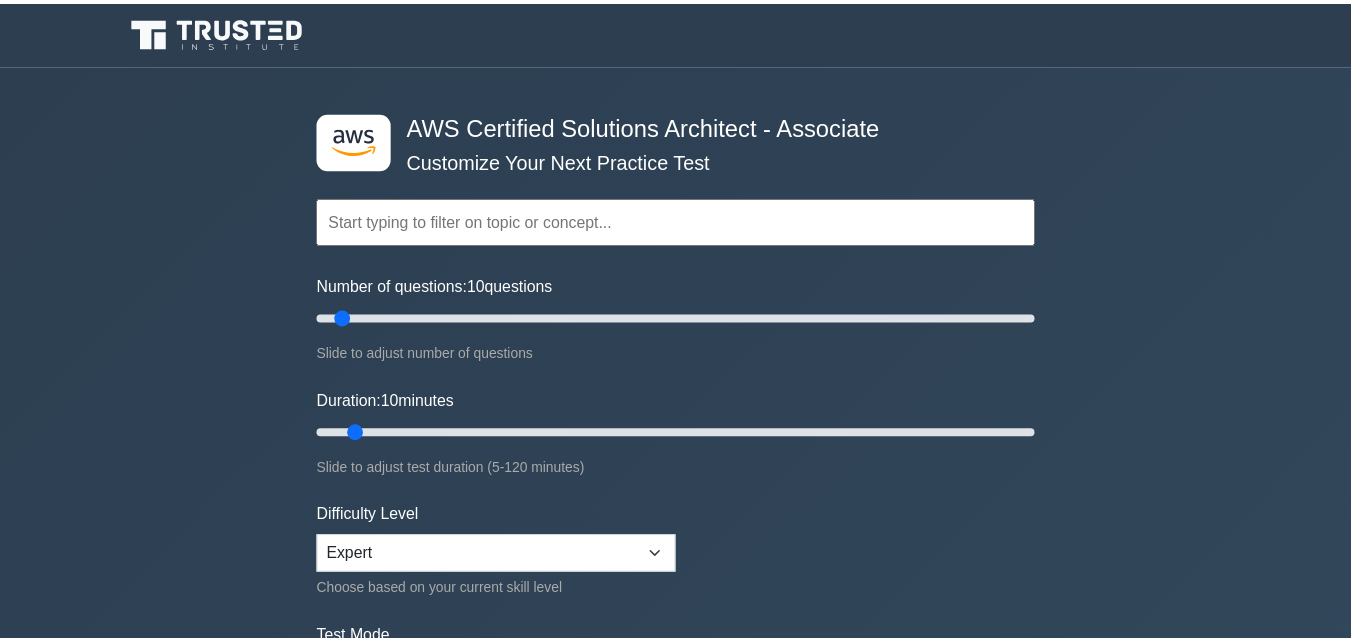 scroll, scrollTop: 0, scrollLeft: 0, axis: both 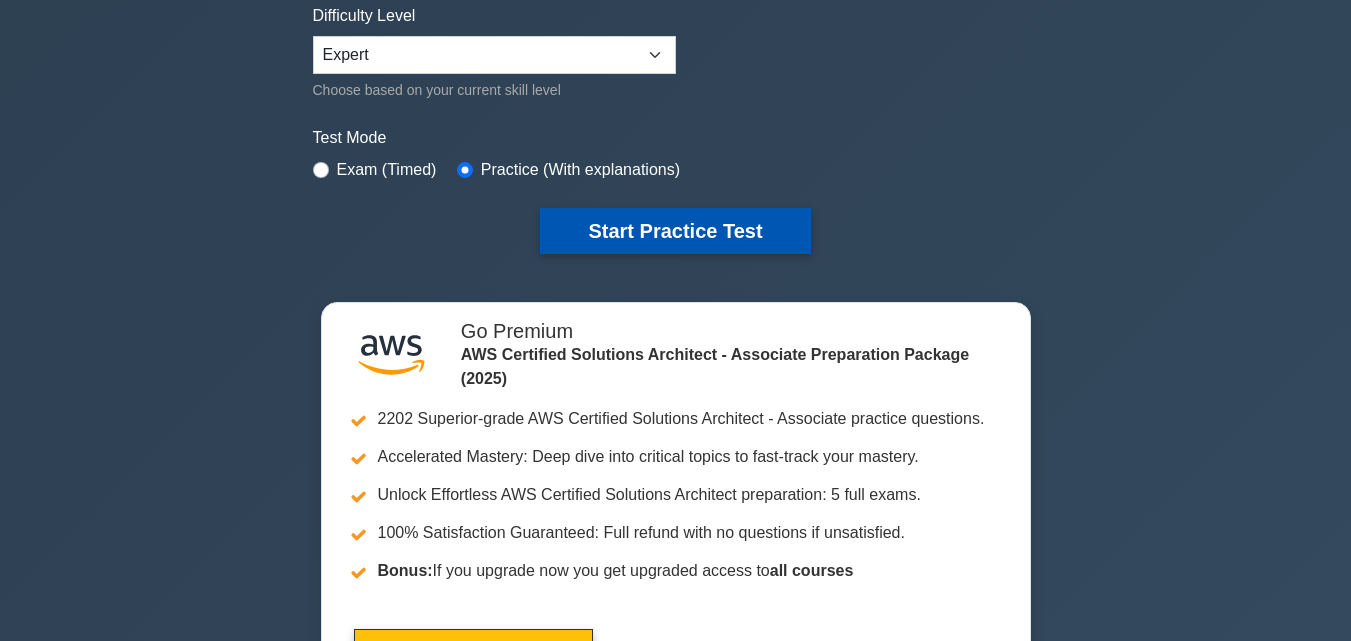 click on "Start Practice Test" at bounding box center (675, 231) 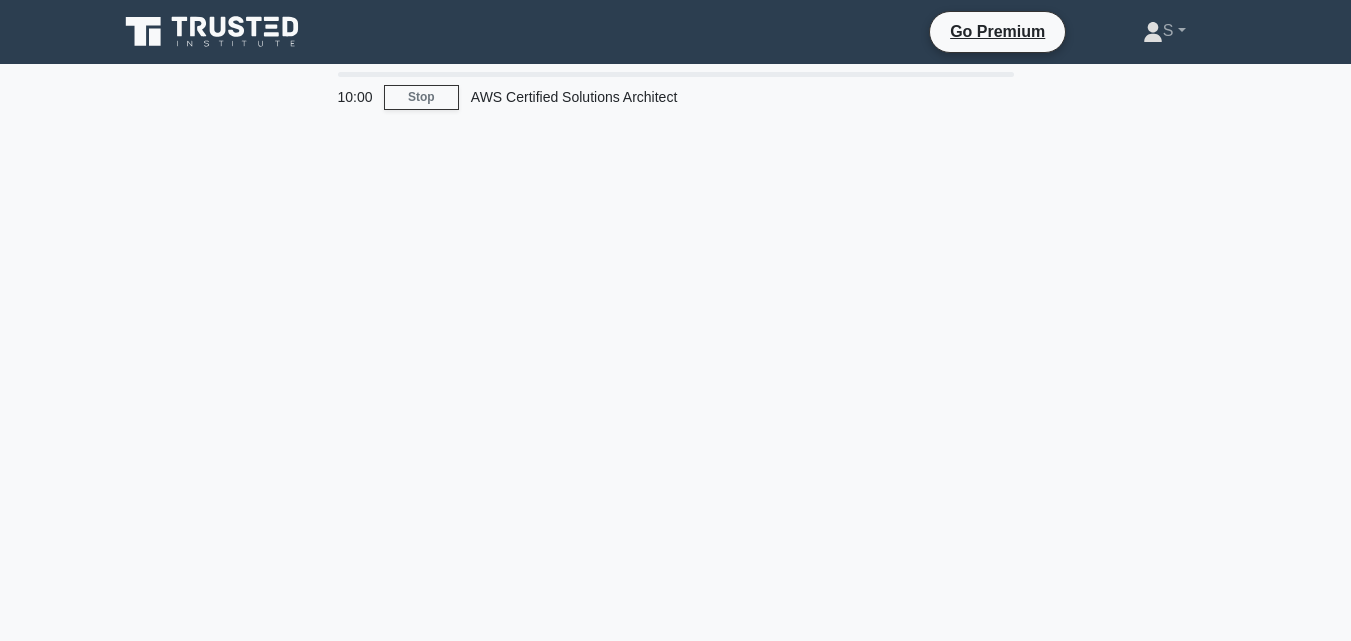 scroll, scrollTop: 0, scrollLeft: 0, axis: both 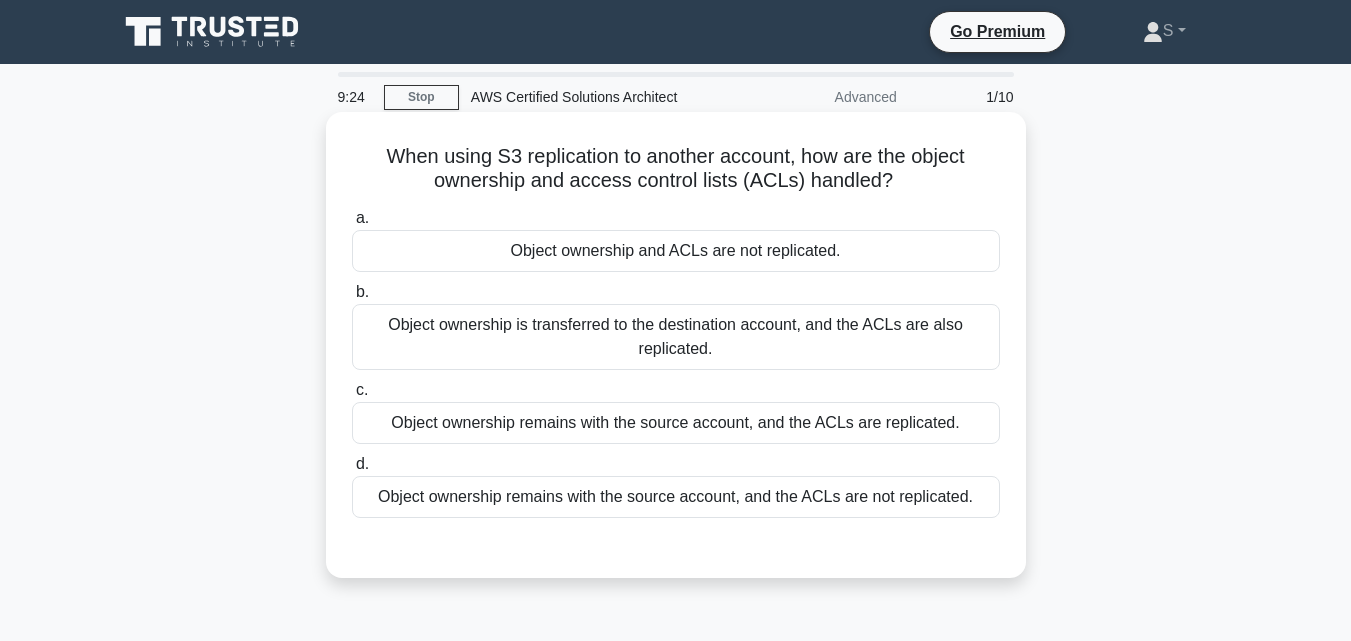 click on "Object ownership remains with the source account, and the ACLs are replicated." at bounding box center [676, 423] 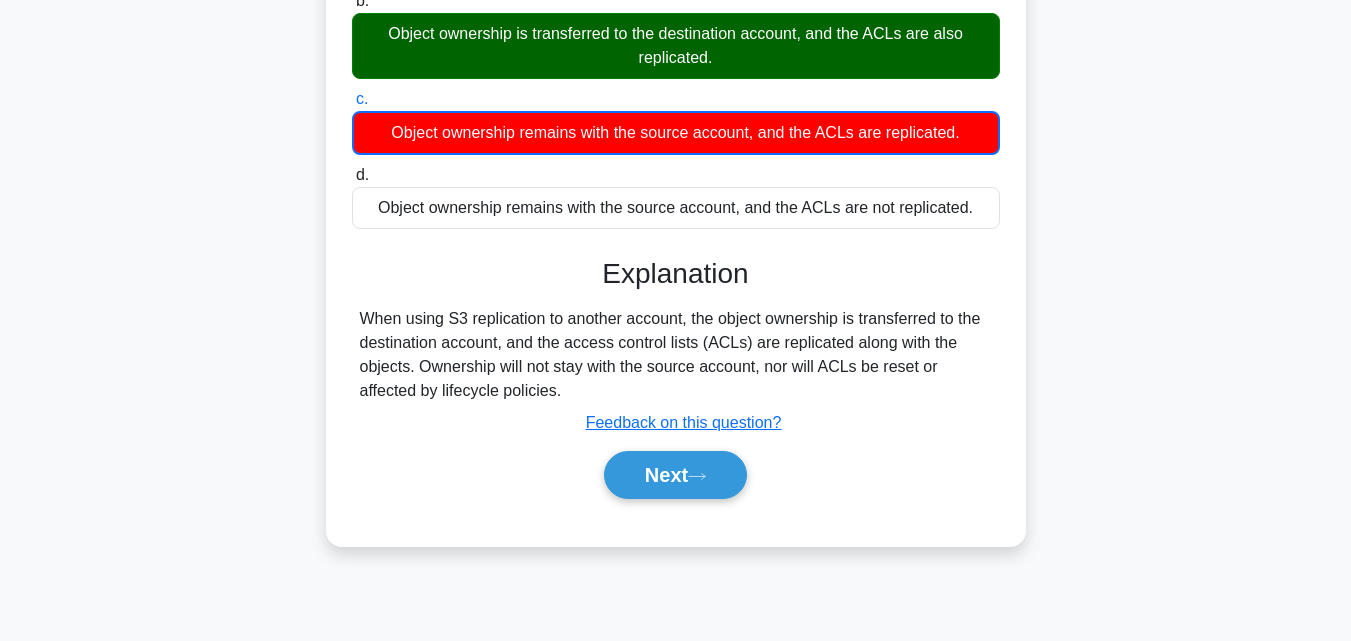 scroll, scrollTop: 400, scrollLeft: 0, axis: vertical 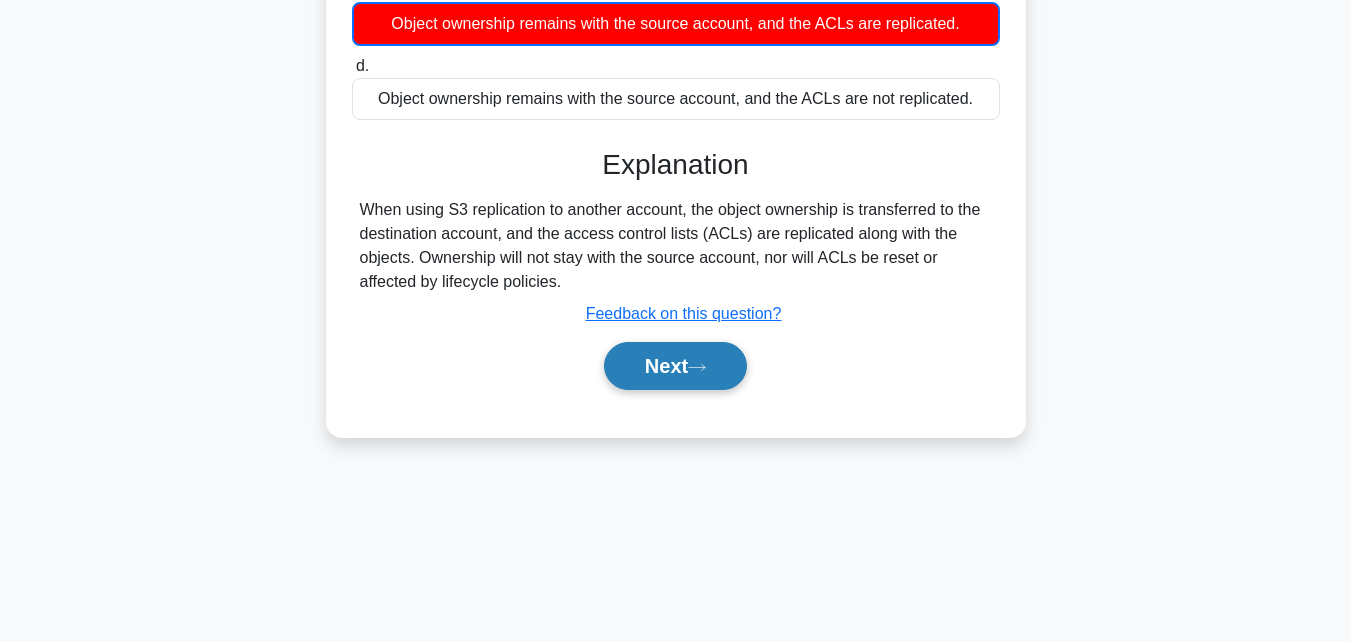 click on "Next" at bounding box center [675, 366] 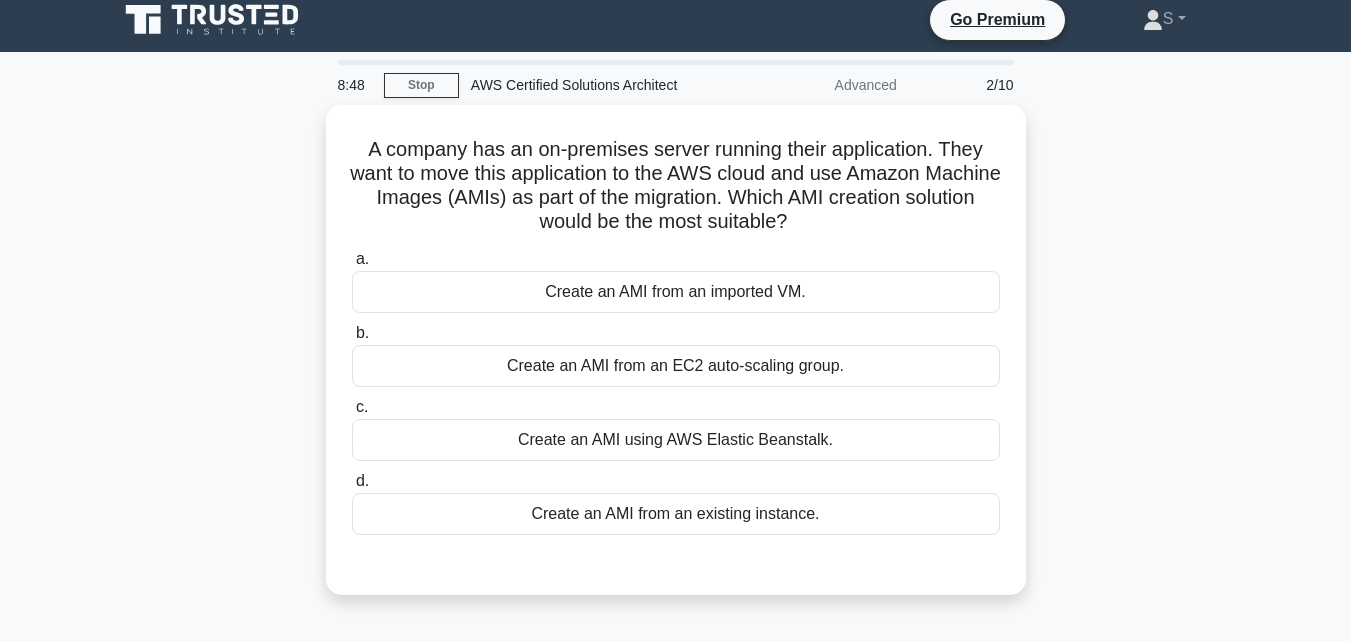 scroll, scrollTop: 0, scrollLeft: 0, axis: both 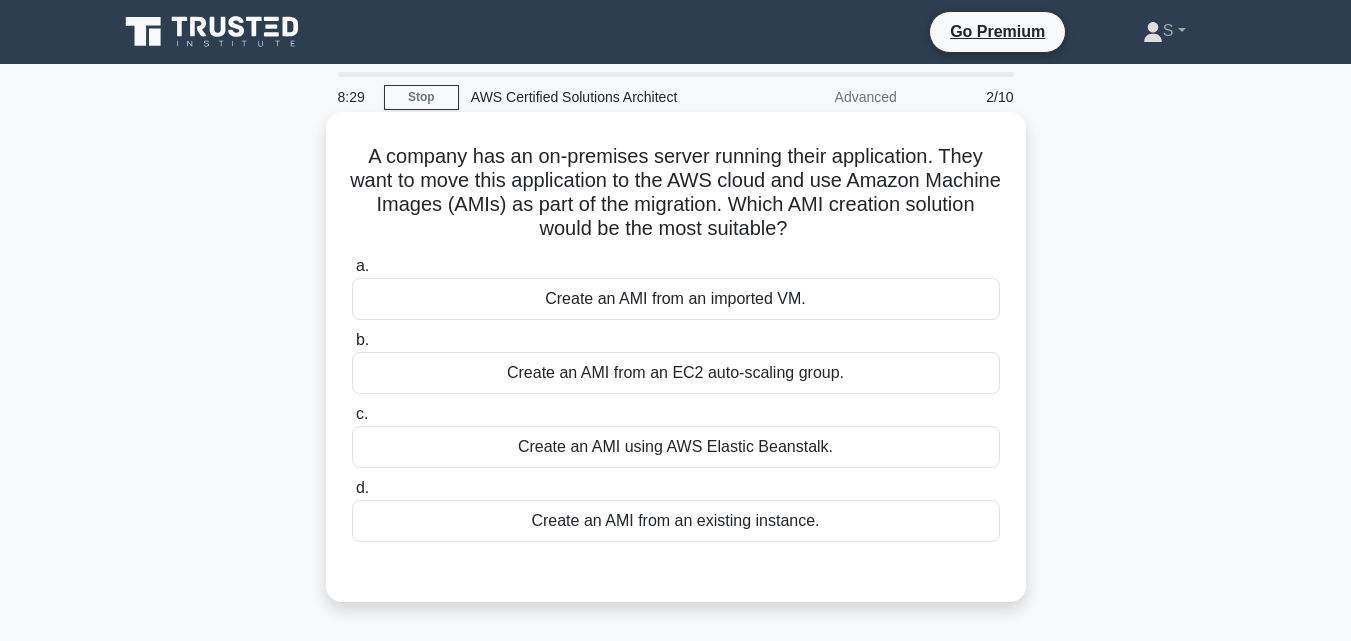 click on "Create an AMI using AWS Elastic Beanstalk." at bounding box center [676, 447] 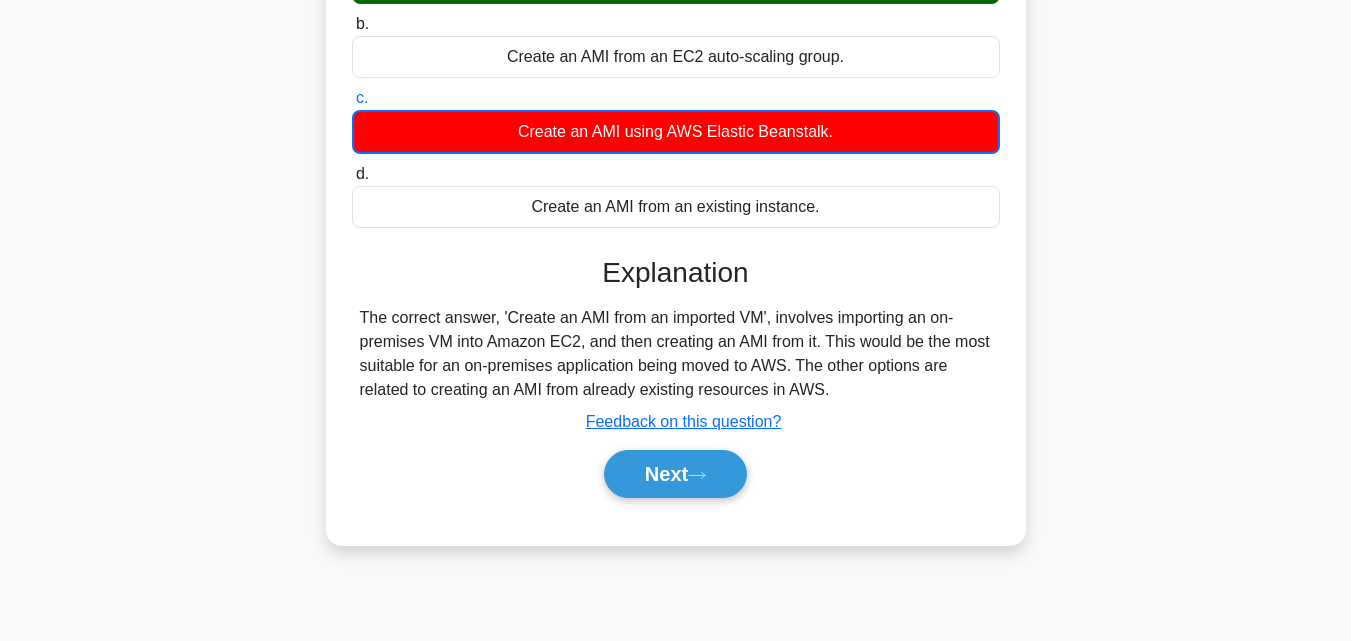 scroll, scrollTop: 400, scrollLeft: 0, axis: vertical 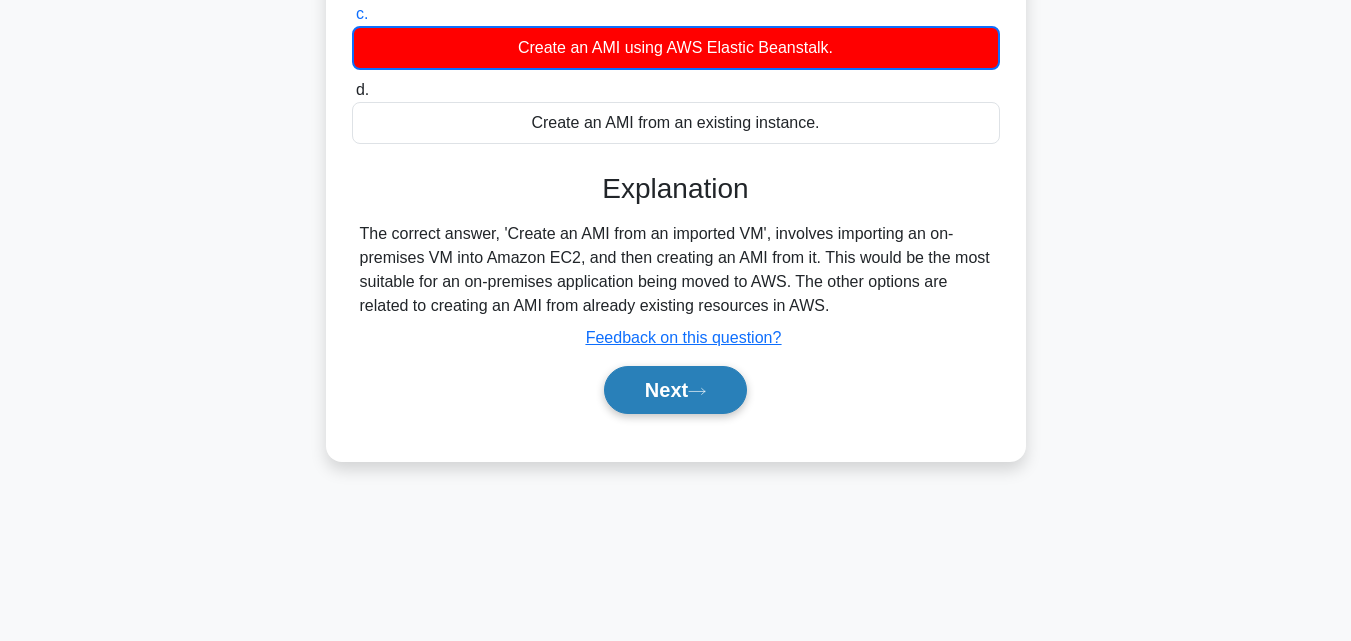 click on "Next" at bounding box center [675, 390] 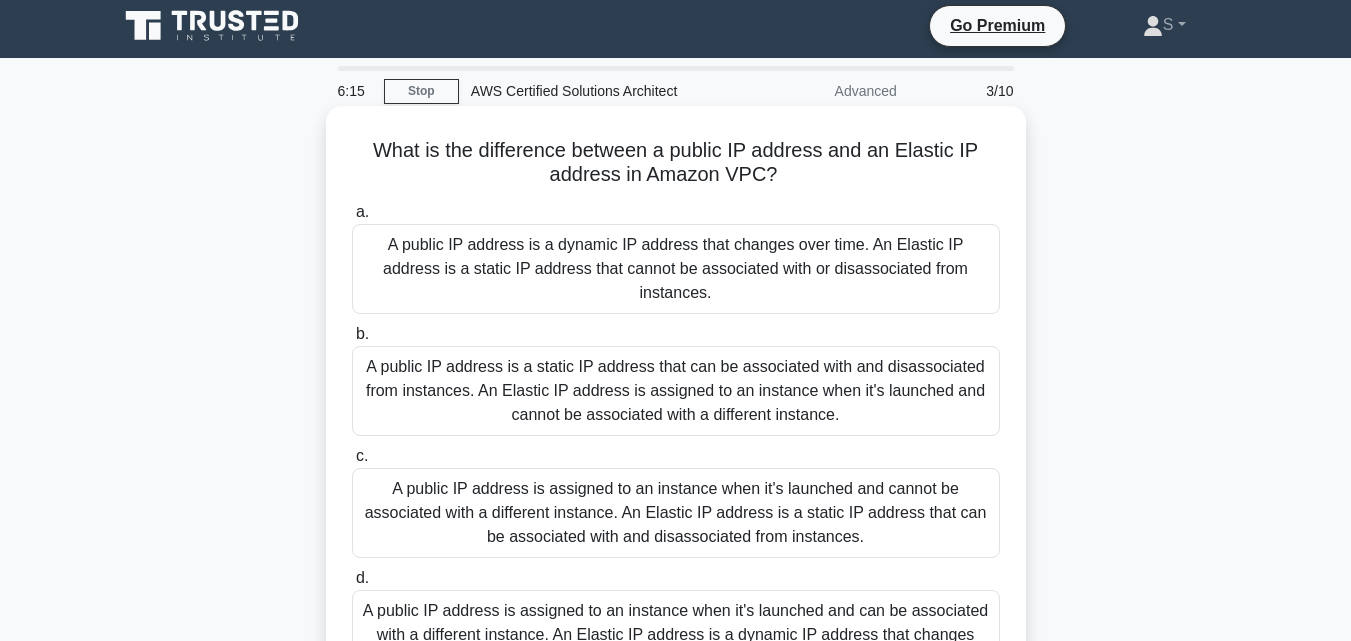 scroll, scrollTop: 0, scrollLeft: 0, axis: both 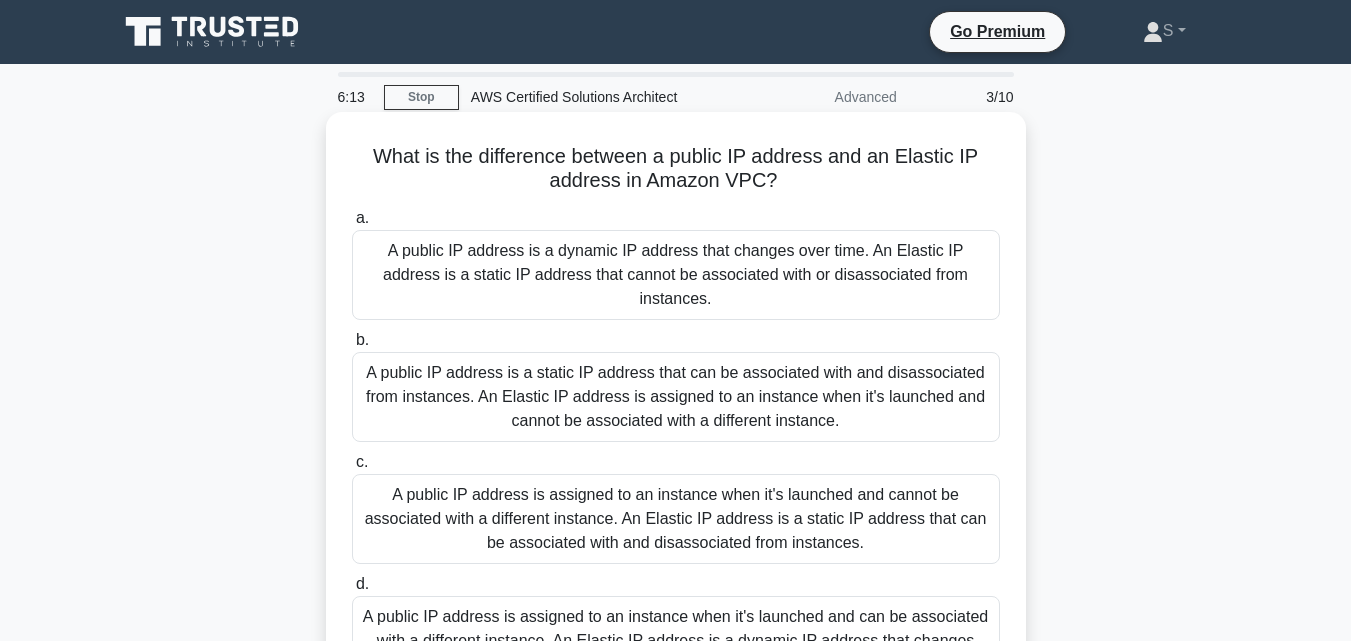 click on "A public IP address is a dynamic IP address that changes over time. An Elastic IP address is a static IP address that cannot be associated with or disassociated from instances." at bounding box center (676, 275) 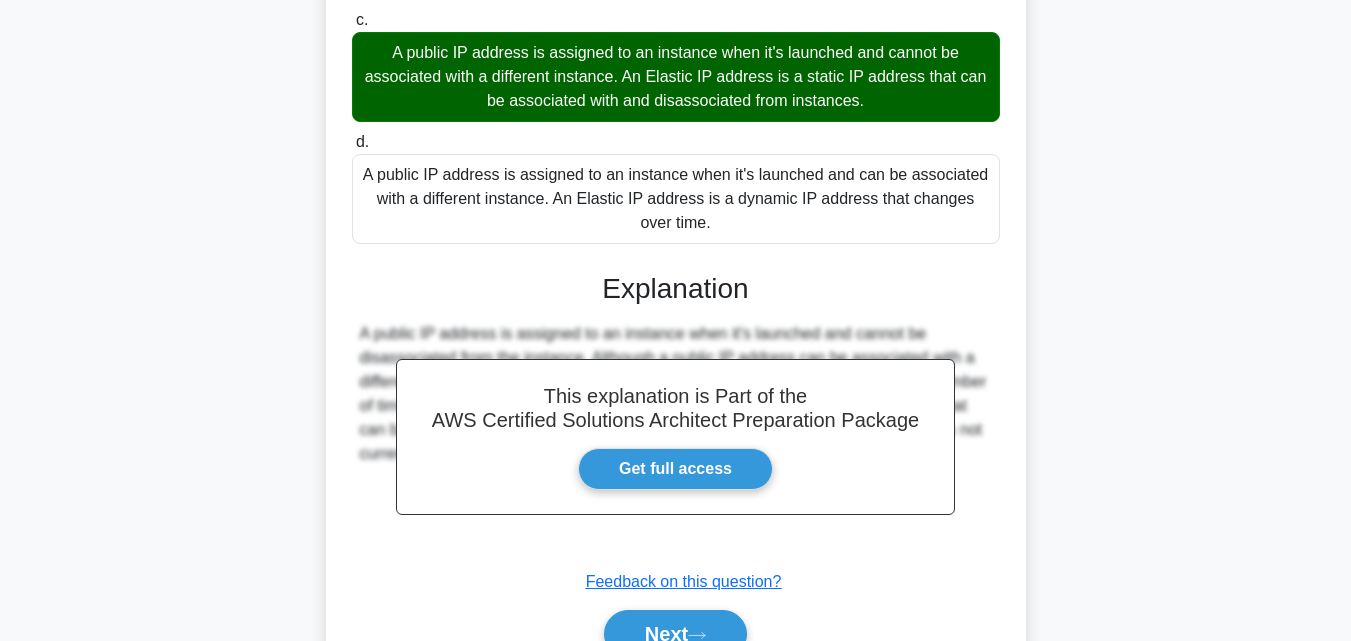 scroll, scrollTop: 547, scrollLeft: 0, axis: vertical 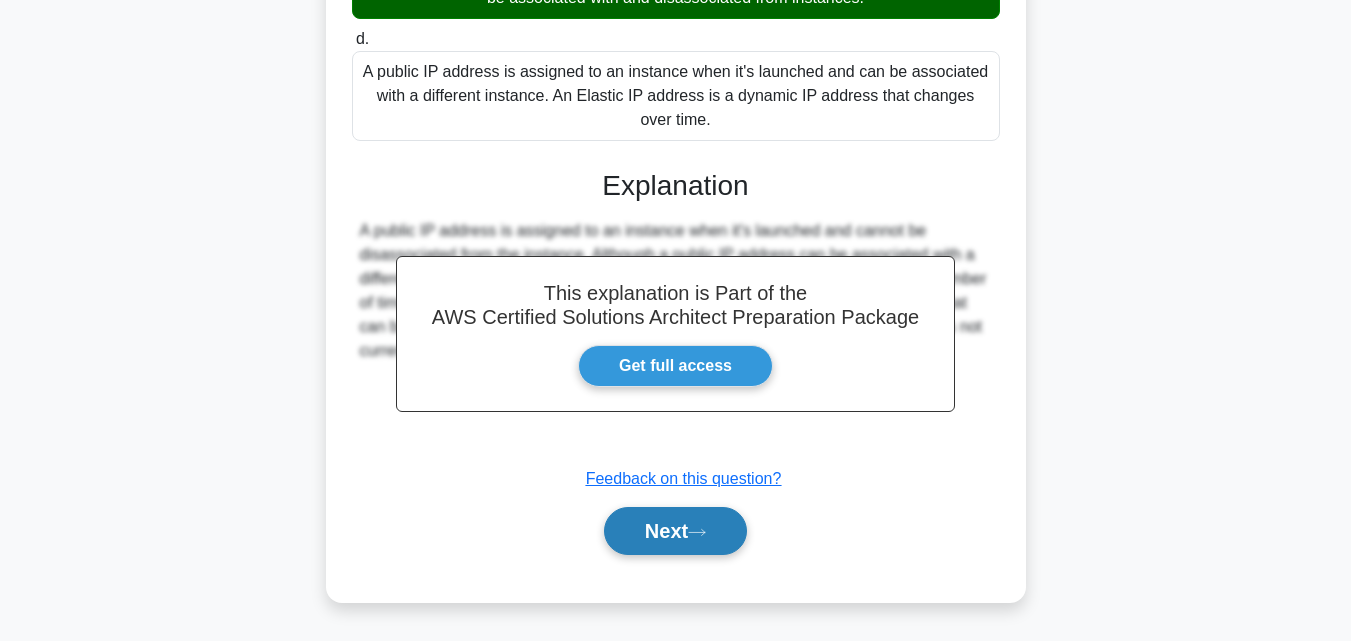 click on "Next" at bounding box center (675, 531) 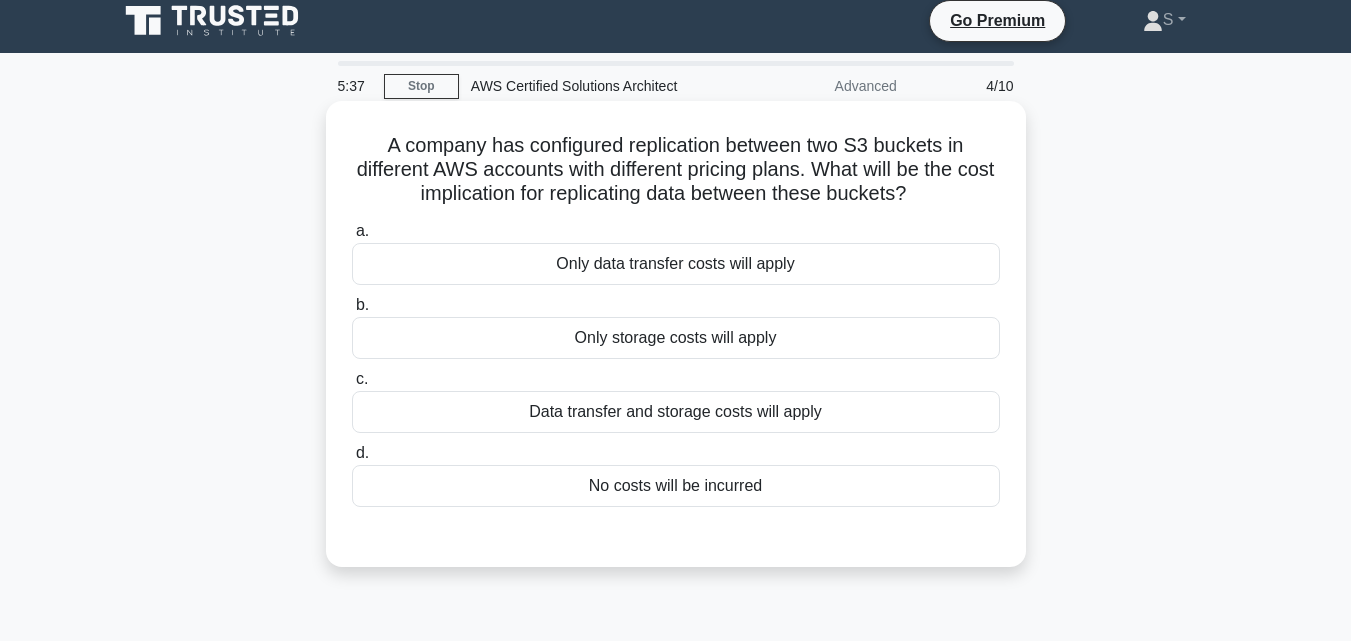 scroll, scrollTop: 0, scrollLeft: 0, axis: both 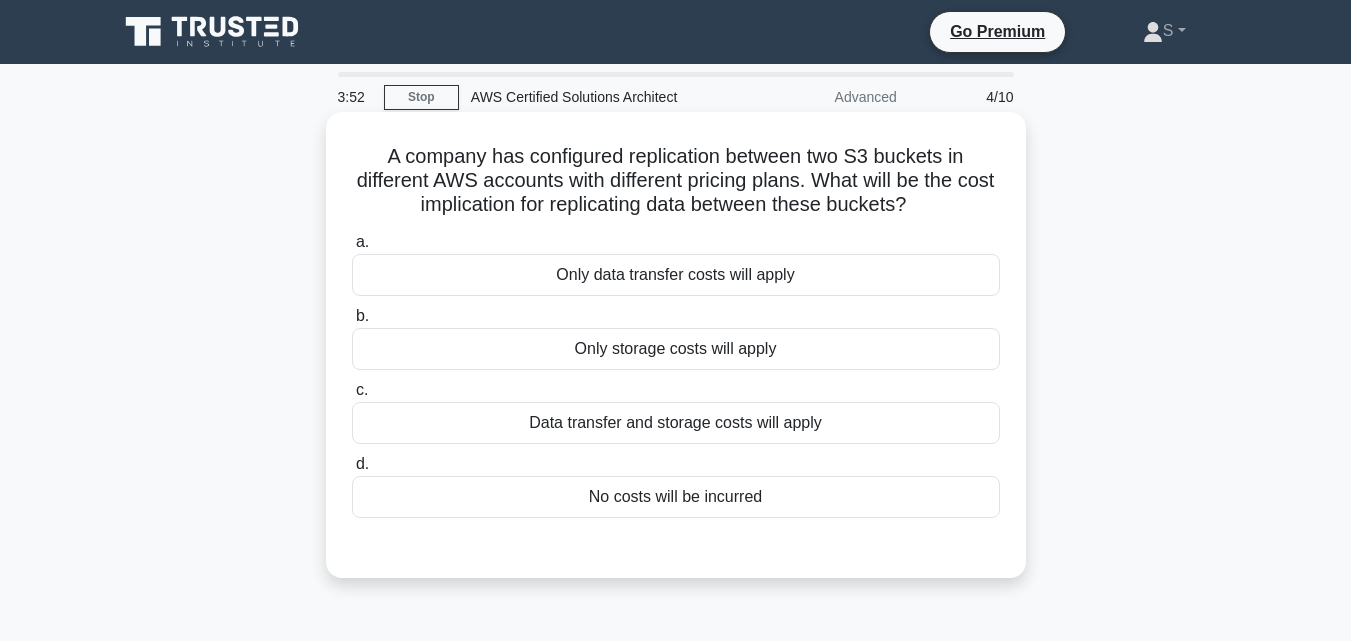 click on "Only storage costs will apply" at bounding box center [676, 349] 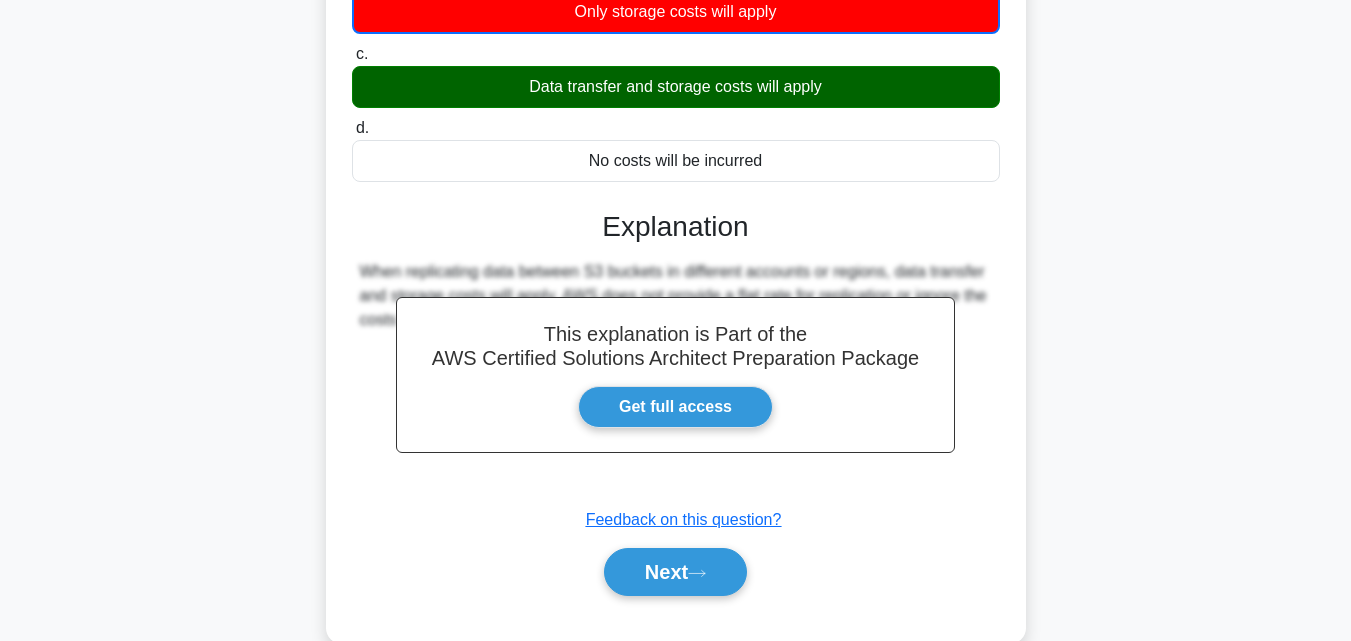 scroll, scrollTop: 439, scrollLeft: 0, axis: vertical 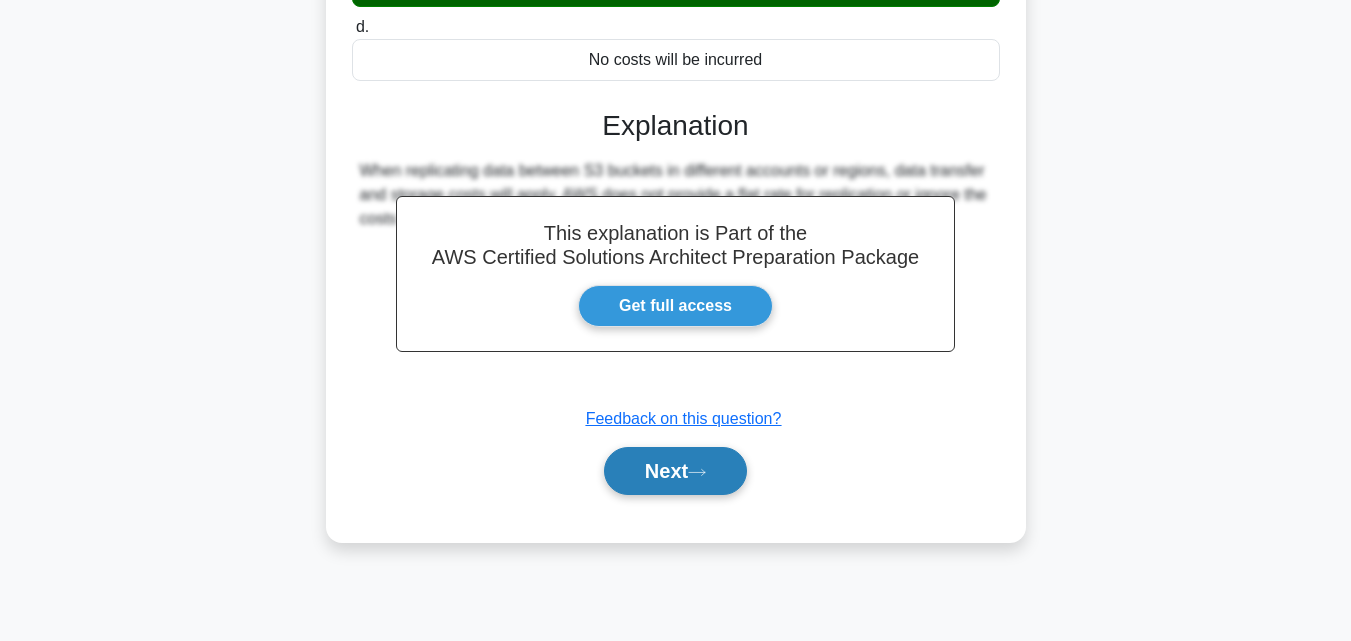 click on "Next" at bounding box center [675, 471] 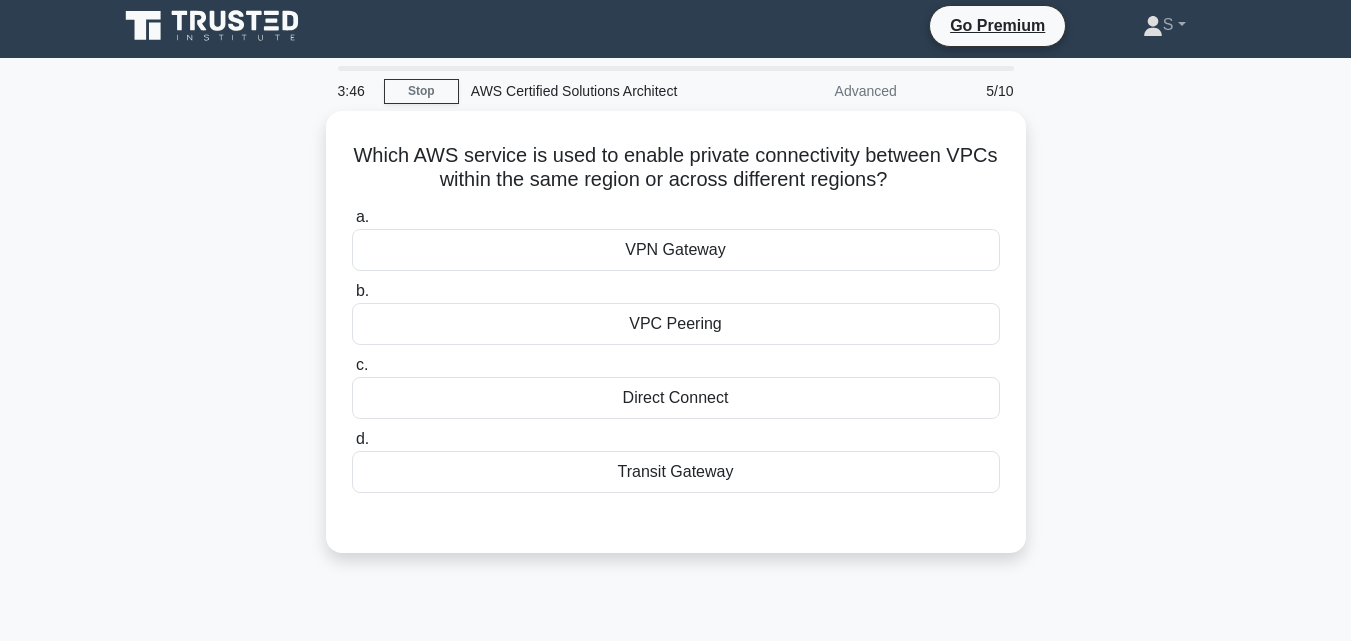 scroll, scrollTop: 0, scrollLeft: 0, axis: both 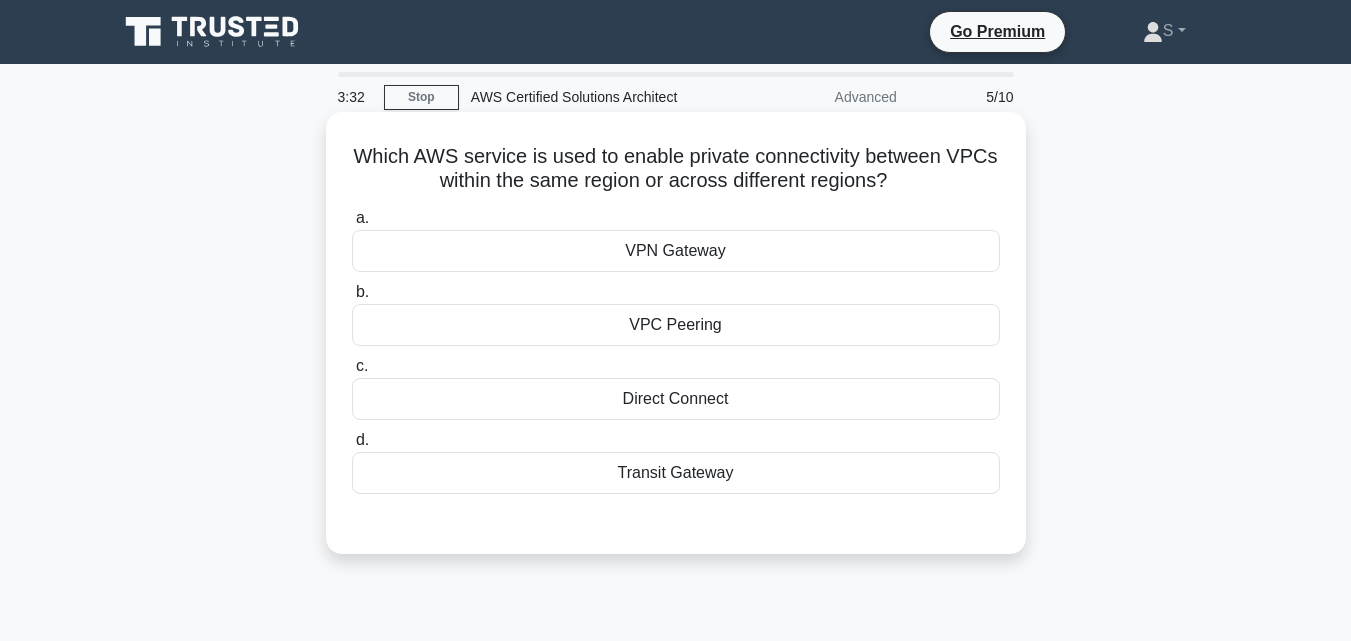 click on "a.
VPN Gateway
b.
VPC Peering
c. d." at bounding box center (676, 350) 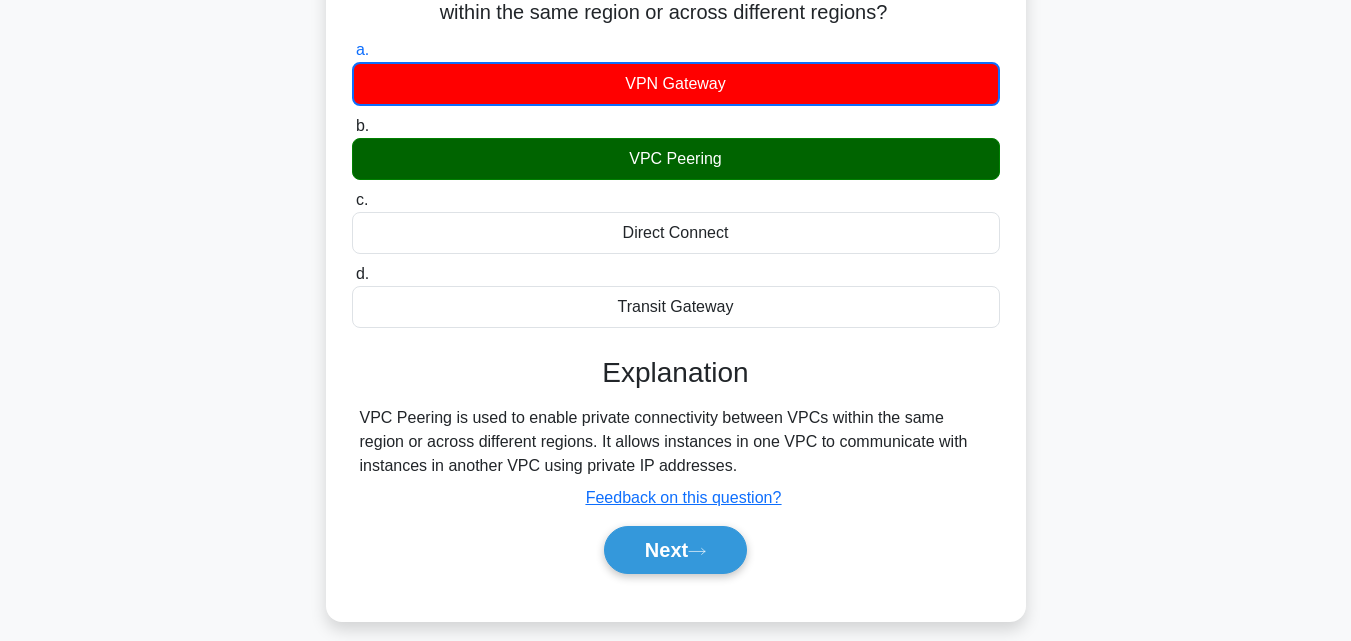 scroll, scrollTop: 200, scrollLeft: 0, axis: vertical 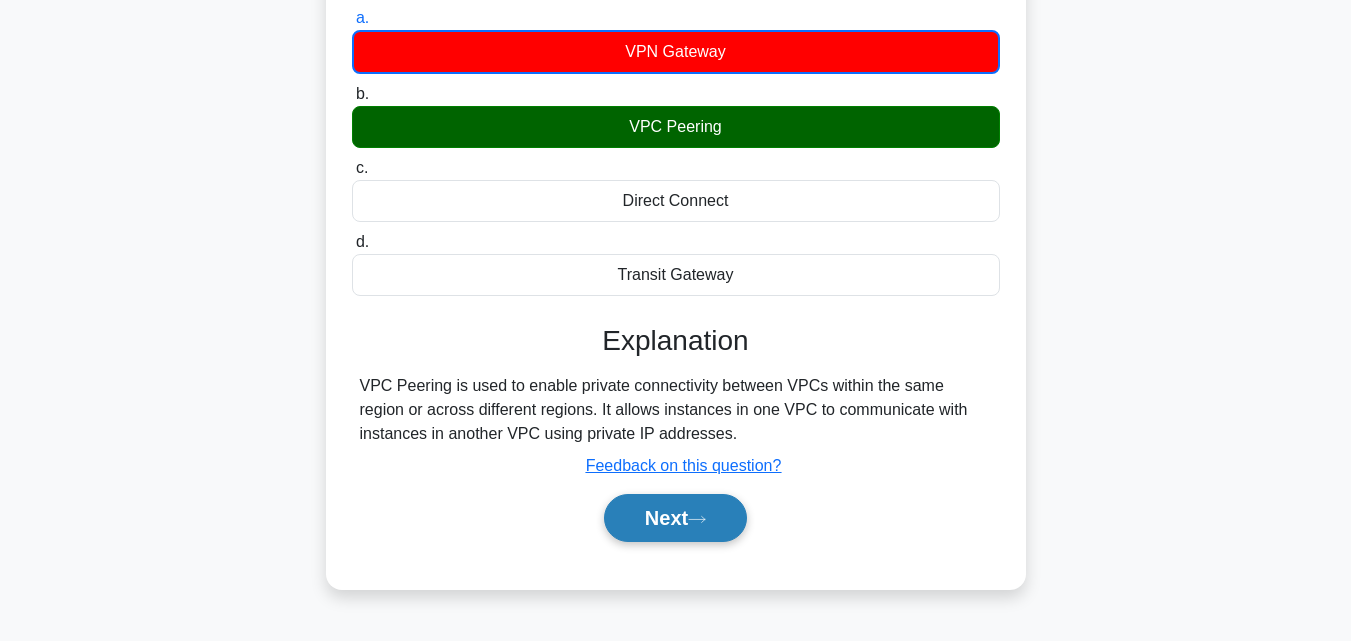 click on "Next" at bounding box center [675, 518] 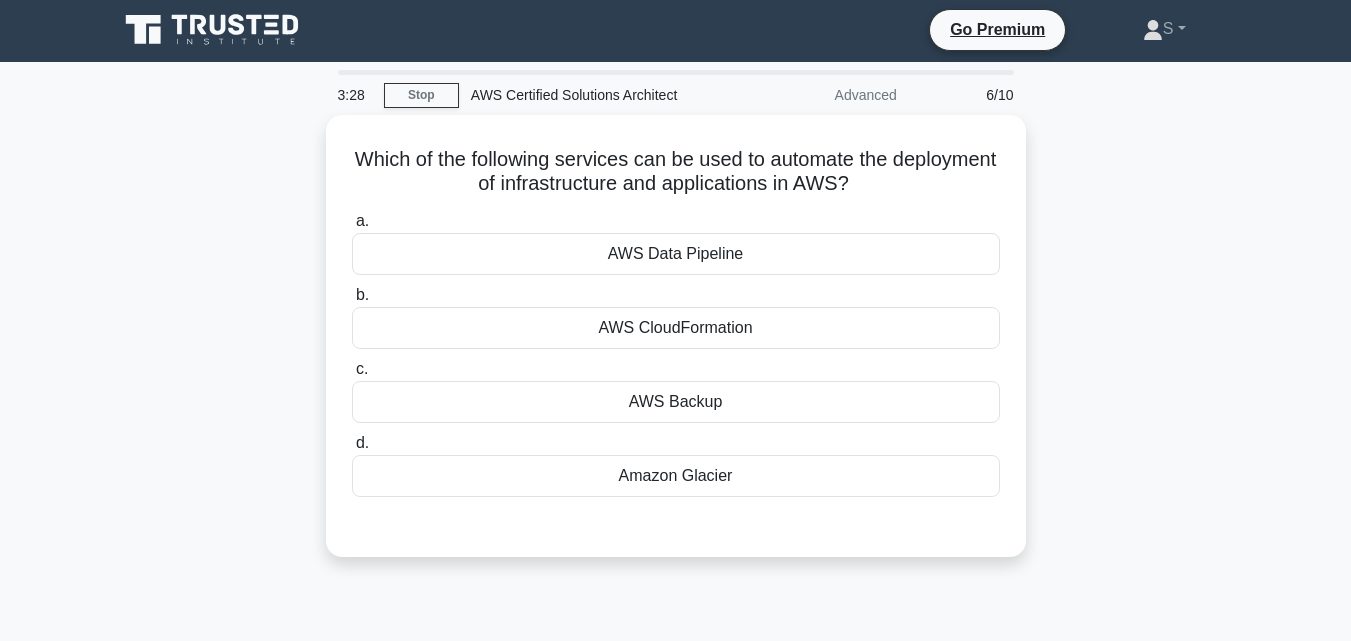 scroll, scrollTop: 0, scrollLeft: 0, axis: both 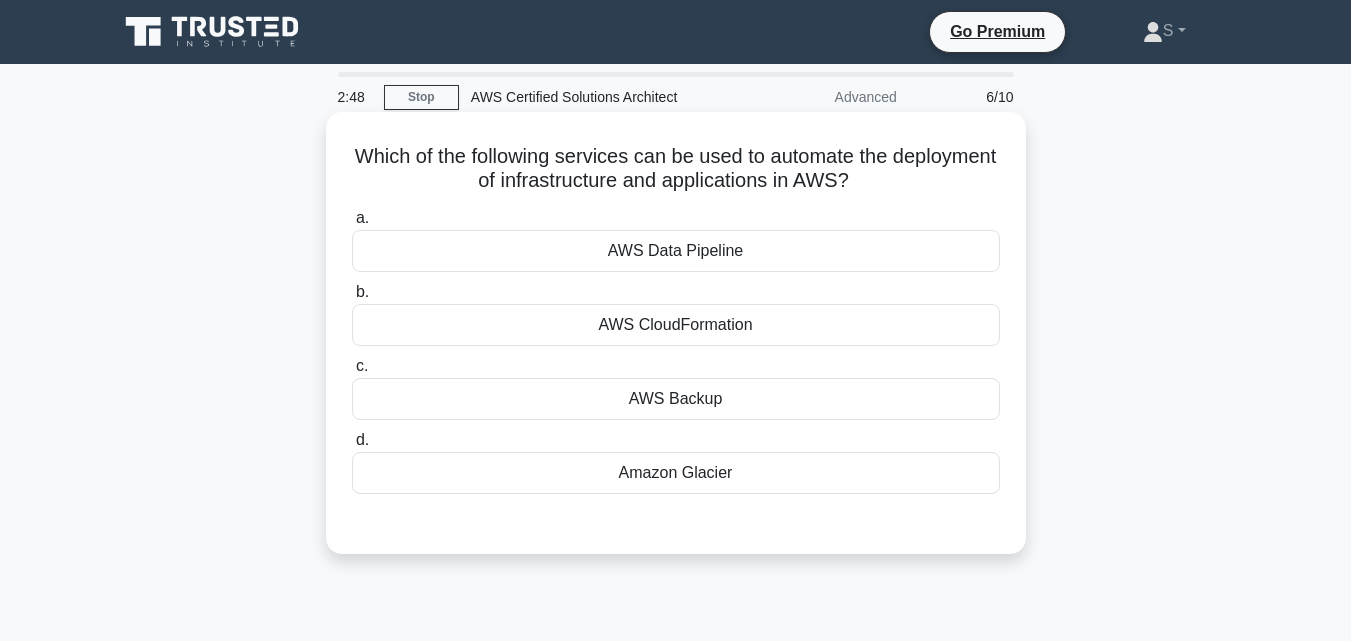 click on "a.
AWS Data Pipeline
b.
AWS CloudFormation
c. d." at bounding box center (676, 350) 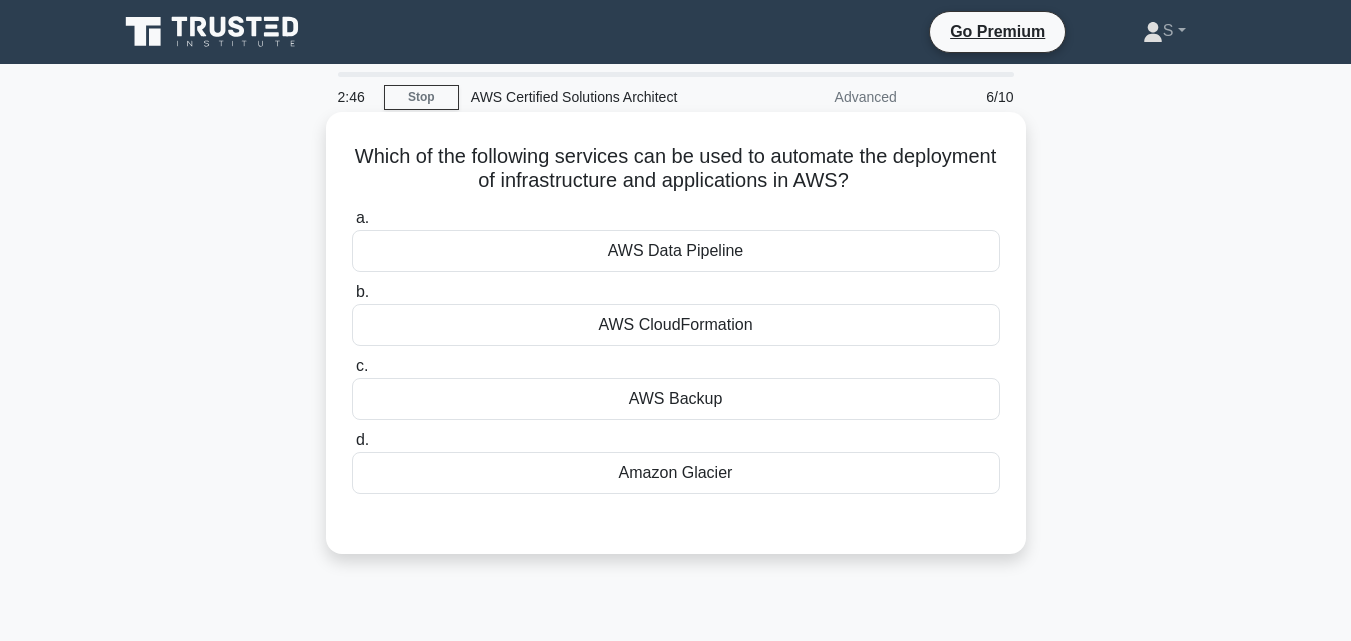 click on "AWS CloudFormation" at bounding box center [676, 325] 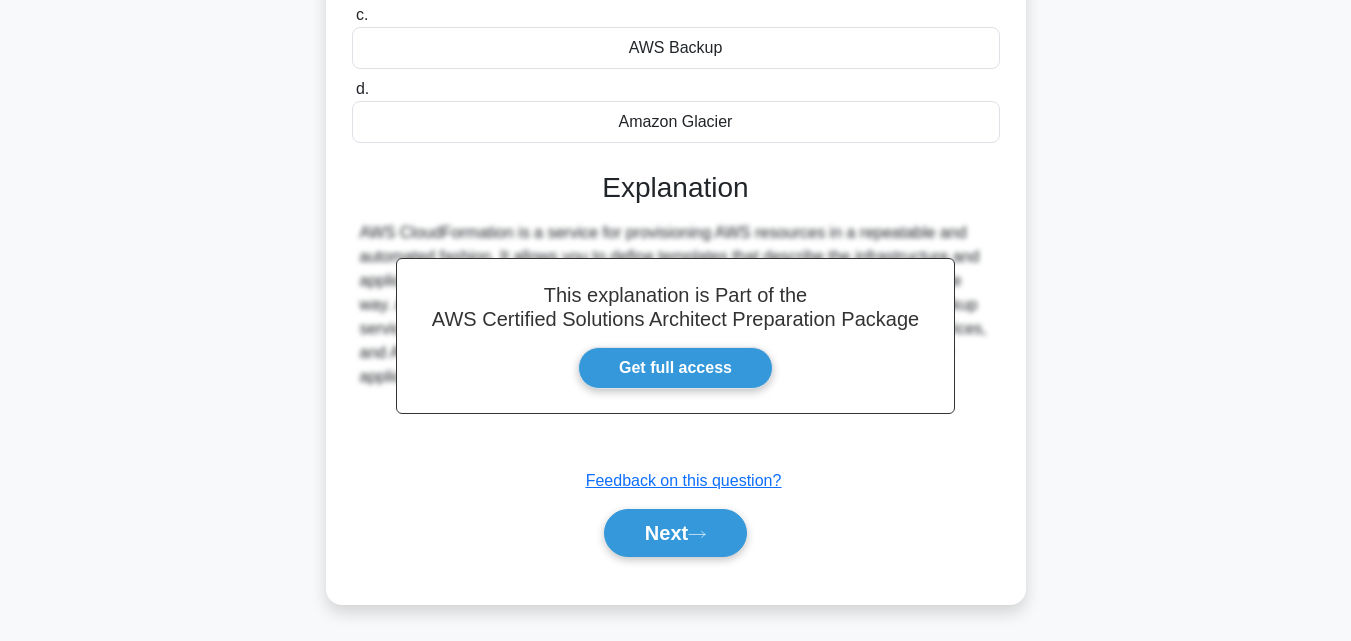 scroll, scrollTop: 400, scrollLeft: 0, axis: vertical 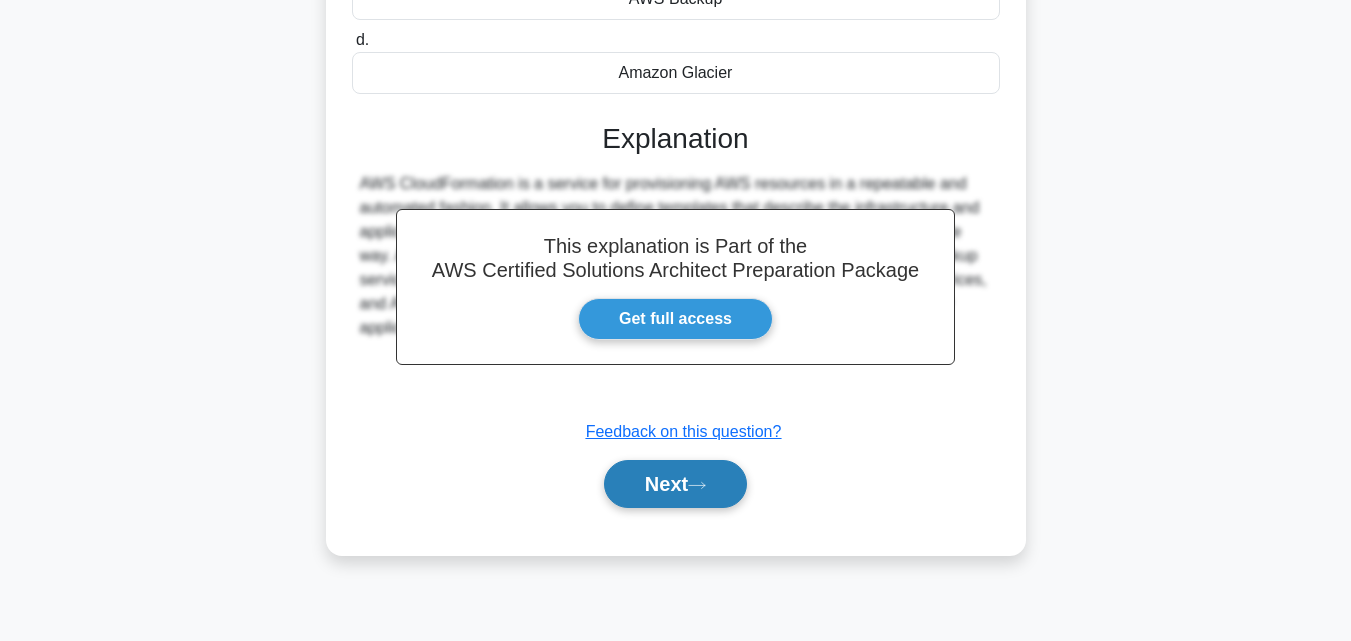 click on "Next" at bounding box center (675, 484) 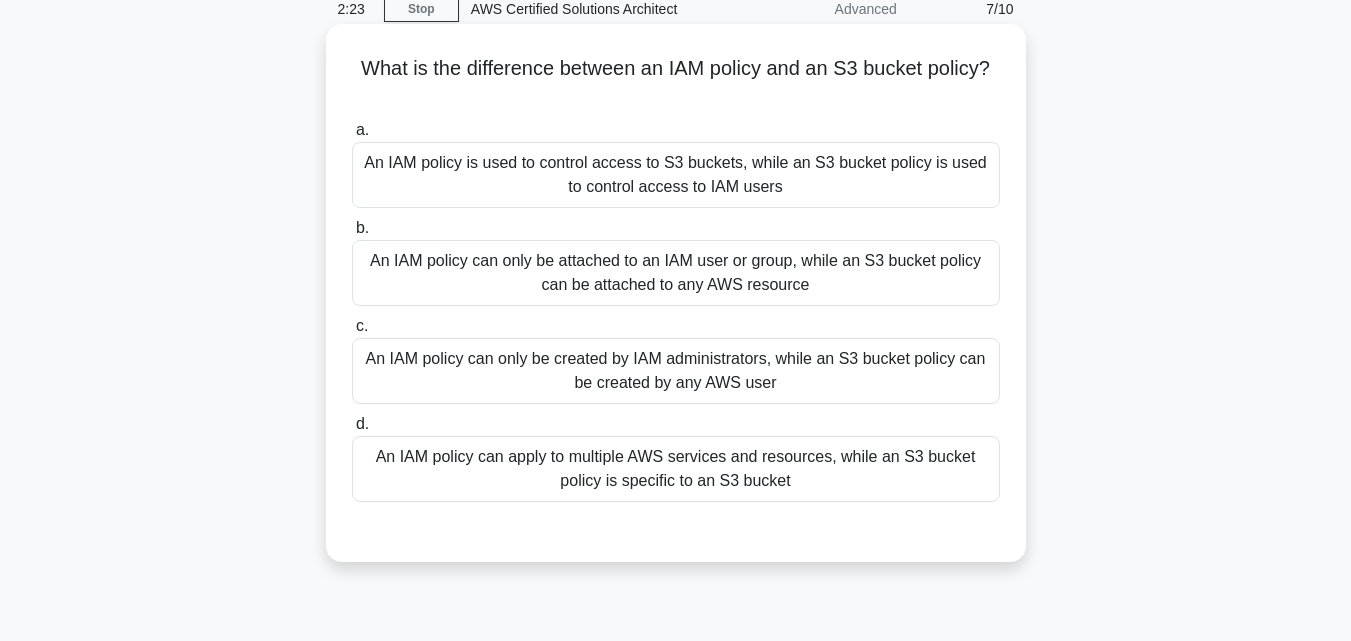 scroll, scrollTop: 100, scrollLeft: 0, axis: vertical 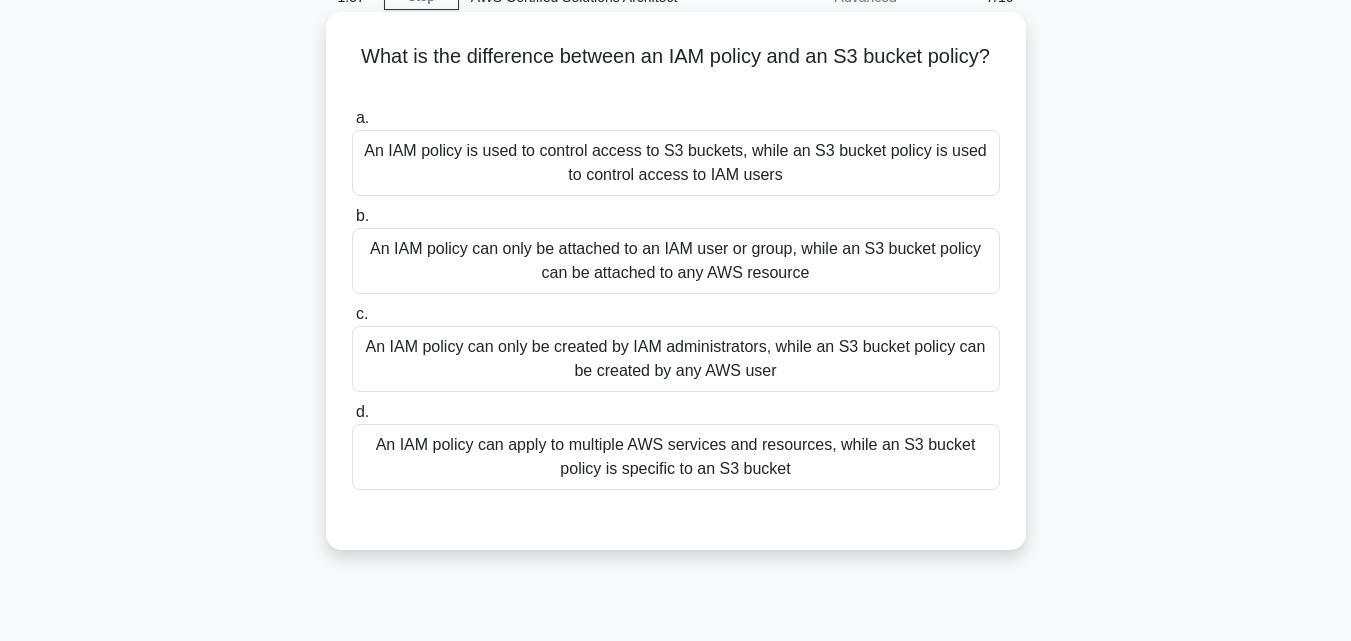click on "An IAM policy can apply to multiple AWS services and resources, while an S3 bucket policy is specific to an S3 bucket" at bounding box center (676, 457) 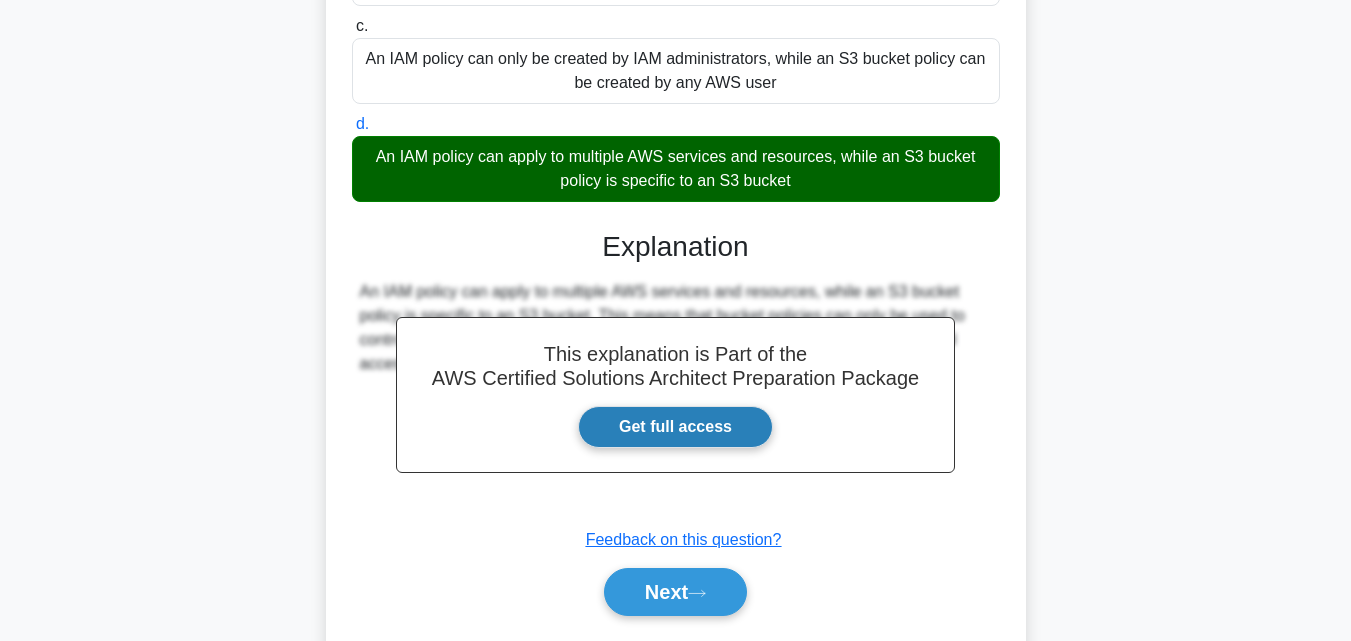 scroll, scrollTop: 400, scrollLeft: 0, axis: vertical 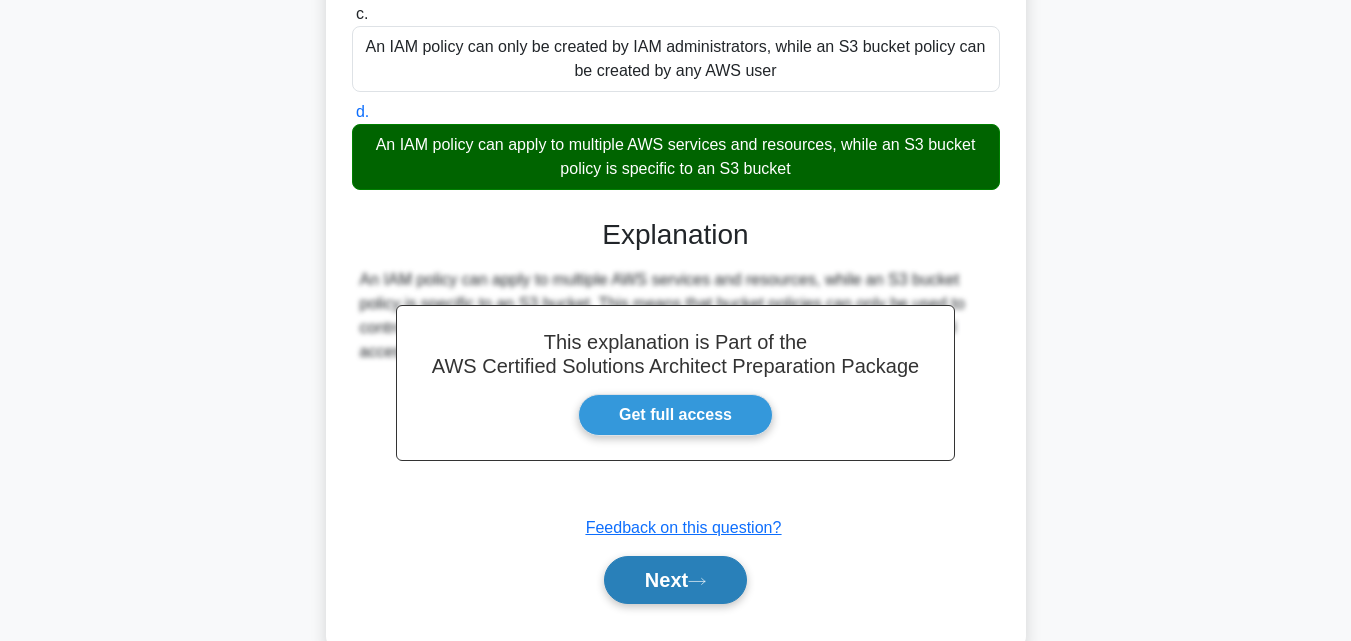 click 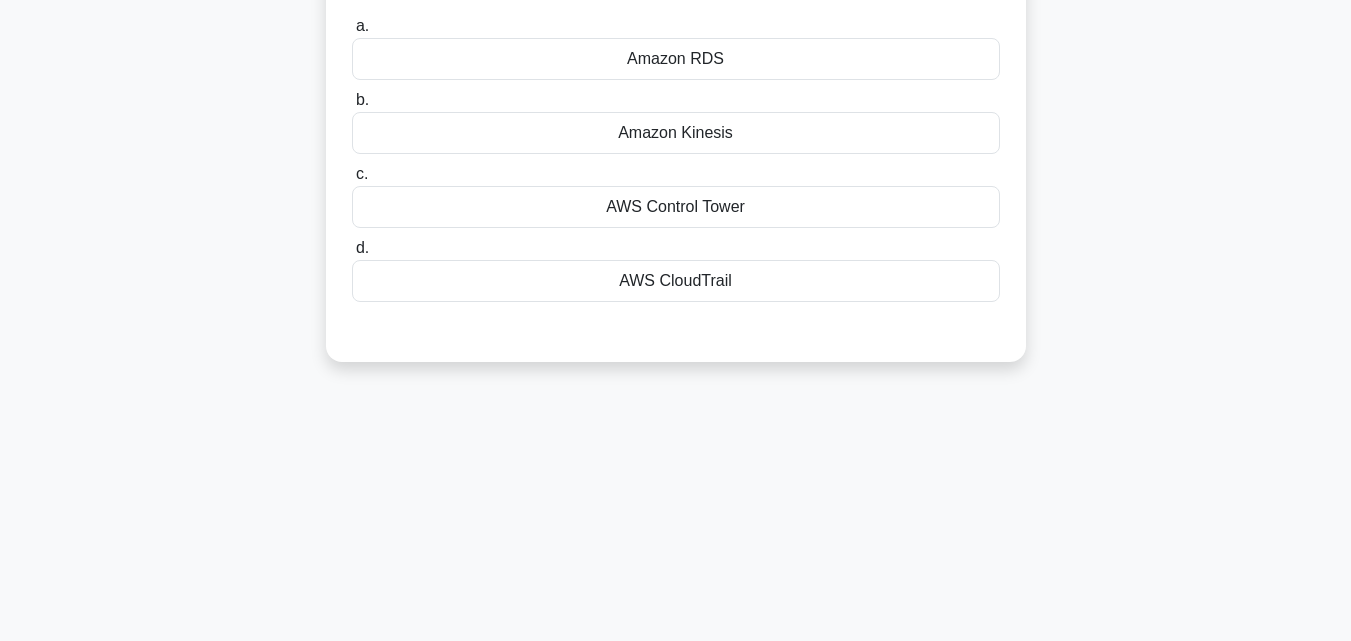 scroll, scrollTop: 0, scrollLeft: 0, axis: both 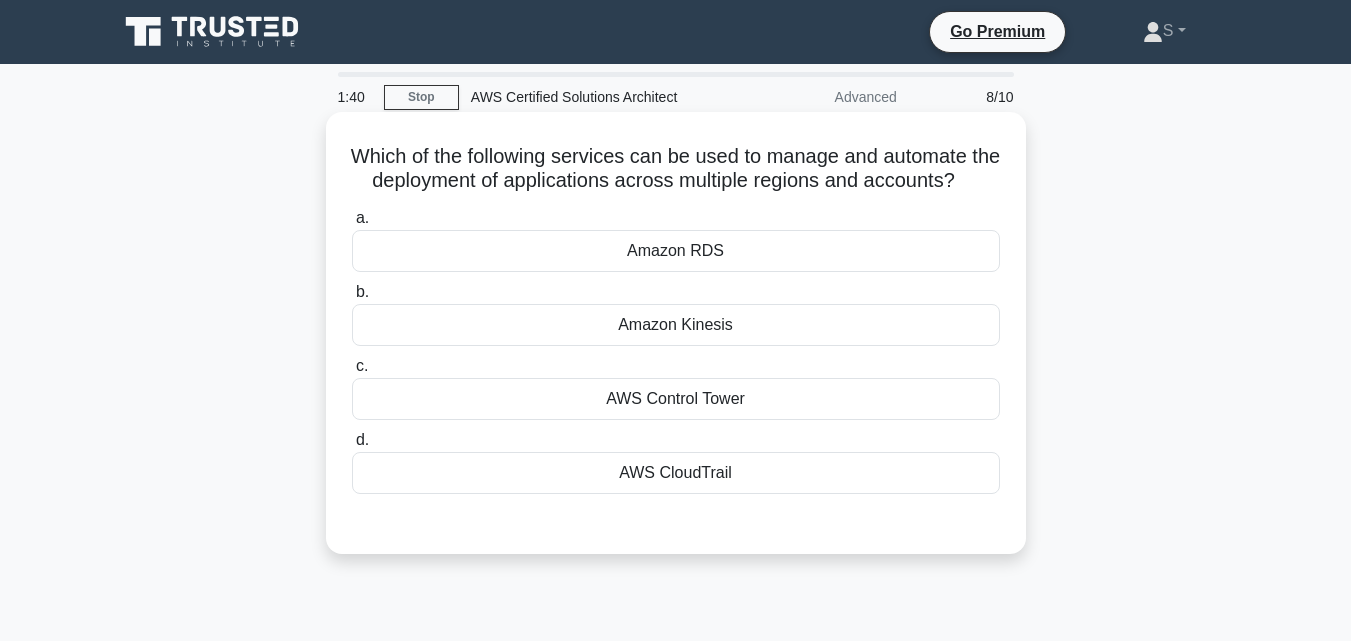 click on "AWS CloudTrail" at bounding box center (676, 473) 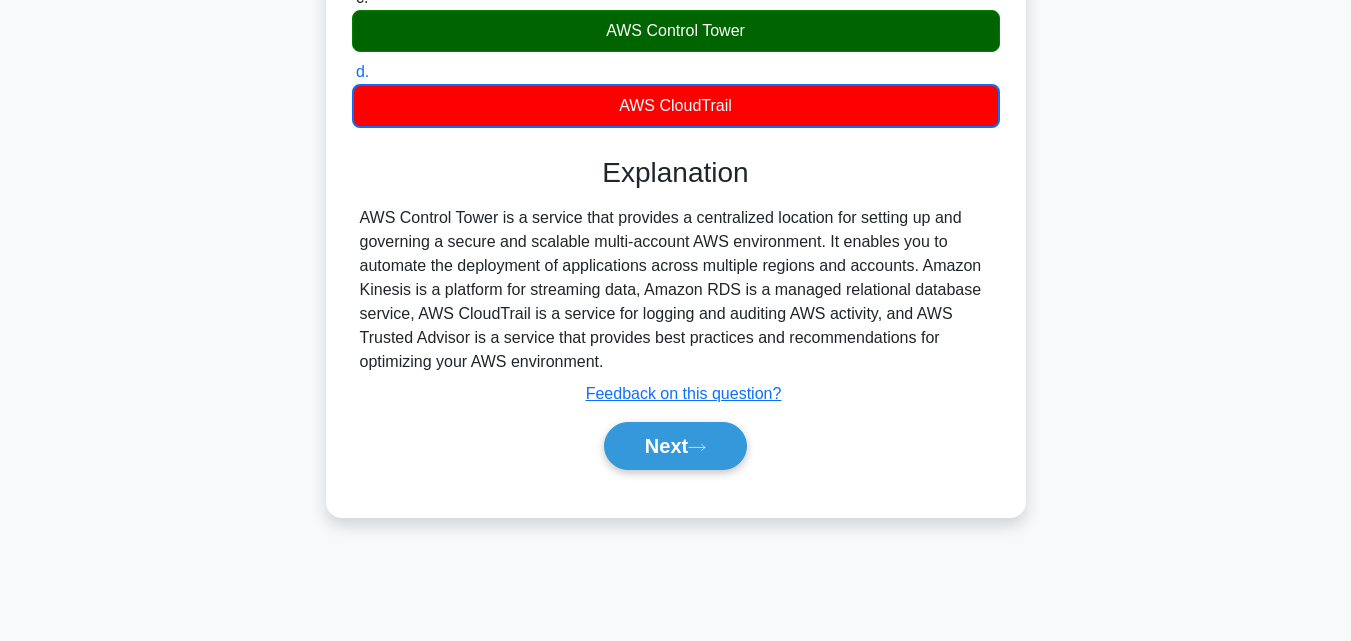 scroll, scrollTop: 400, scrollLeft: 0, axis: vertical 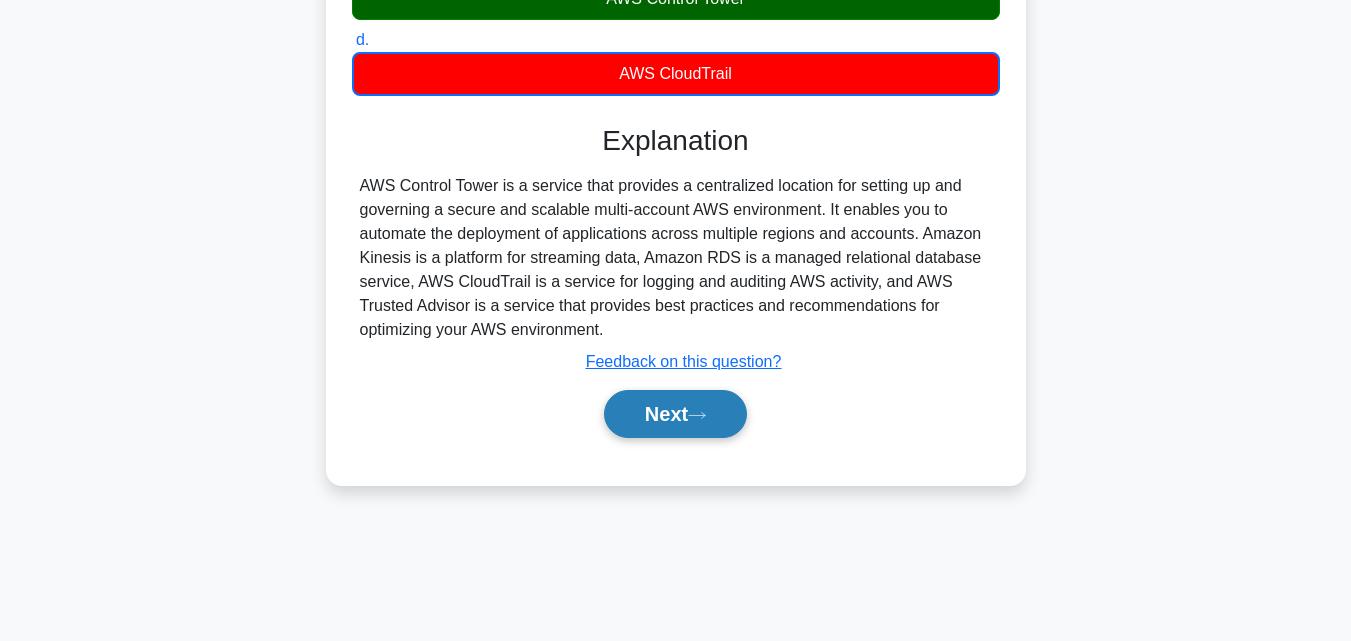 click on "Next" at bounding box center (675, 414) 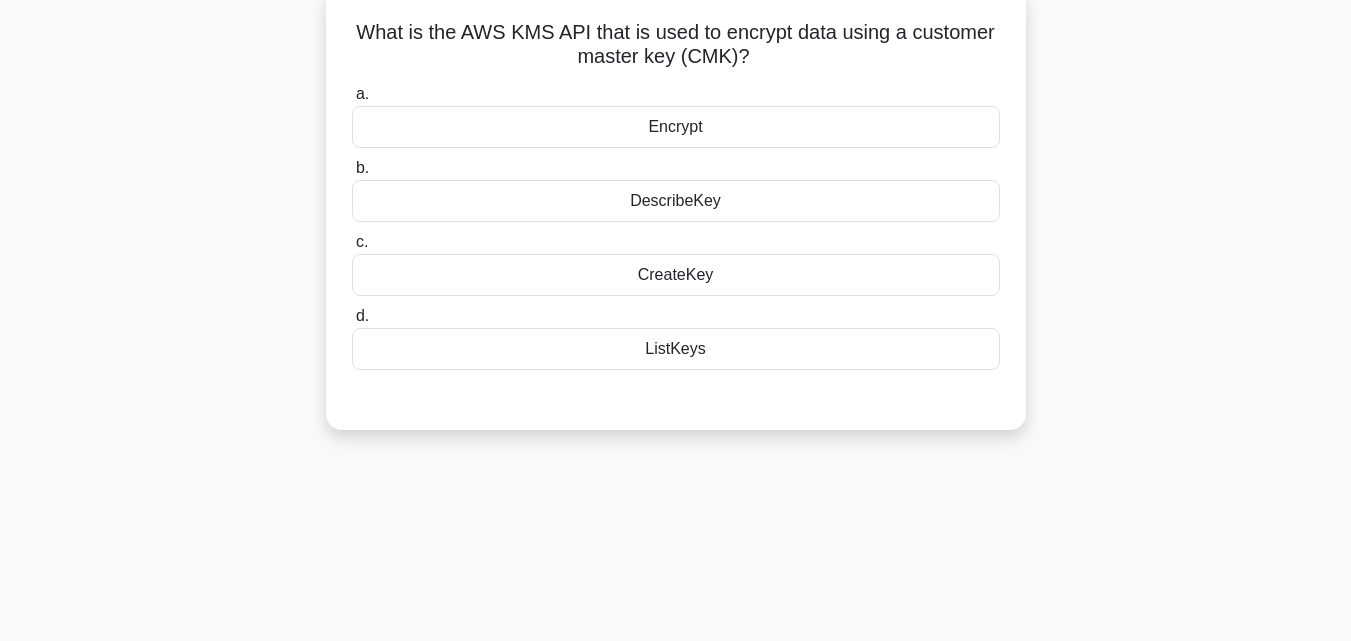 scroll, scrollTop: 0, scrollLeft: 0, axis: both 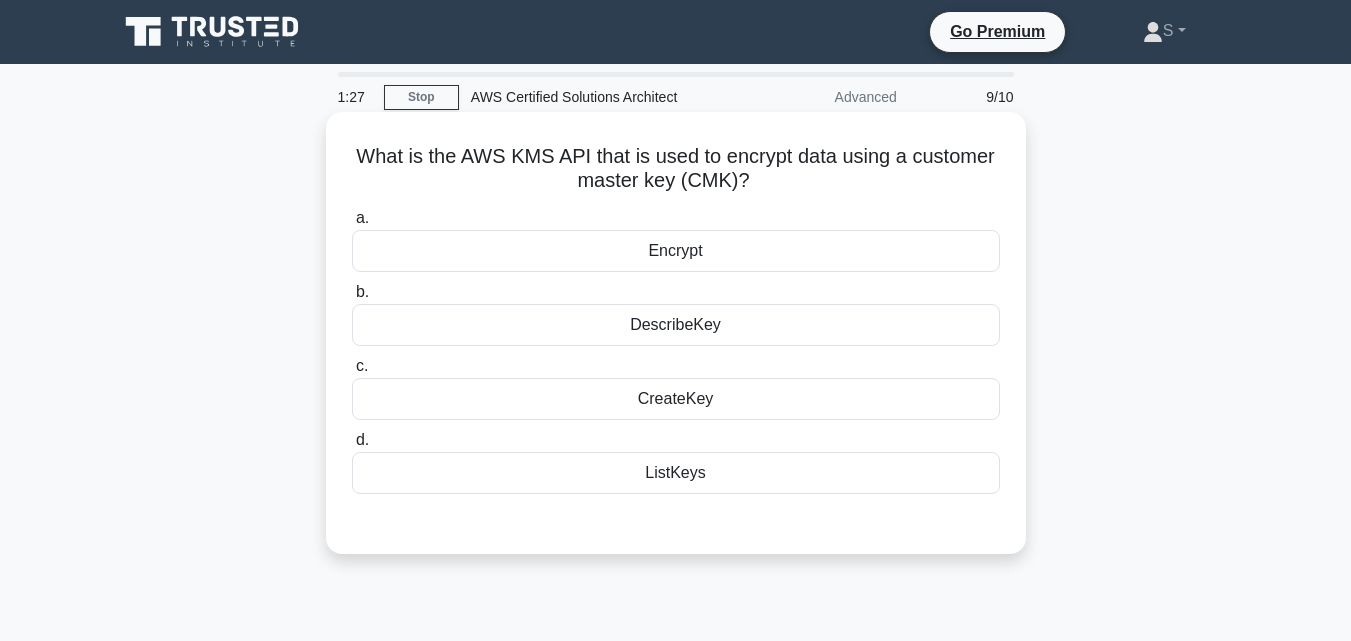 click on "CreateKey" at bounding box center (676, 399) 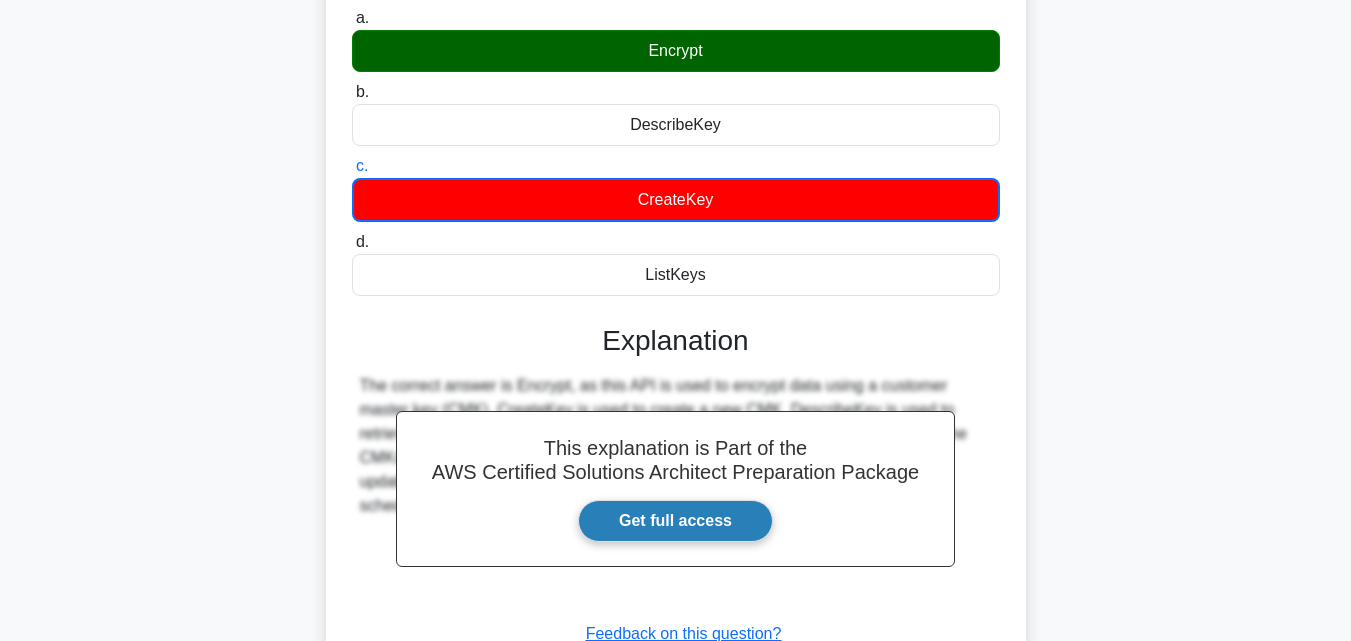 scroll, scrollTop: 400, scrollLeft: 0, axis: vertical 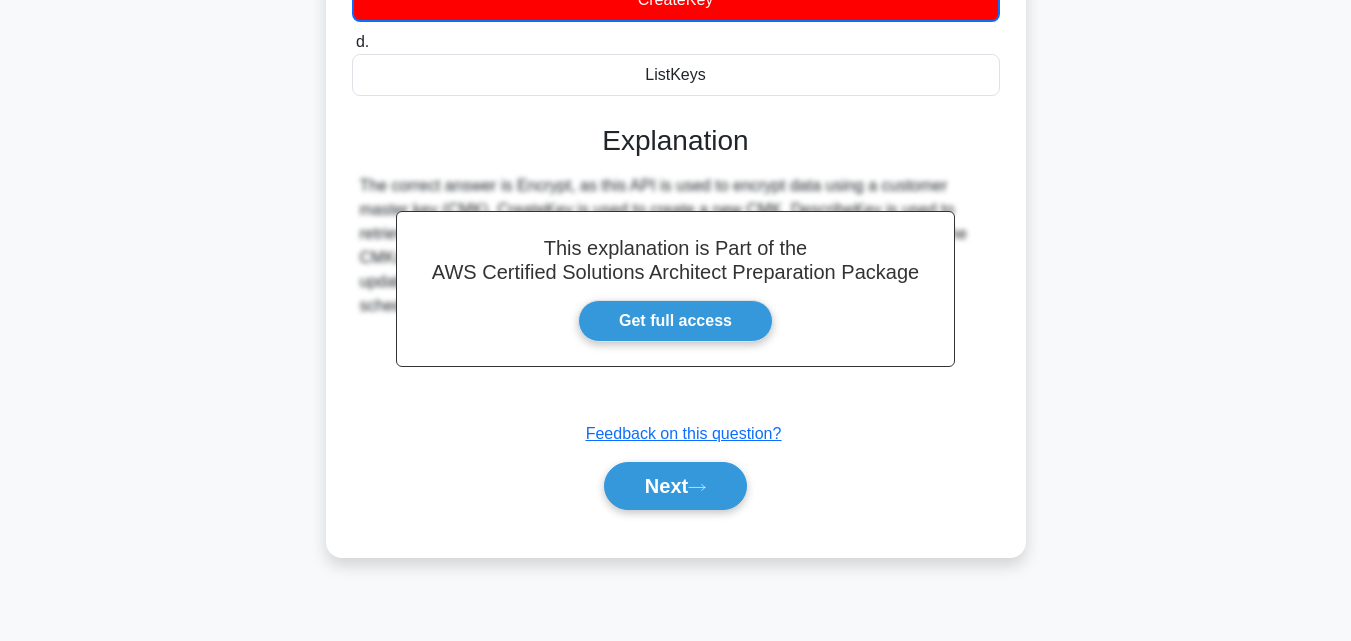 click on "Next" at bounding box center [676, 486] 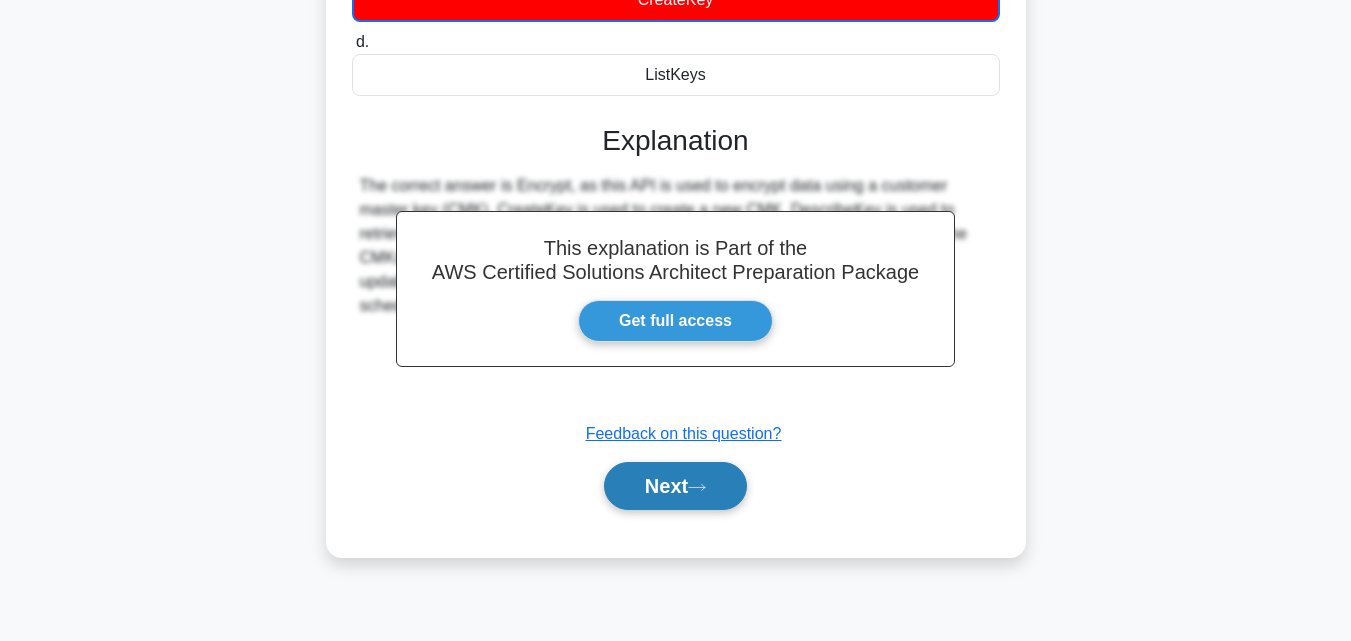 click on "Next" at bounding box center (675, 486) 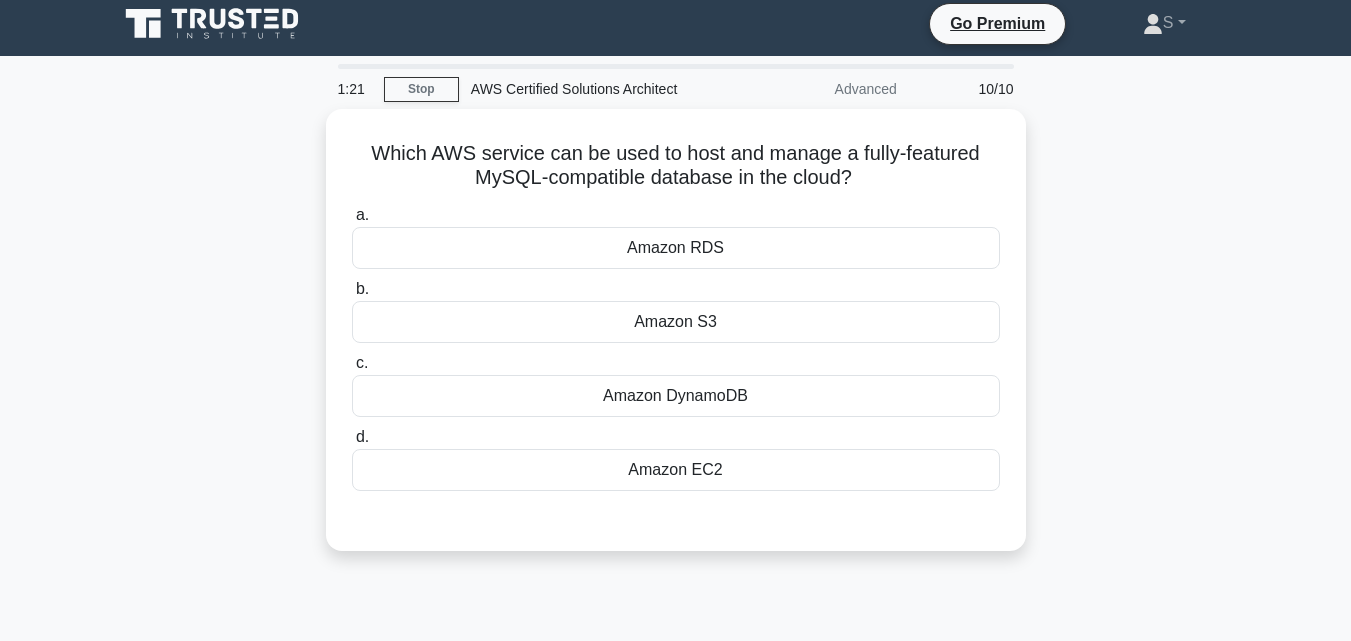 scroll, scrollTop: 0, scrollLeft: 0, axis: both 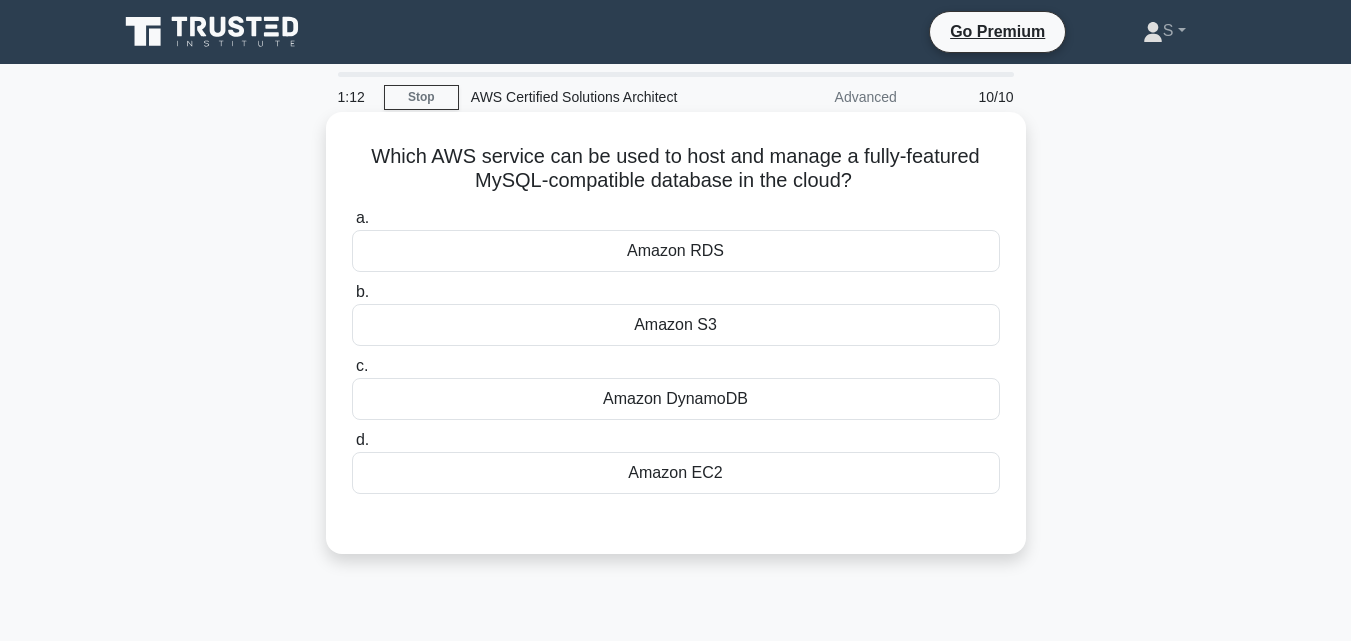 click on "Amazon EC2" at bounding box center [676, 473] 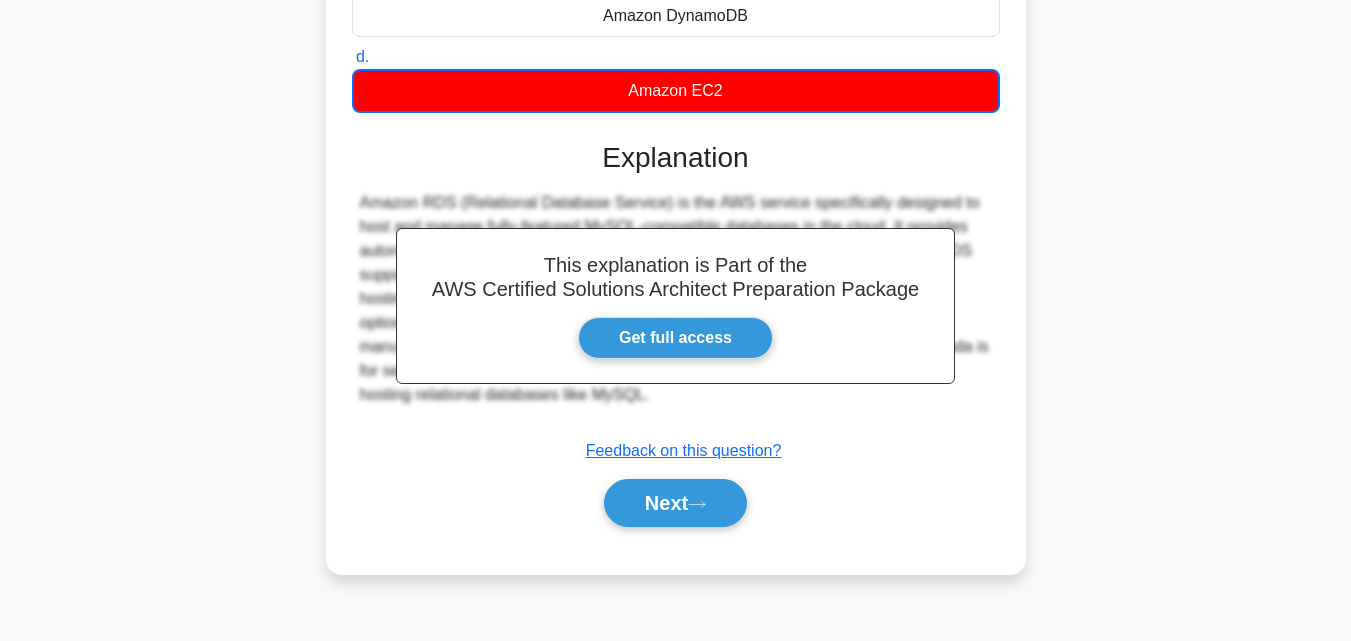 scroll, scrollTop: 439, scrollLeft: 0, axis: vertical 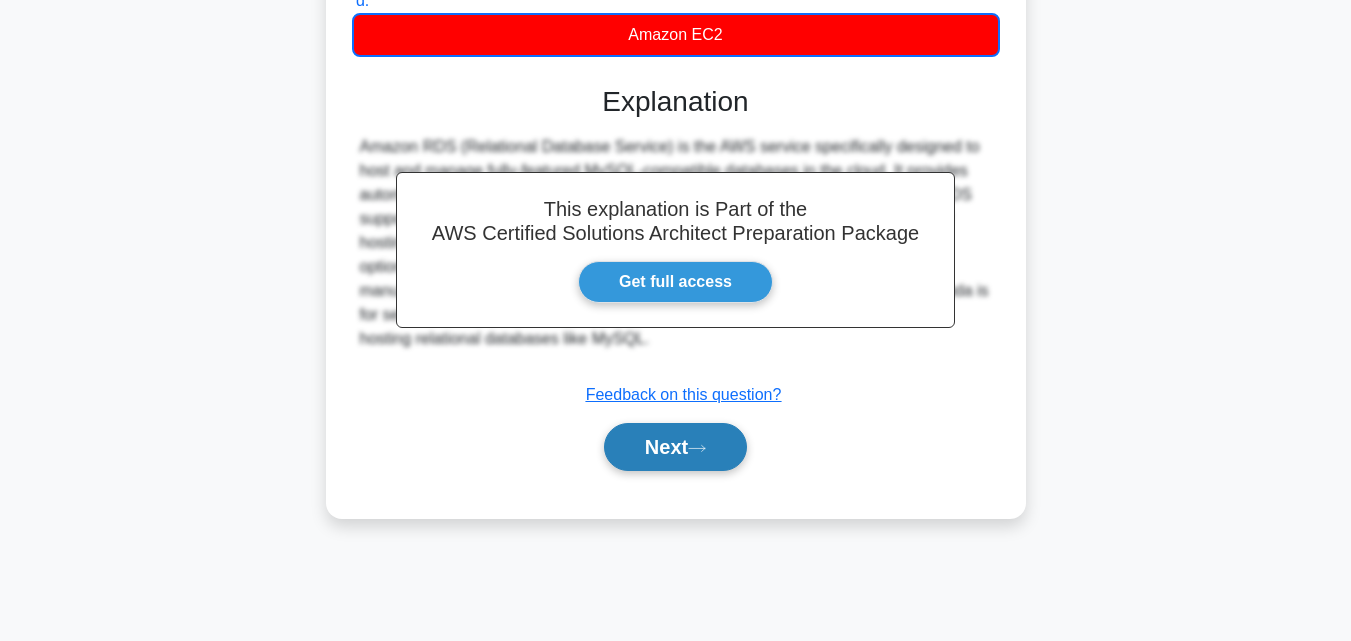click on "Next" at bounding box center [675, 447] 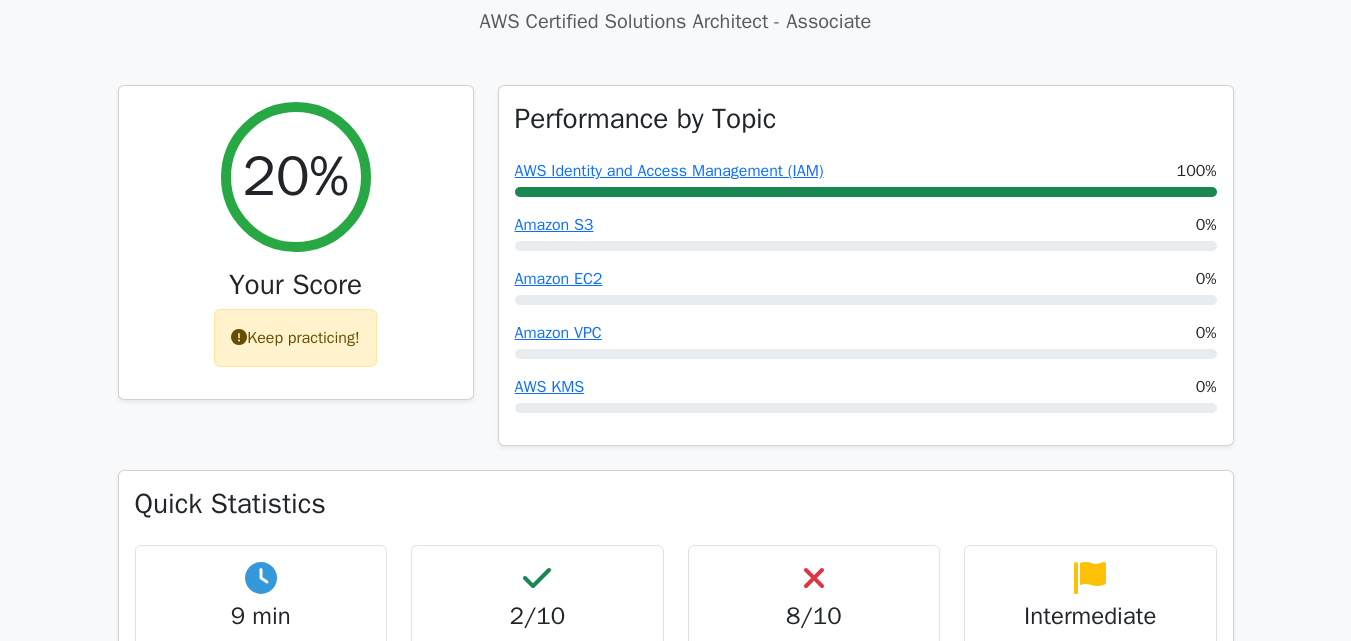 scroll, scrollTop: 700, scrollLeft: 0, axis: vertical 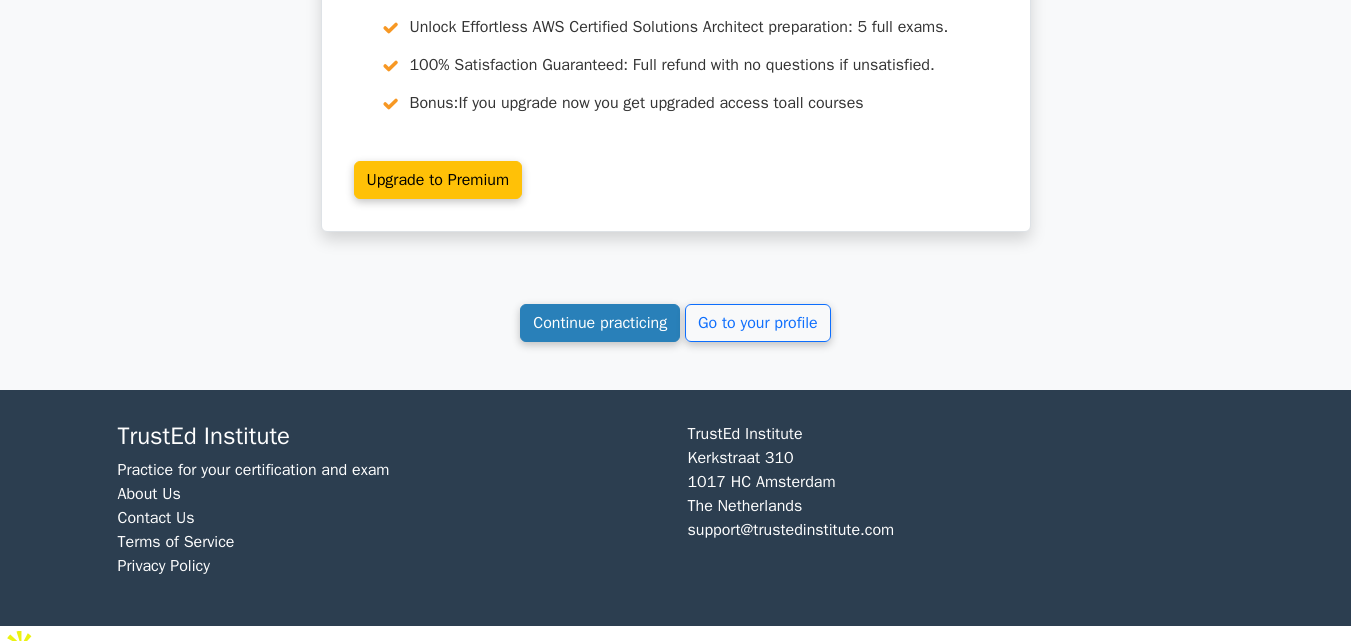 click on "Continue practicing" at bounding box center [600, 323] 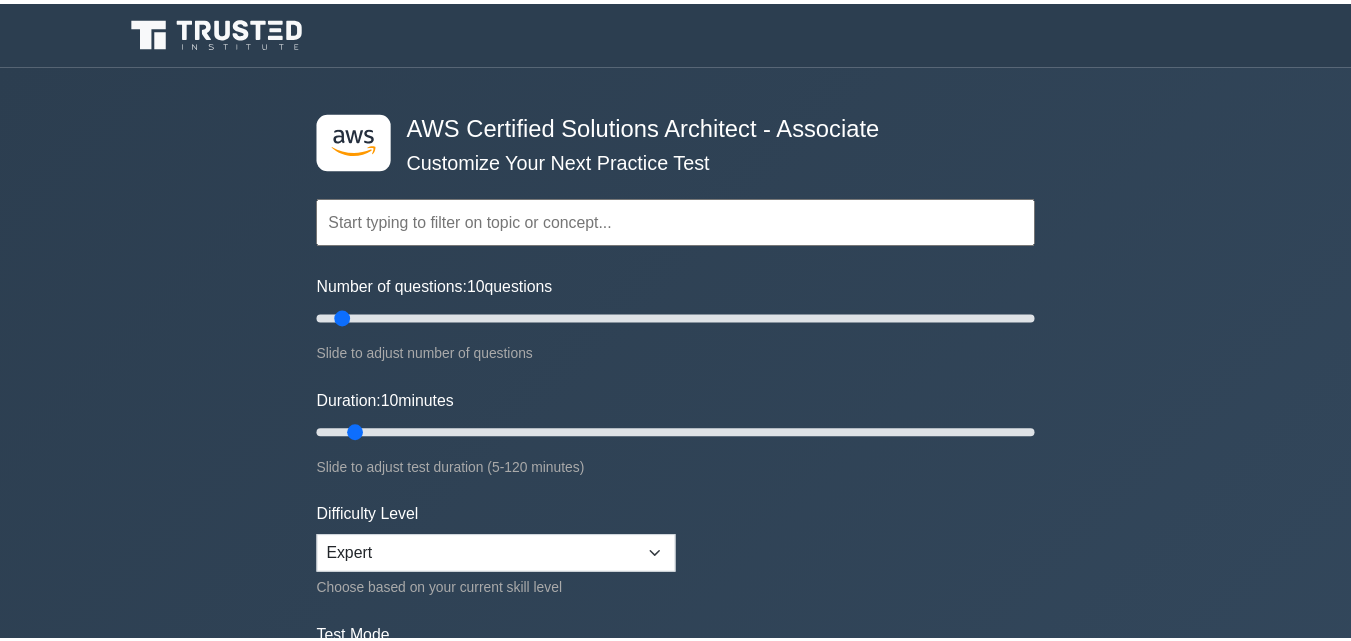 scroll, scrollTop: 0, scrollLeft: 0, axis: both 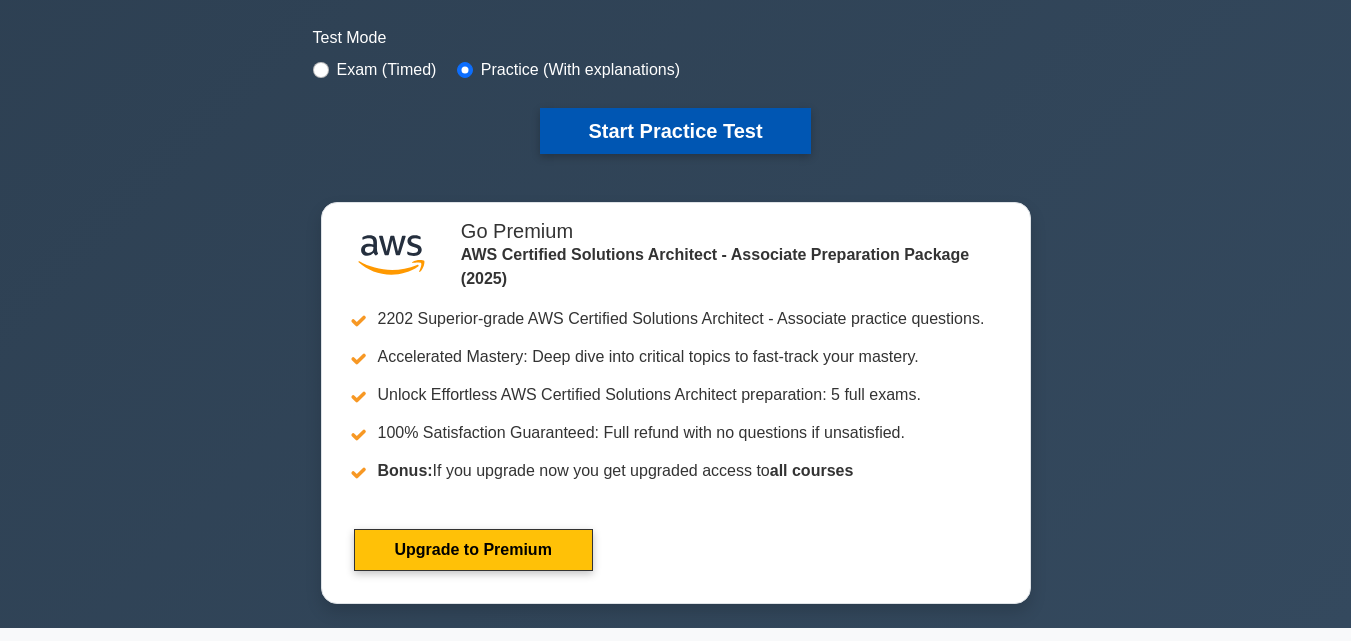 click on "Start Practice Test" at bounding box center [675, 131] 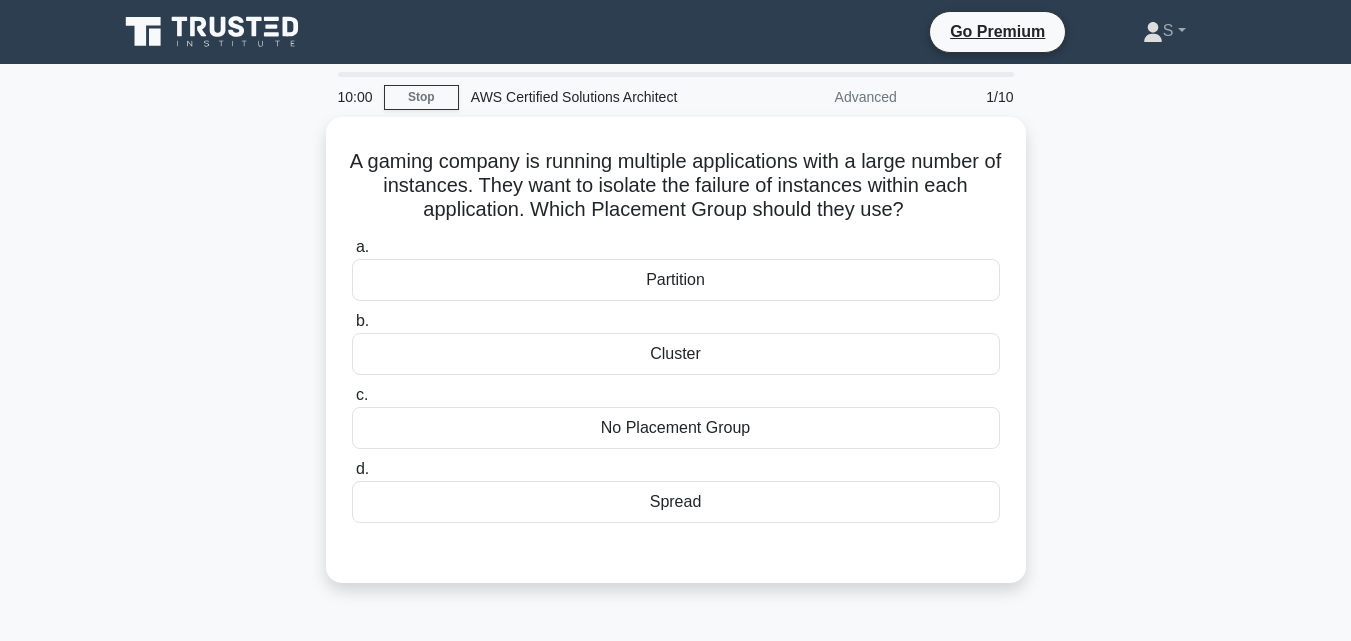 scroll, scrollTop: 0, scrollLeft: 0, axis: both 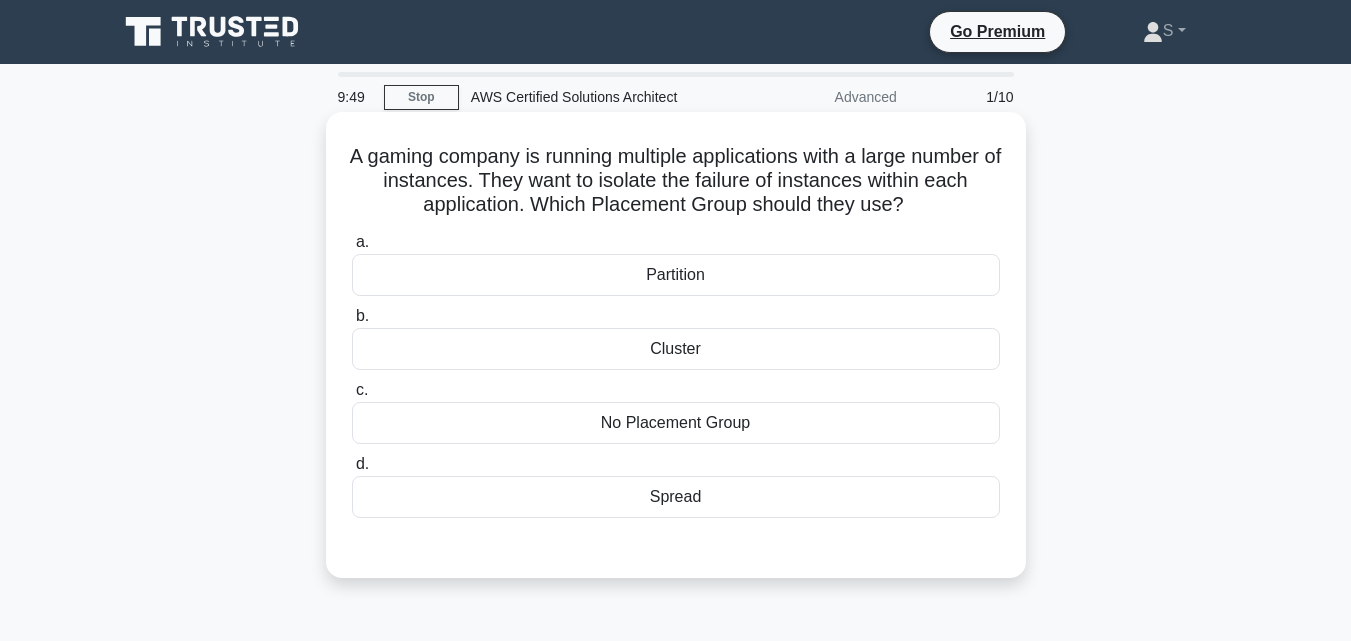 click on "Cluster" at bounding box center [676, 349] 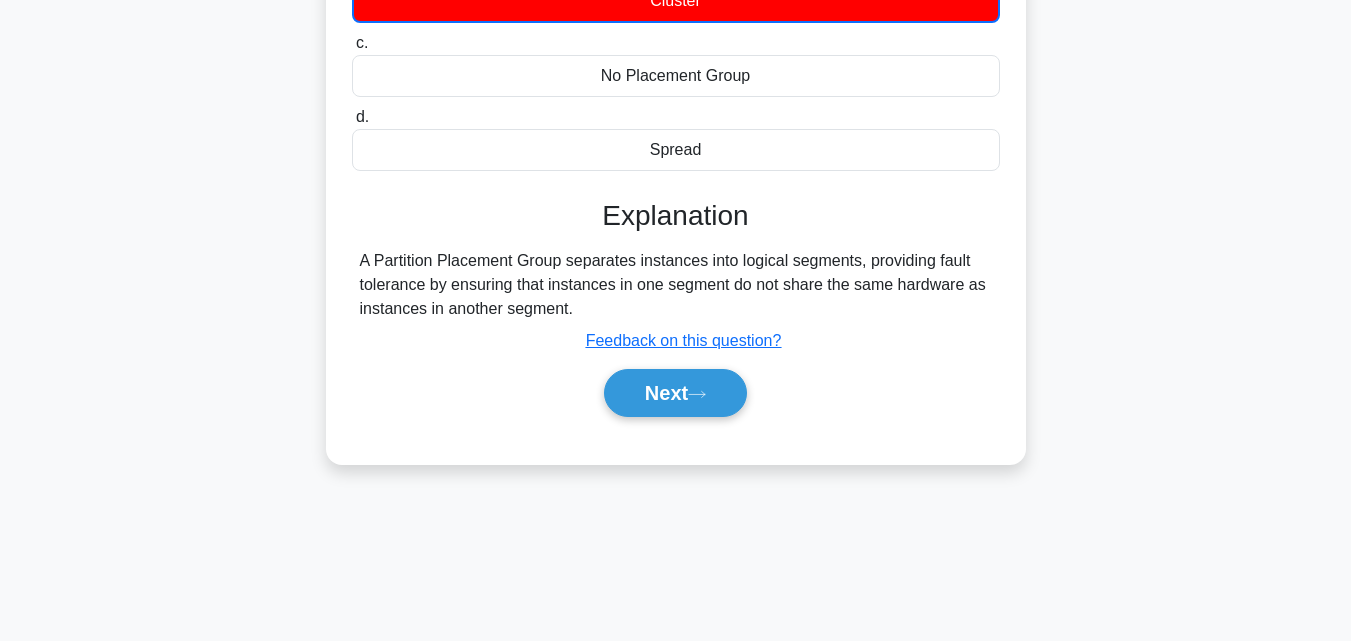 scroll, scrollTop: 439, scrollLeft: 0, axis: vertical 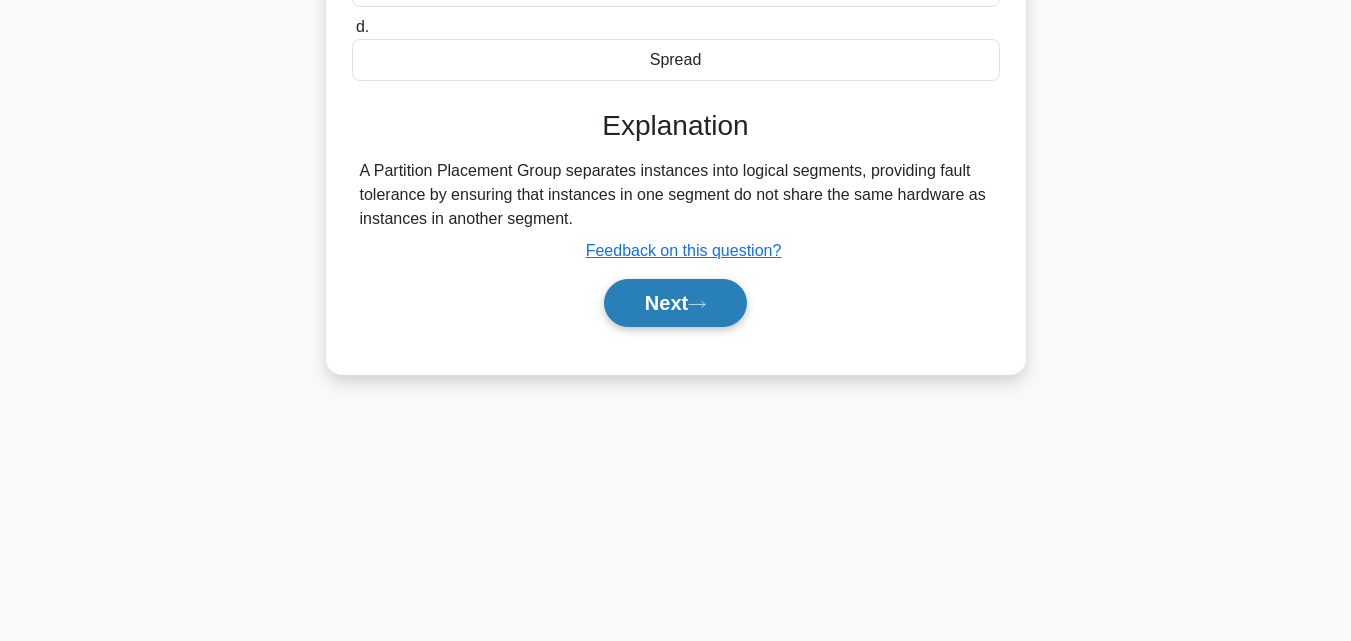 click on "Next" at bounding box center (675, 303) 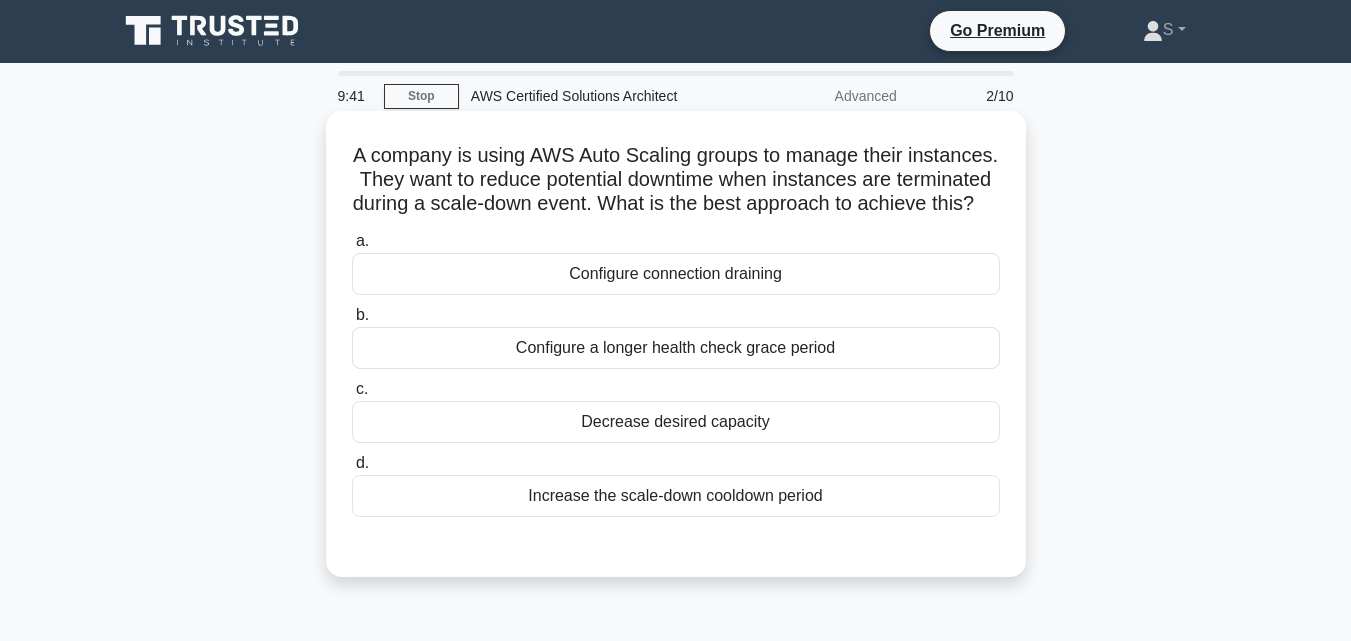 scroll, scrollTop: 0, scrollLeft: 0, axis: both 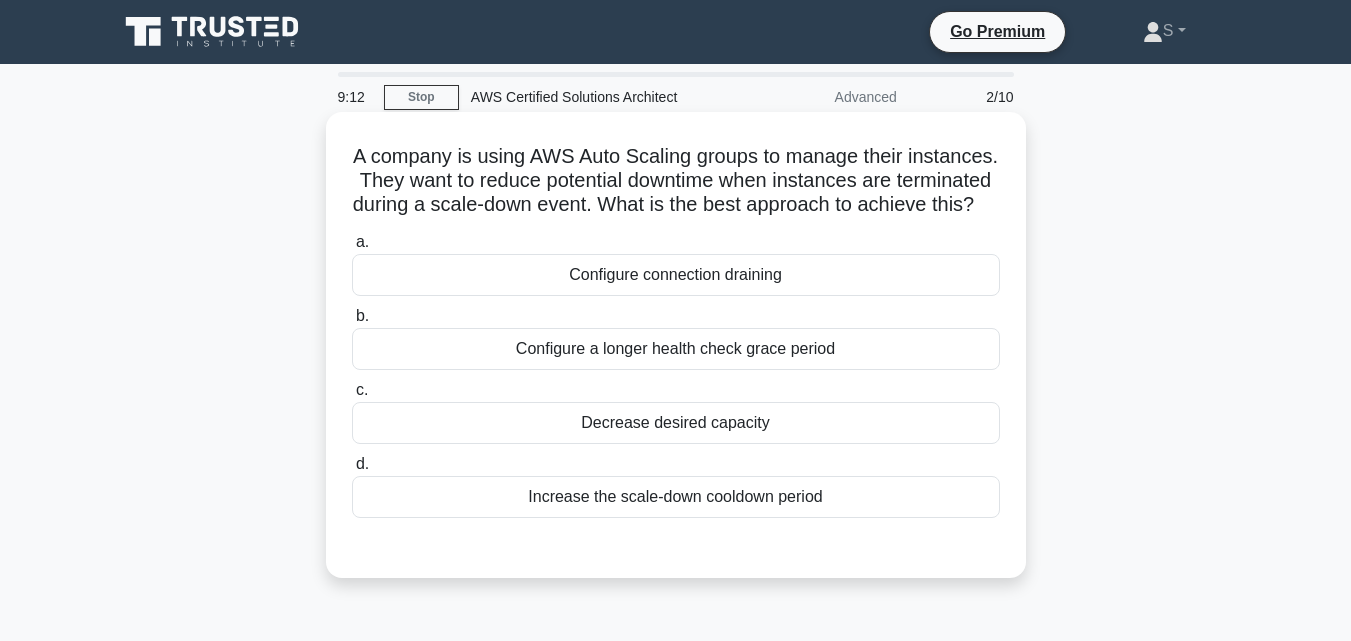click on "Increase the scale-down cooldown period" at bounding box center (676, 497) 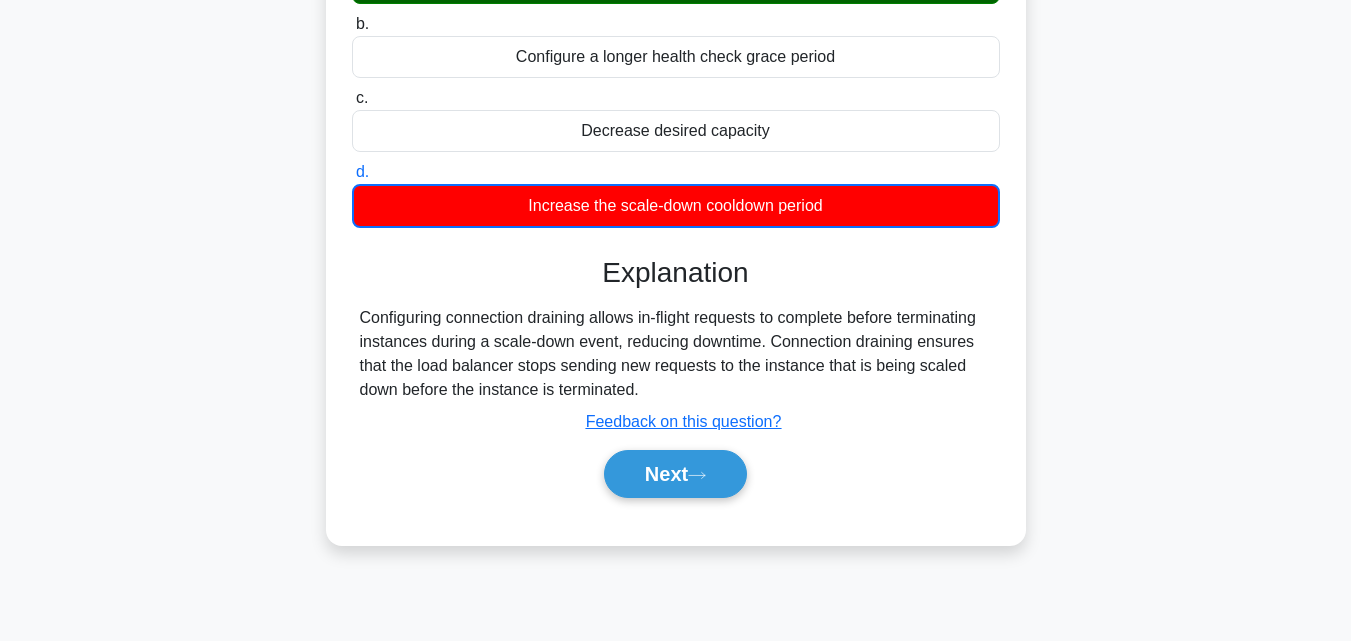 scroll, scrollTop: 300, scrollLeft: 0, axis: vertical 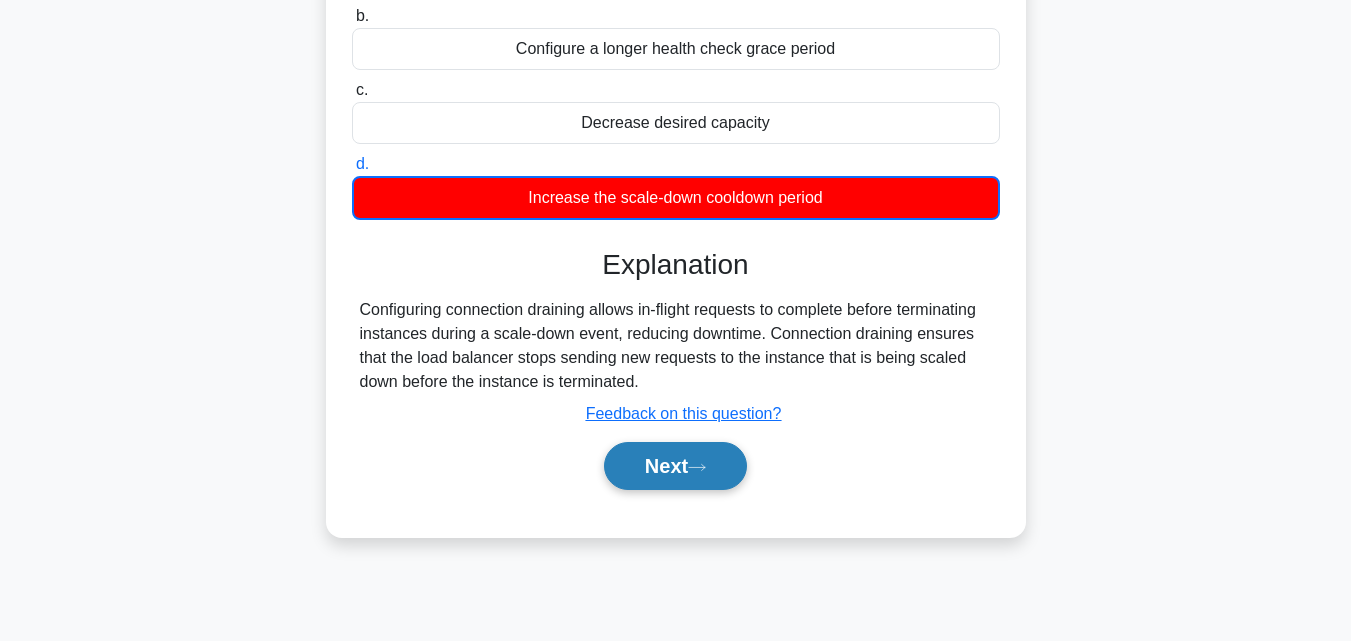 click on "Next" at bounding box center (675, 466) 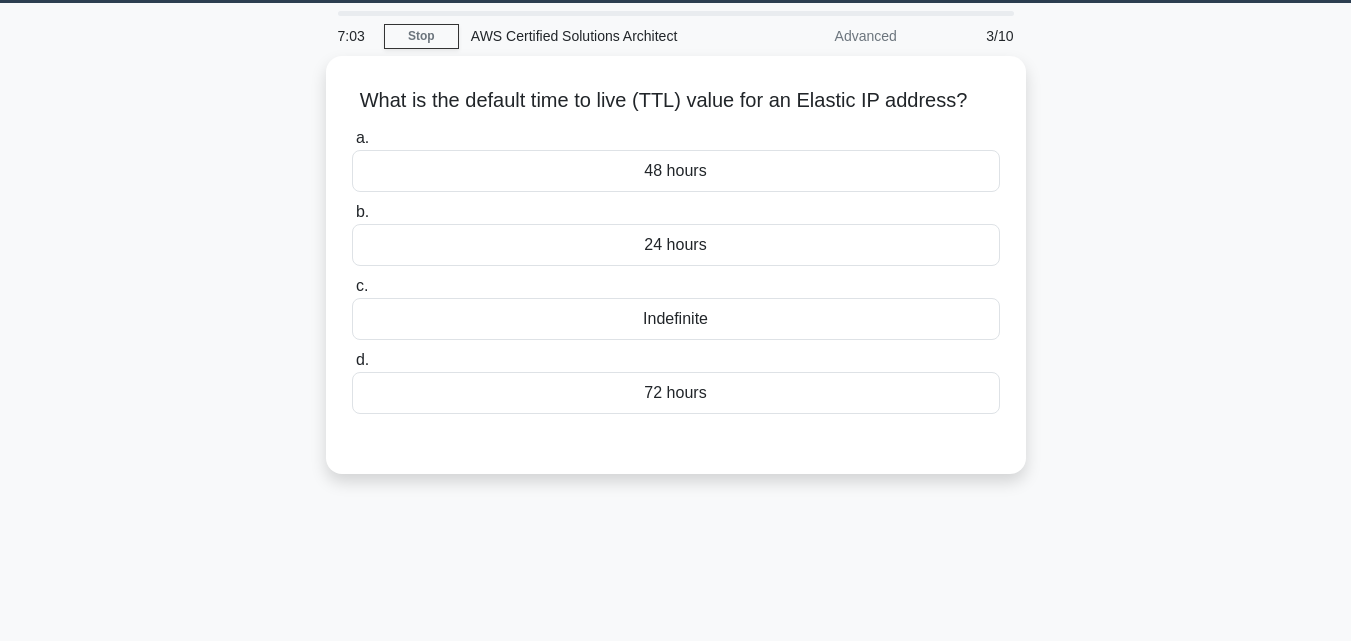 scroll, scrollTop: 0, scrollLeft: 0, axis: both 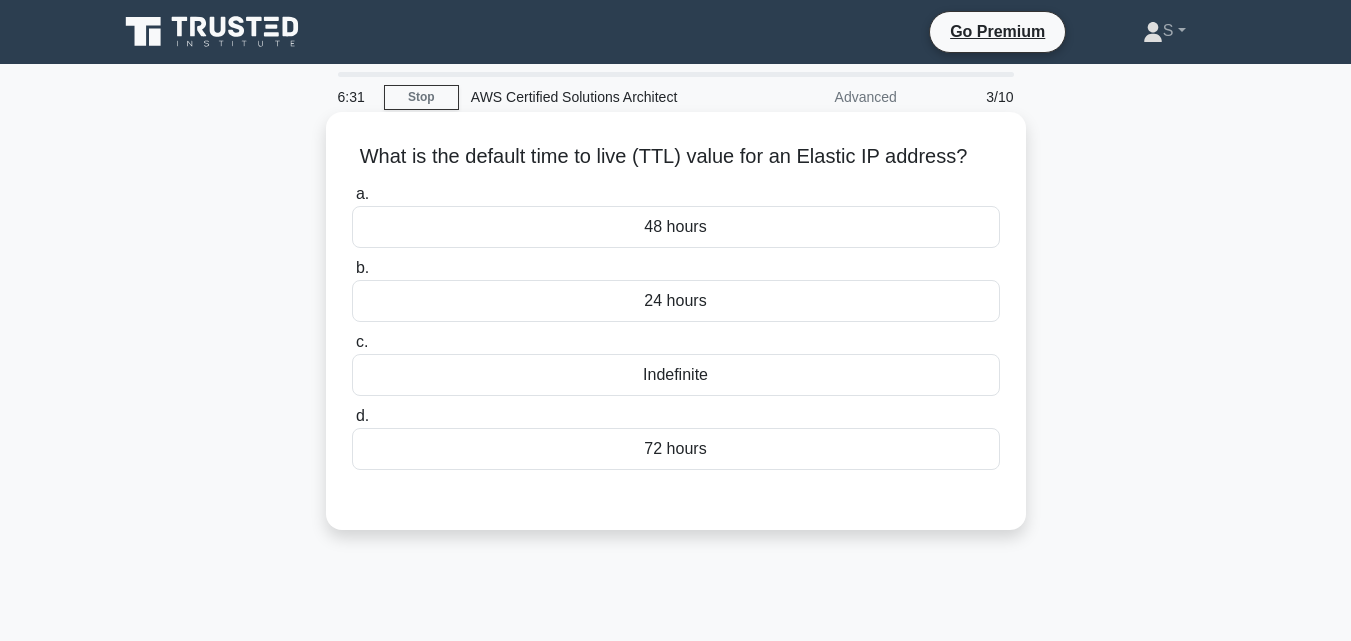 click on "24 hours" at bounding box center [676, 301] 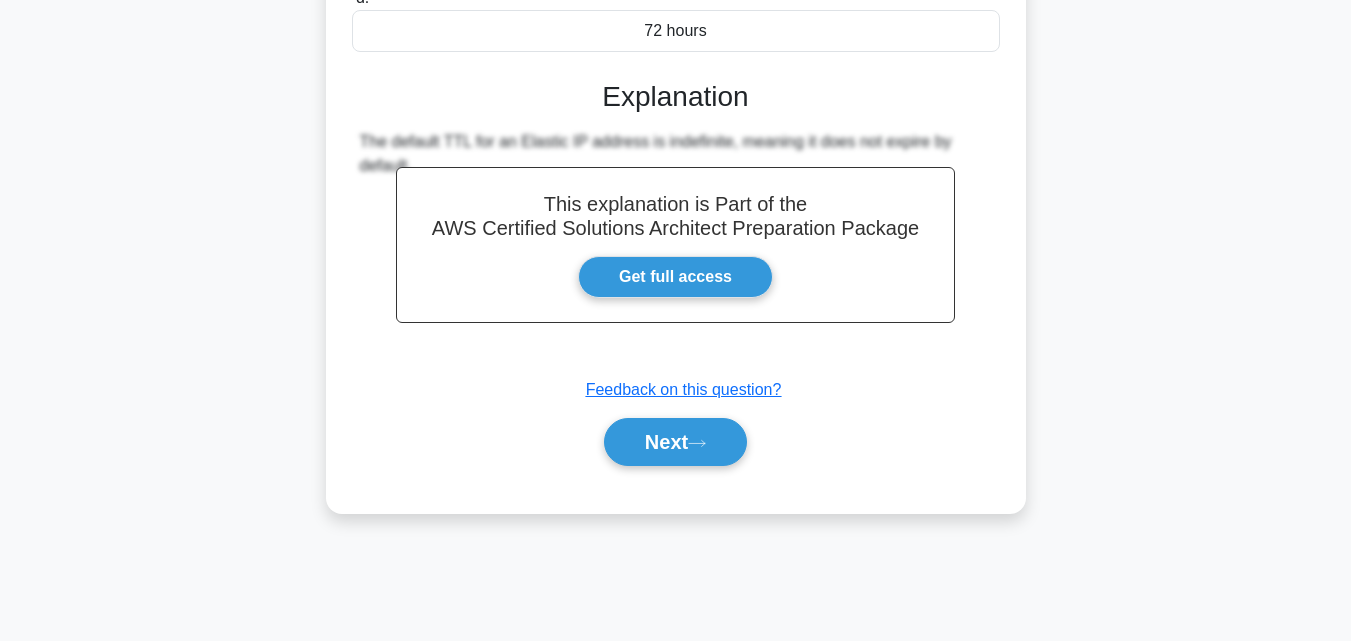 scroll, scrollTop: 439, scrollLeft: 0, axis: vertical 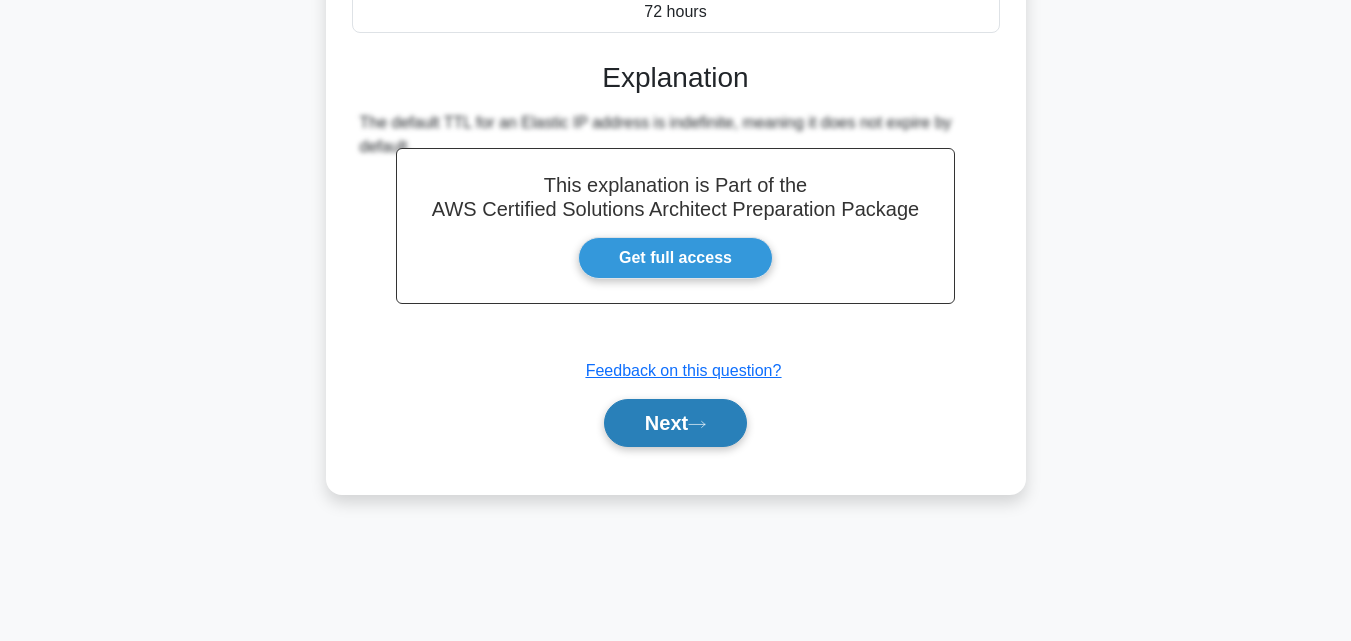 click on "Next" at bounding box center (675, 423) 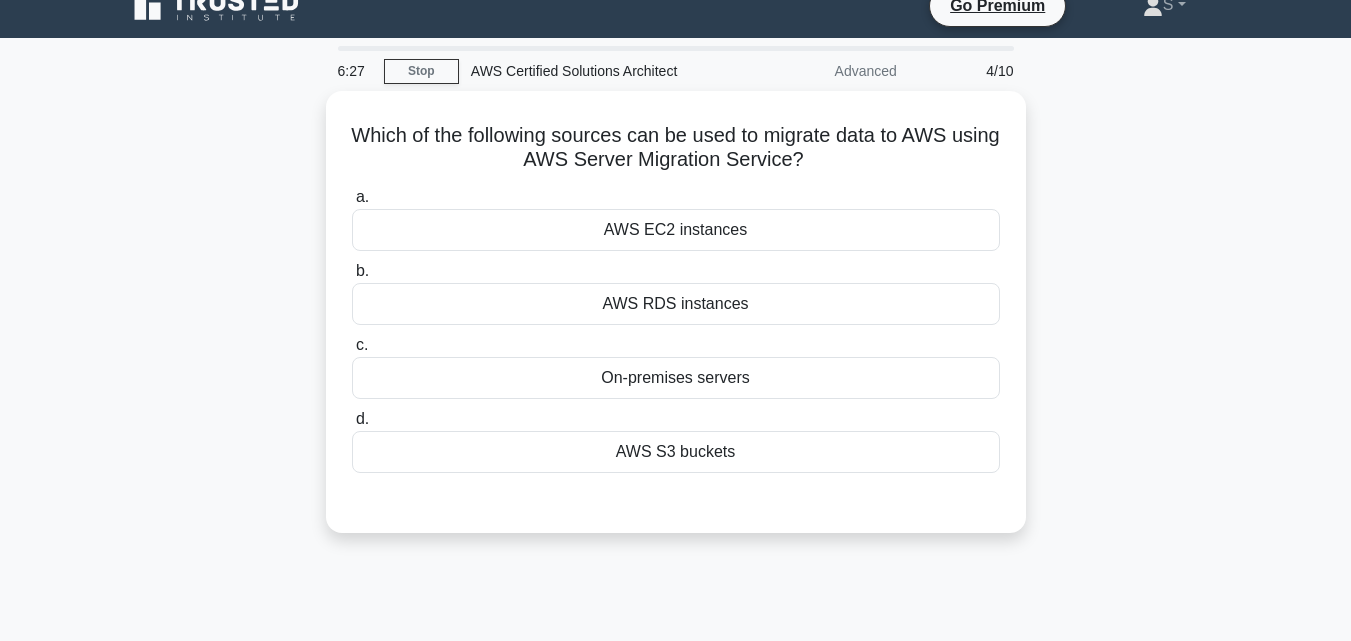 scroll, scrollTop: 0, scrollLeft: 0, axis: both 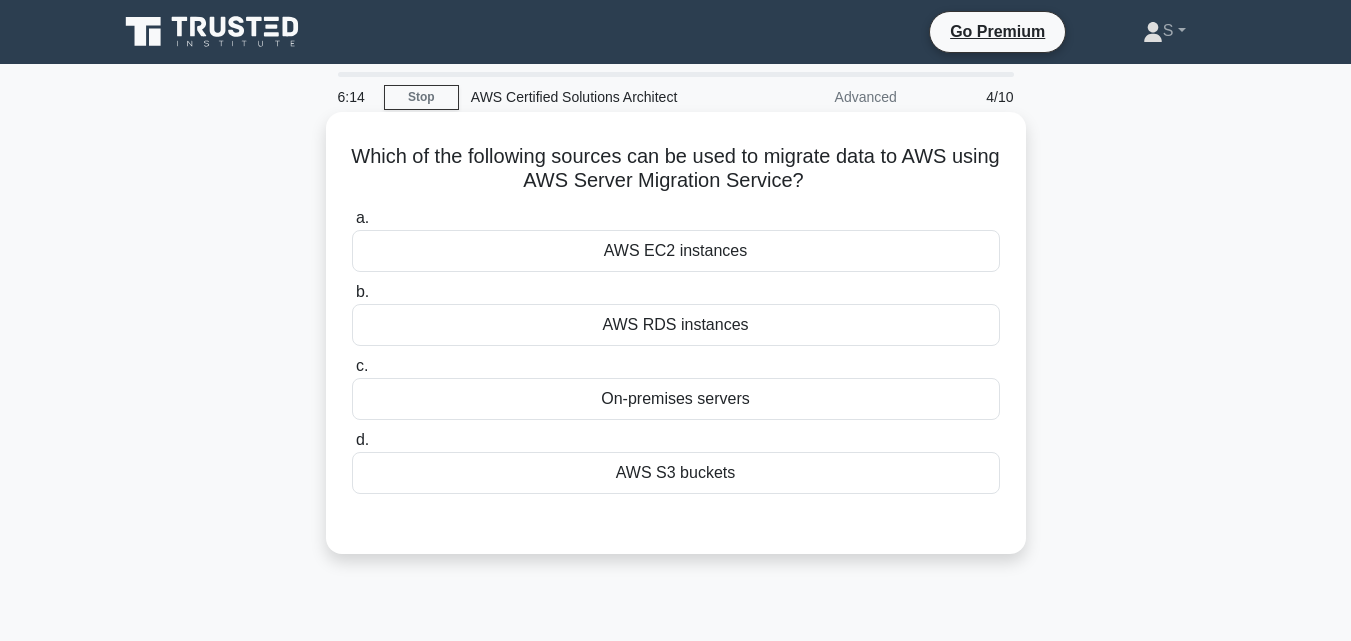 click on "On-premises servers" at bounding box center [676, 399] 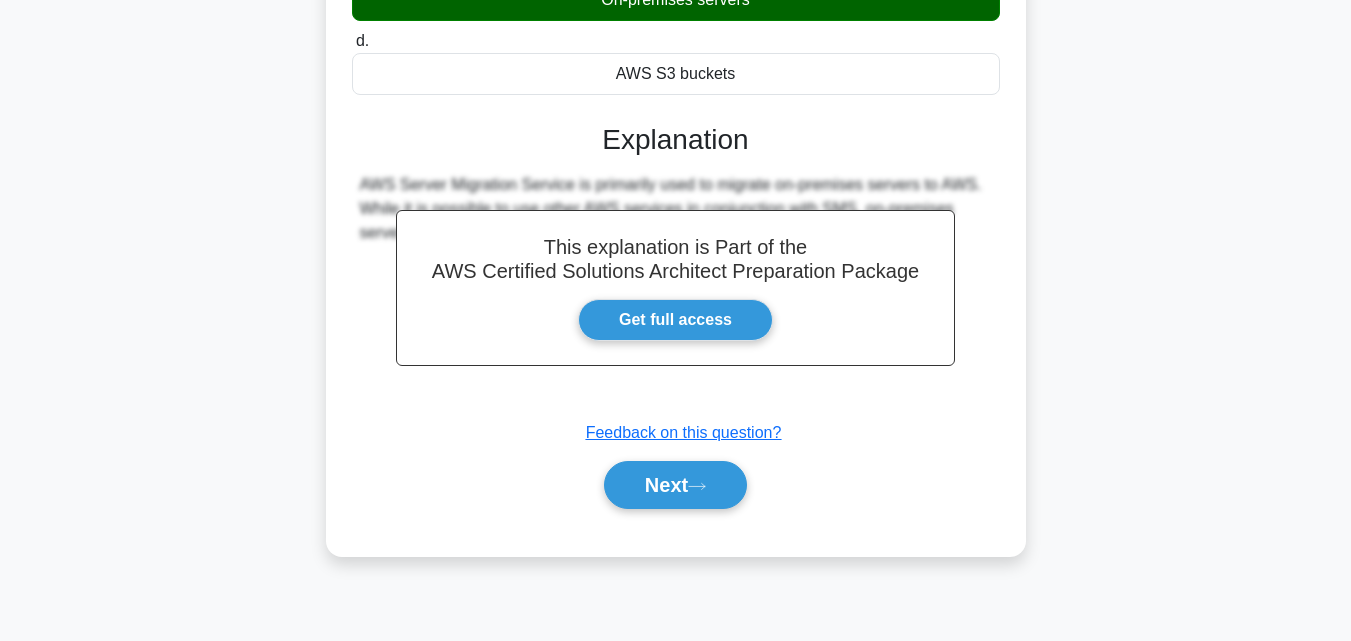 scroll, scrollTop: 400, scrollLeft: 0, axis: vertical 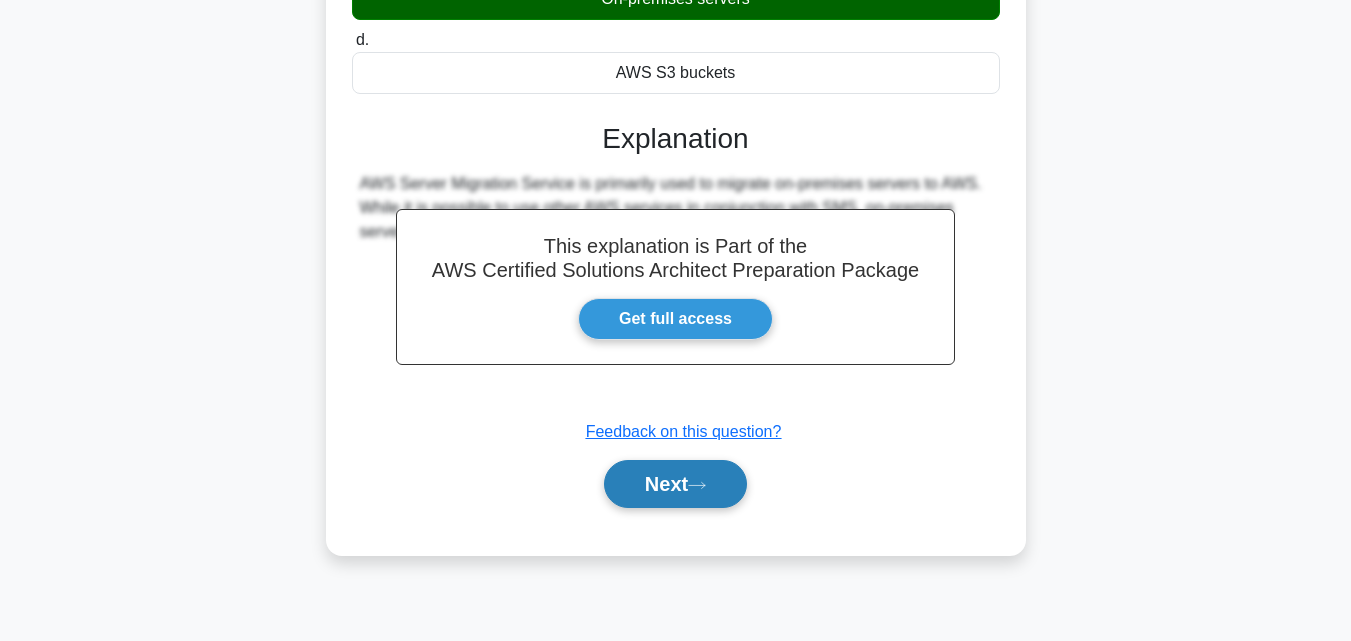 click on "Next" at bounding box center (675, 484) 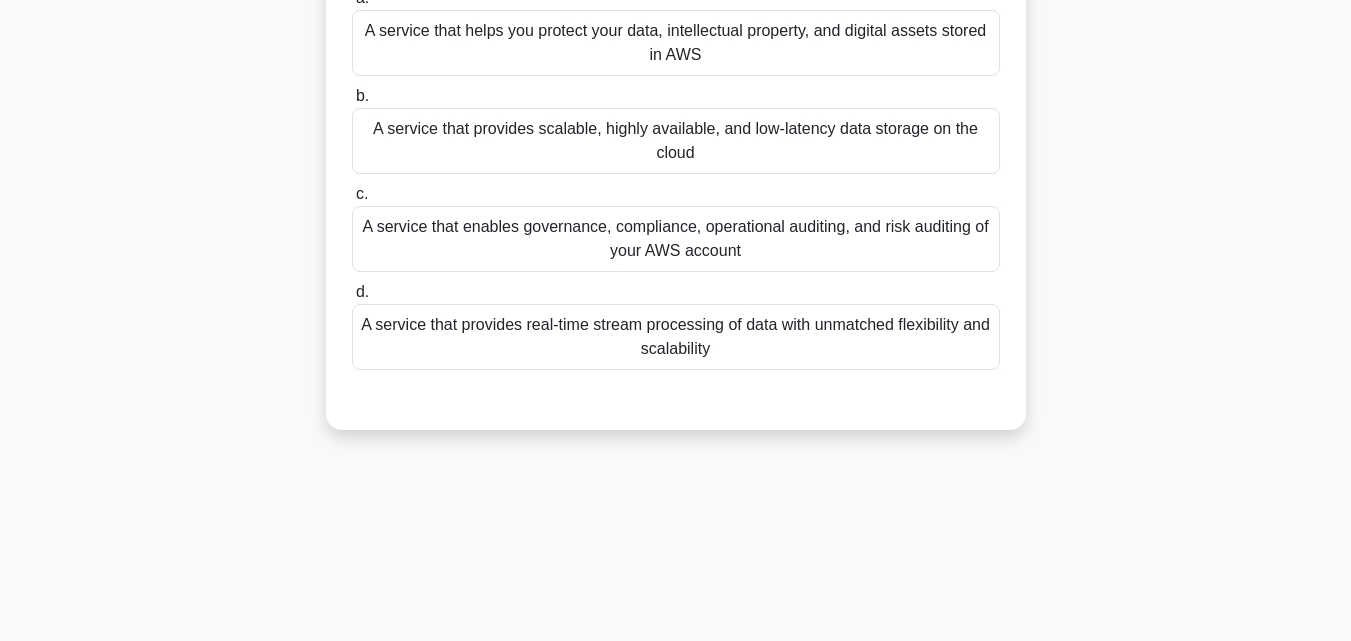 scroll, scrollTop: 100, scrollLeft: 0, axis: vertical 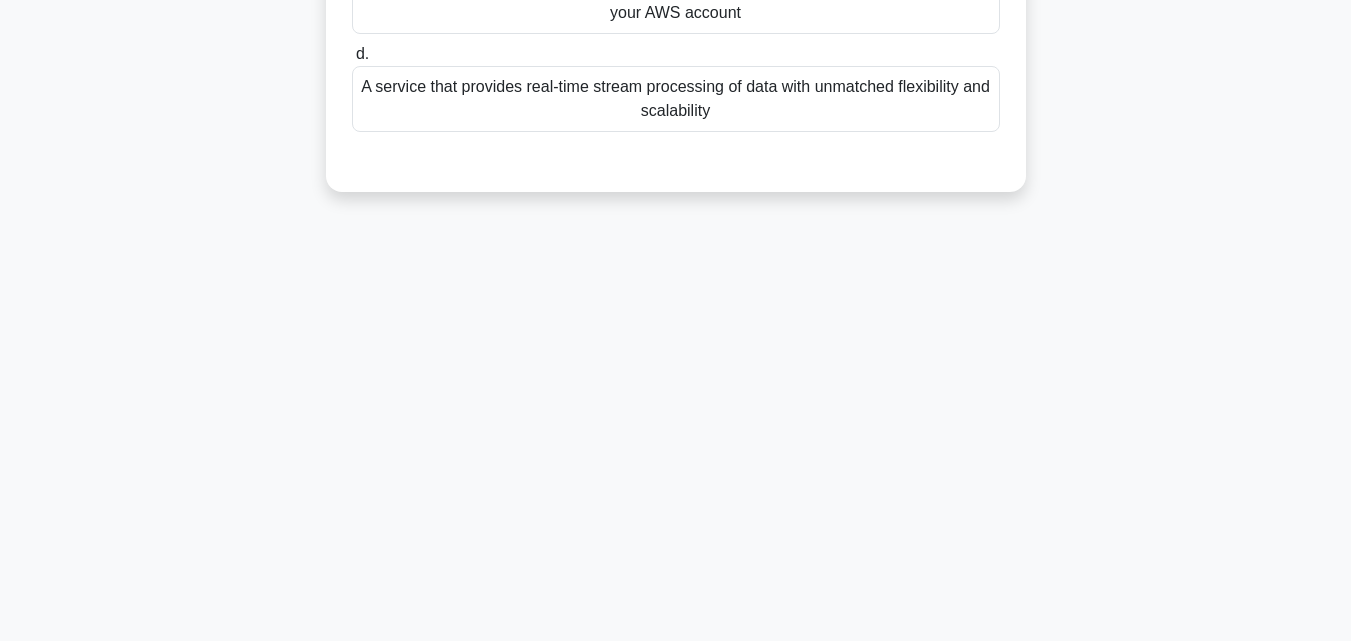click on "Go Premium
S" at bounding box center (675, 121) 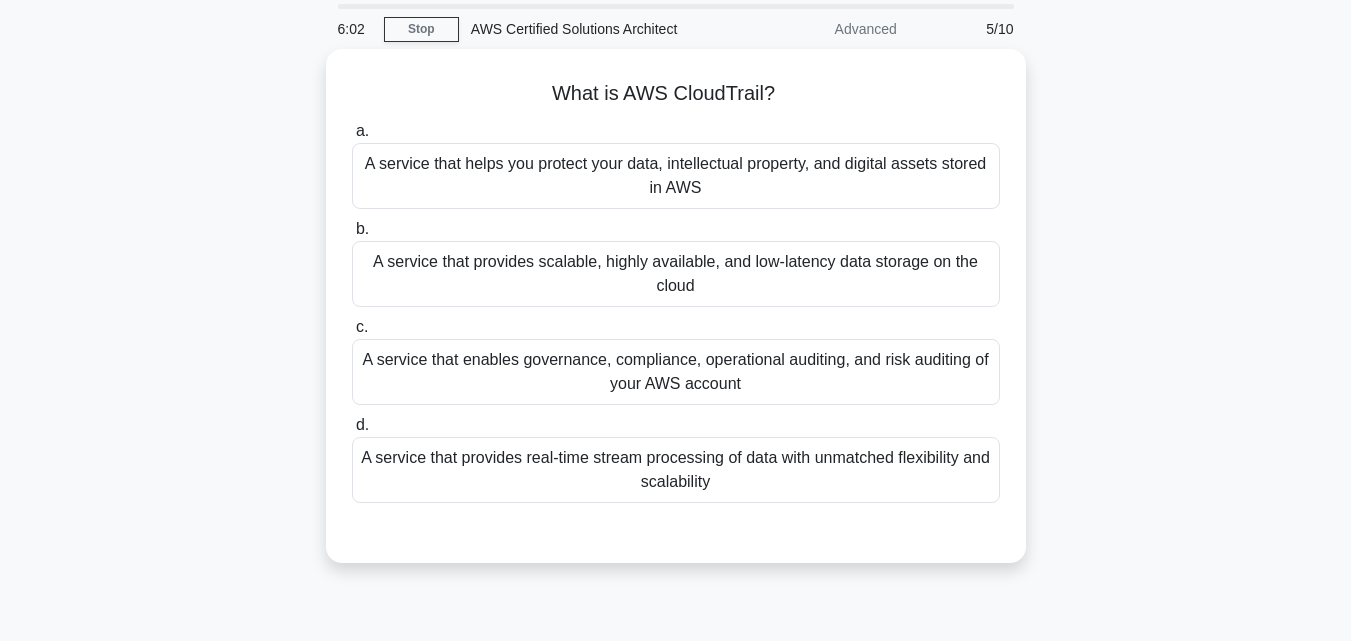 scroll, scrollTop: 39, scrollLeft: 0, axis: vertical 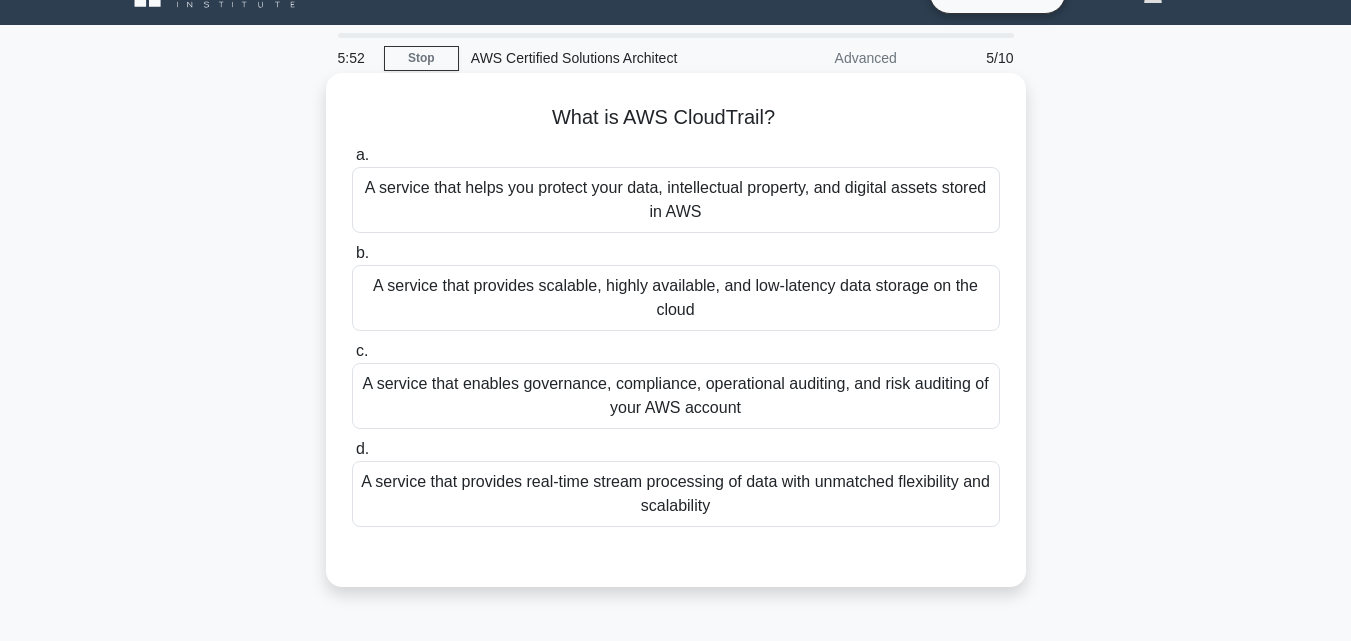 click on "A service that helps you protect your data, intellectual property, and digital assets stored in AWS" at bounding box center [676, 200] 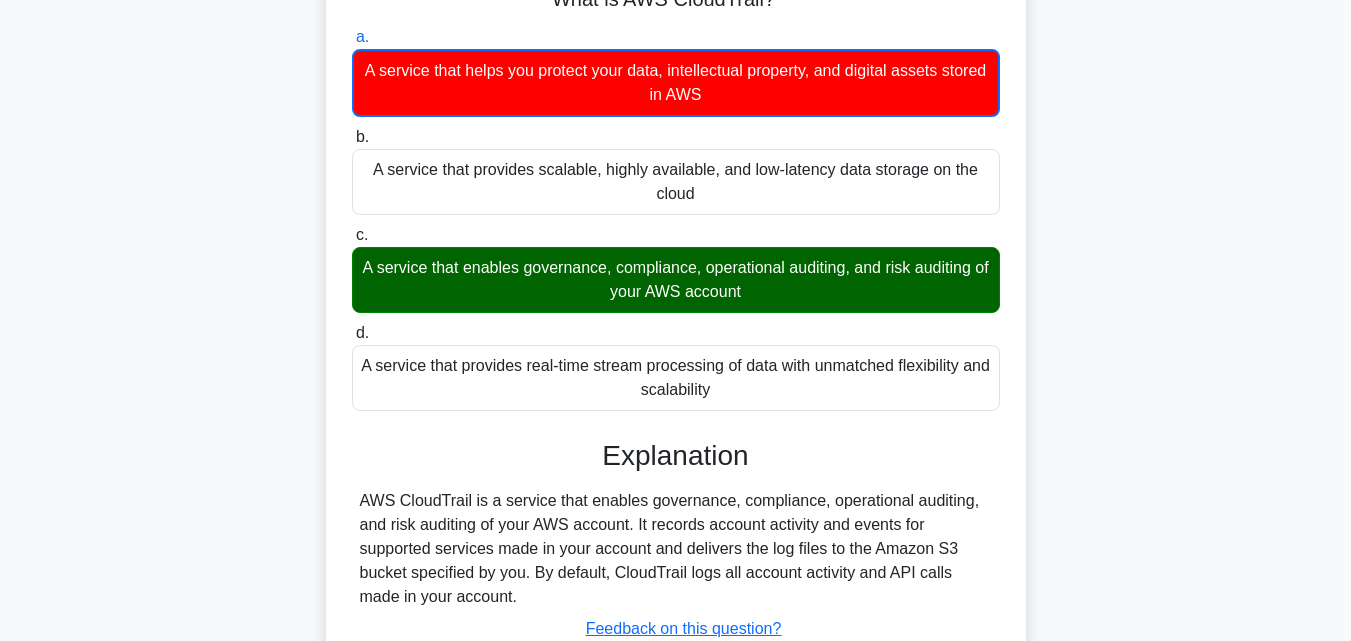 scroll, scrollTop: 239, scrollLeft: 0, axis: vertical 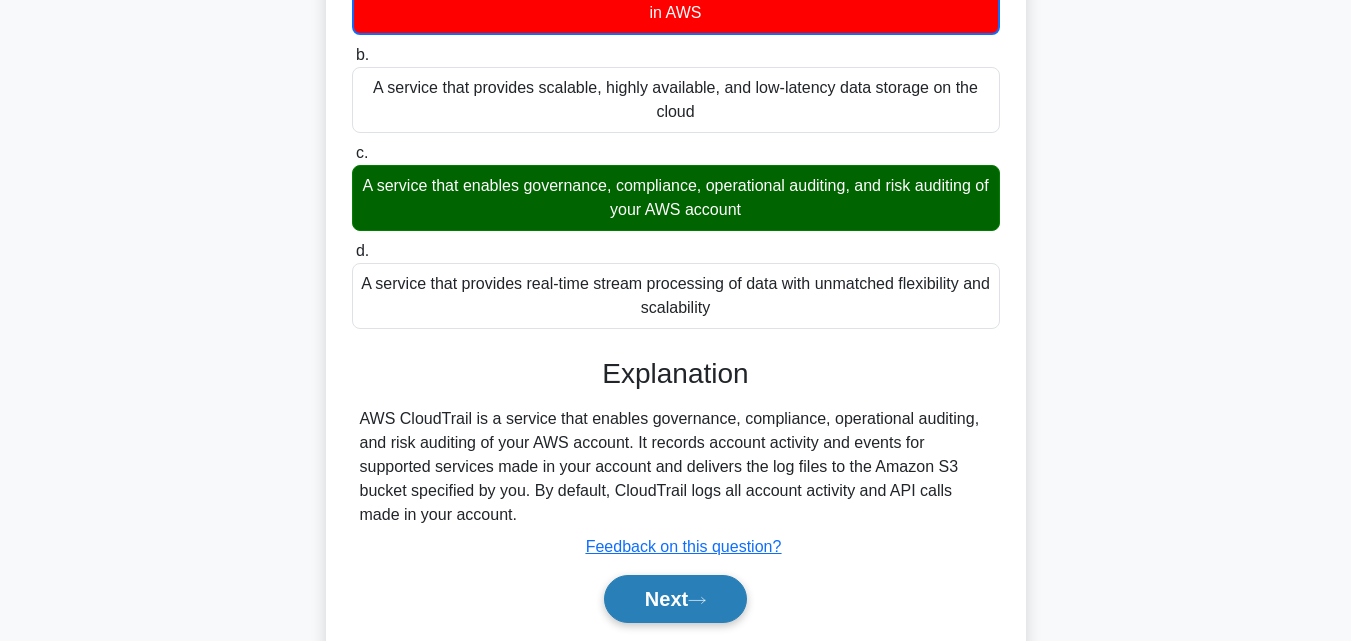 click on "Next" at bounding box center (675, 599) 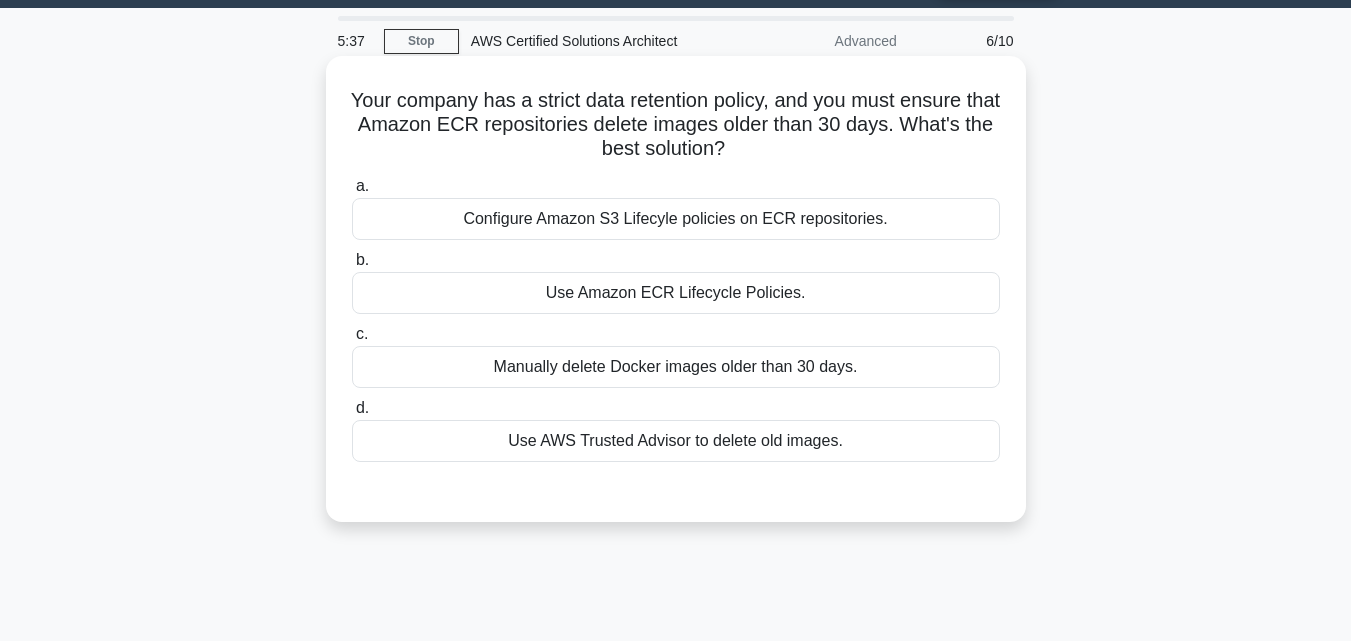 scroll, scrollTop: 0, scrollLeft: 0, axis: both 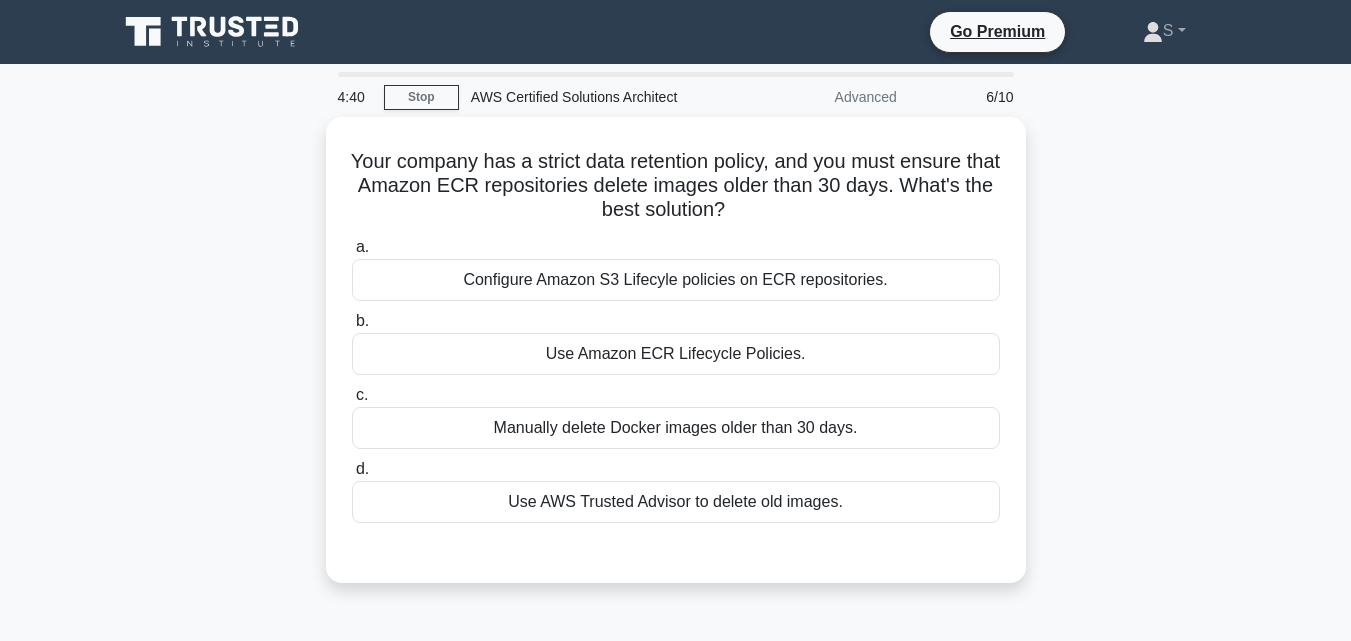 drag, startPoint x: 616, startPoint y: 560, endPoint x: 1228, endPoint y: 529, distance: 612.7846 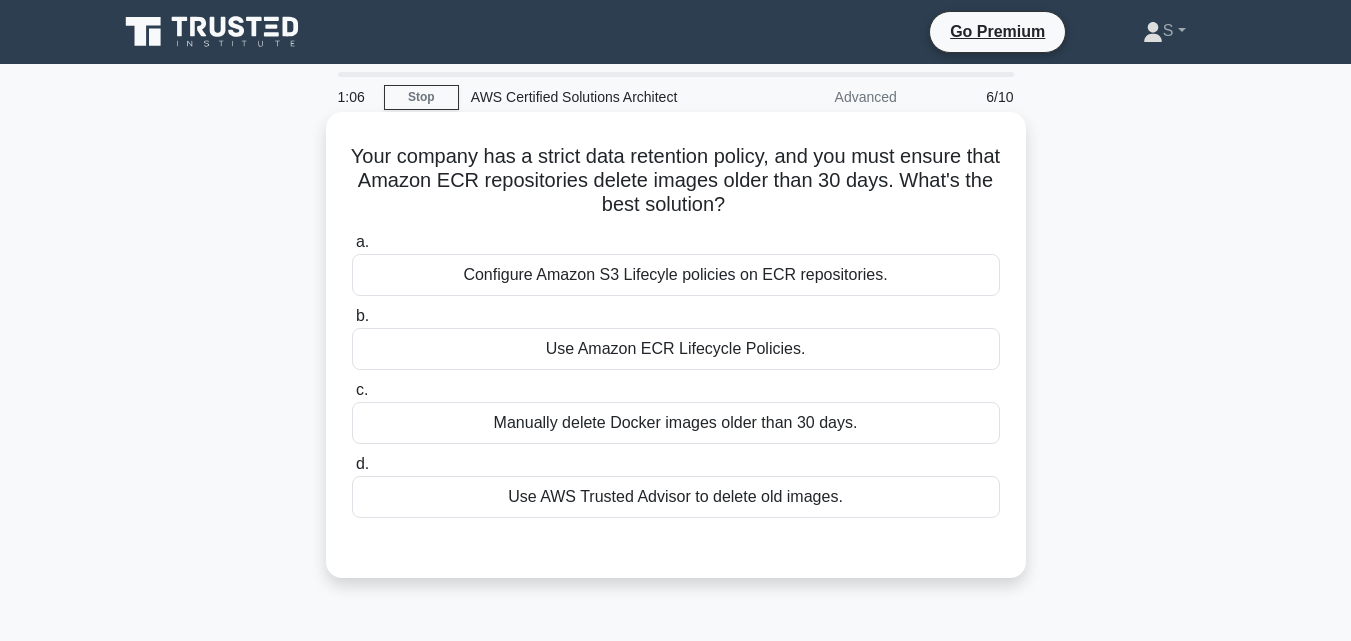 click on "Use AWS Trusted Advisor to delete old images." at bounding box center [676, 497] 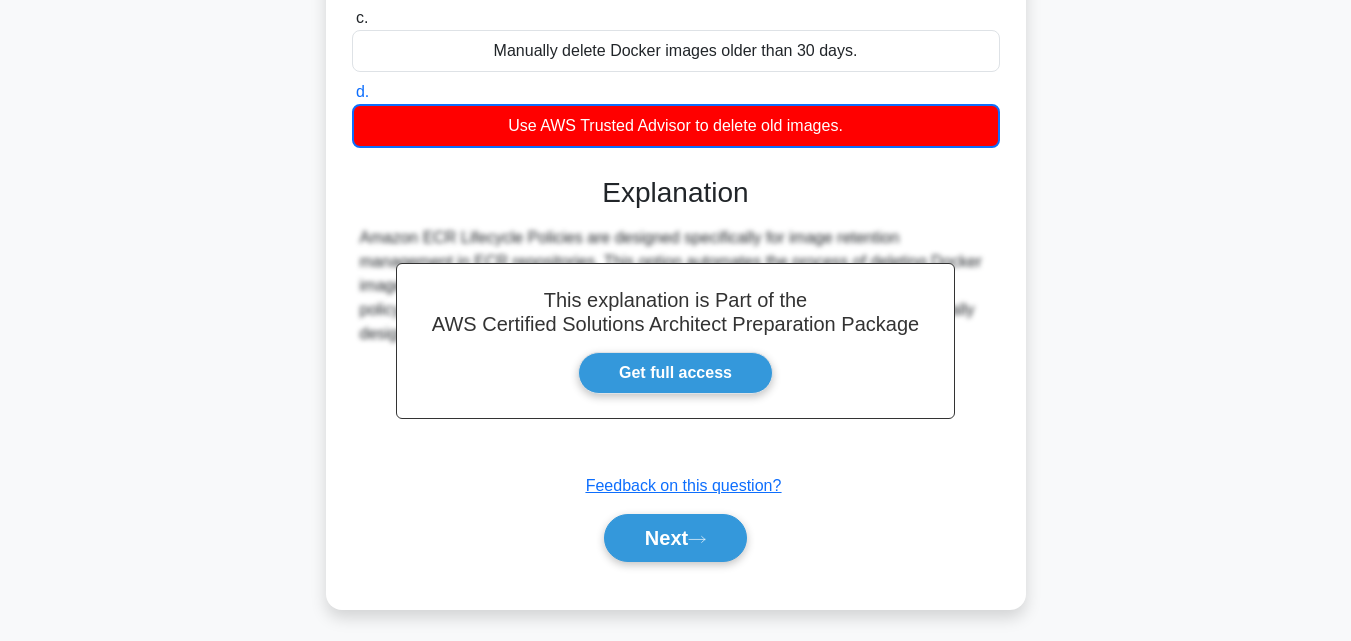 scroll, scrollTop: 439, scrollLeft: 0, axis: vertical 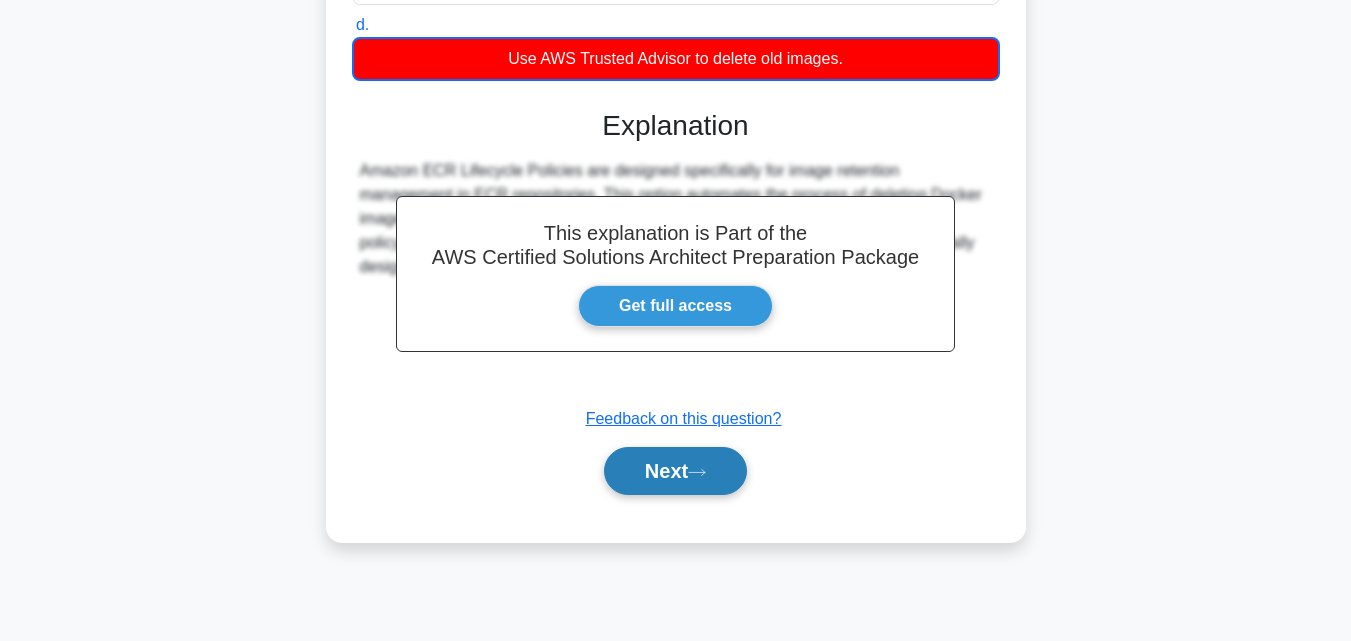 click 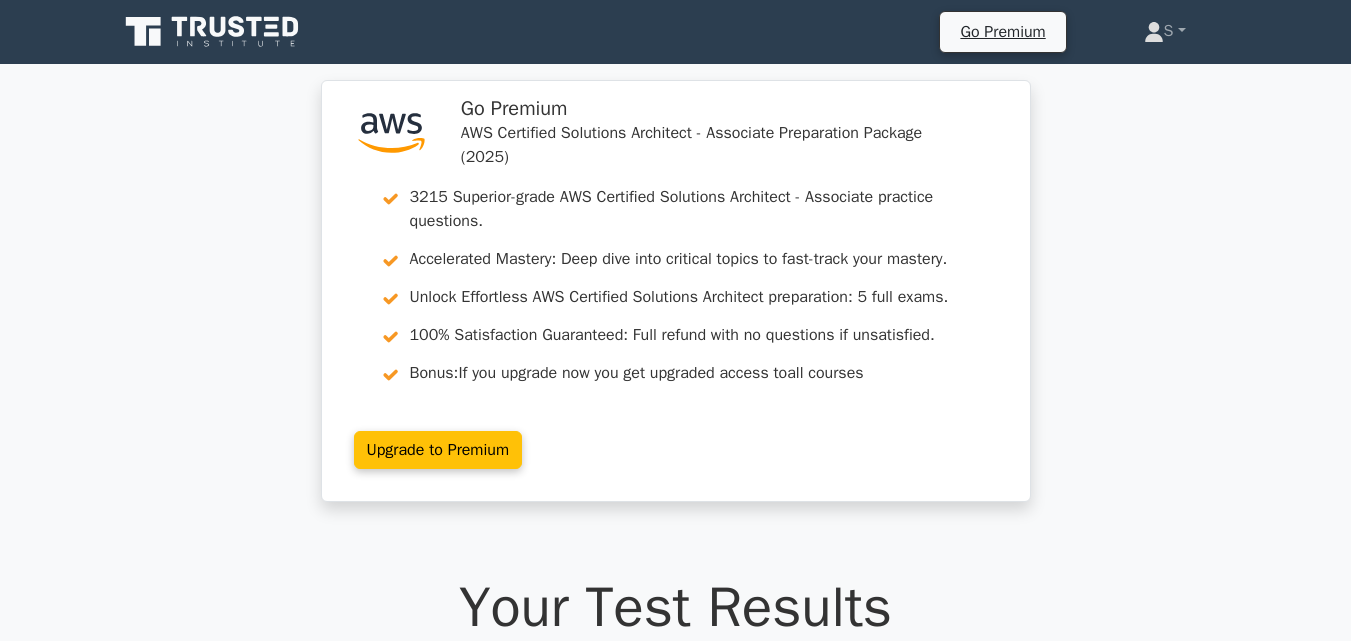 scroll, scrollTop: 0, scrollLeft: 0, axis: both 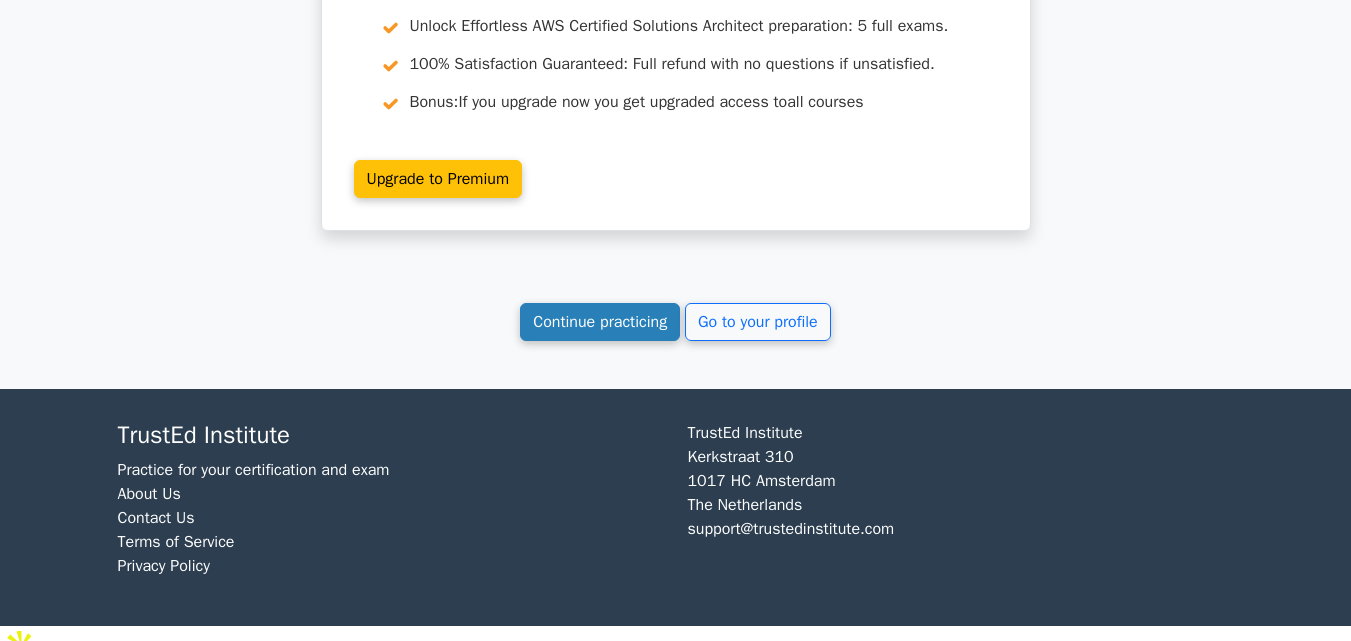 click on "Continue practicing" at bounding box center (600, 322) 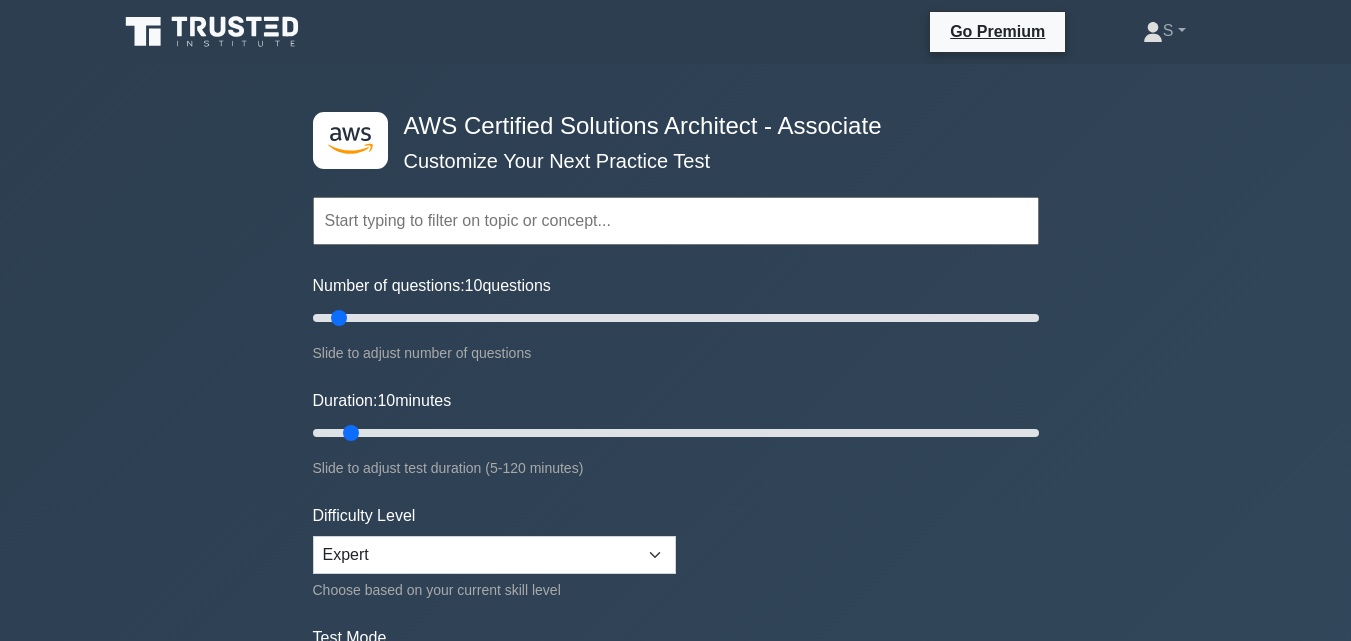 scroll, scrollTop: 0, scrollLeft: 0, axis: both 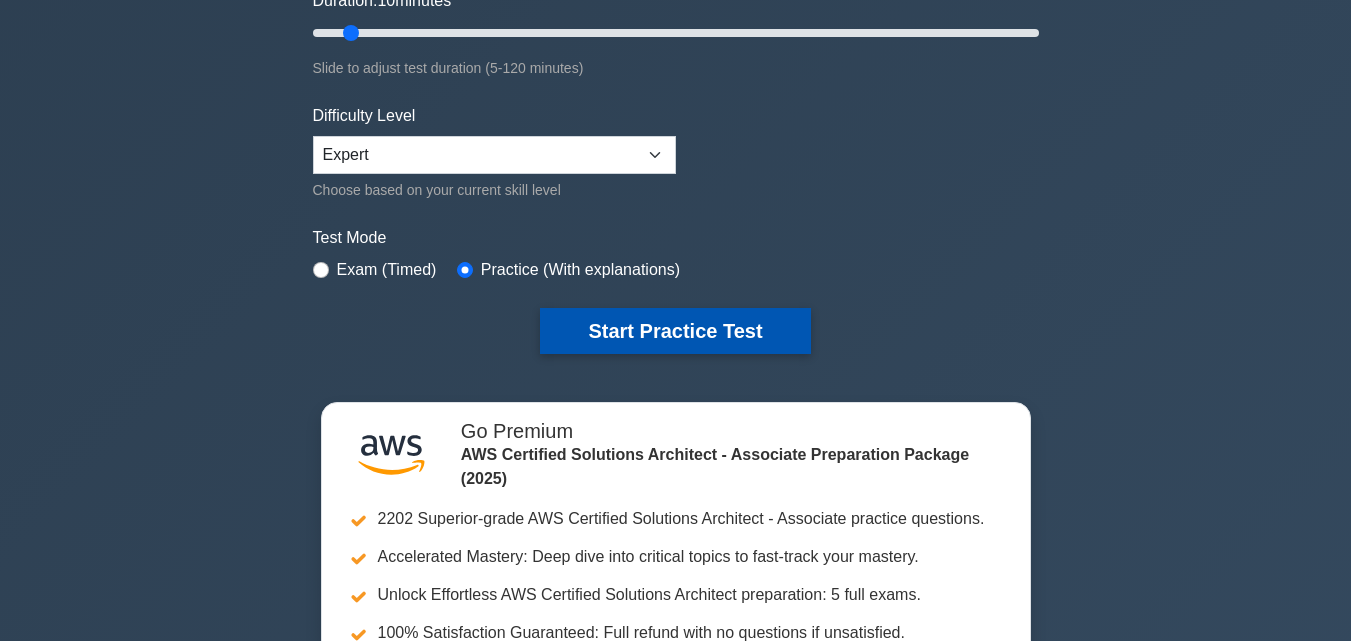 click on "Start Practice Test" at bounding box center (675, 331) 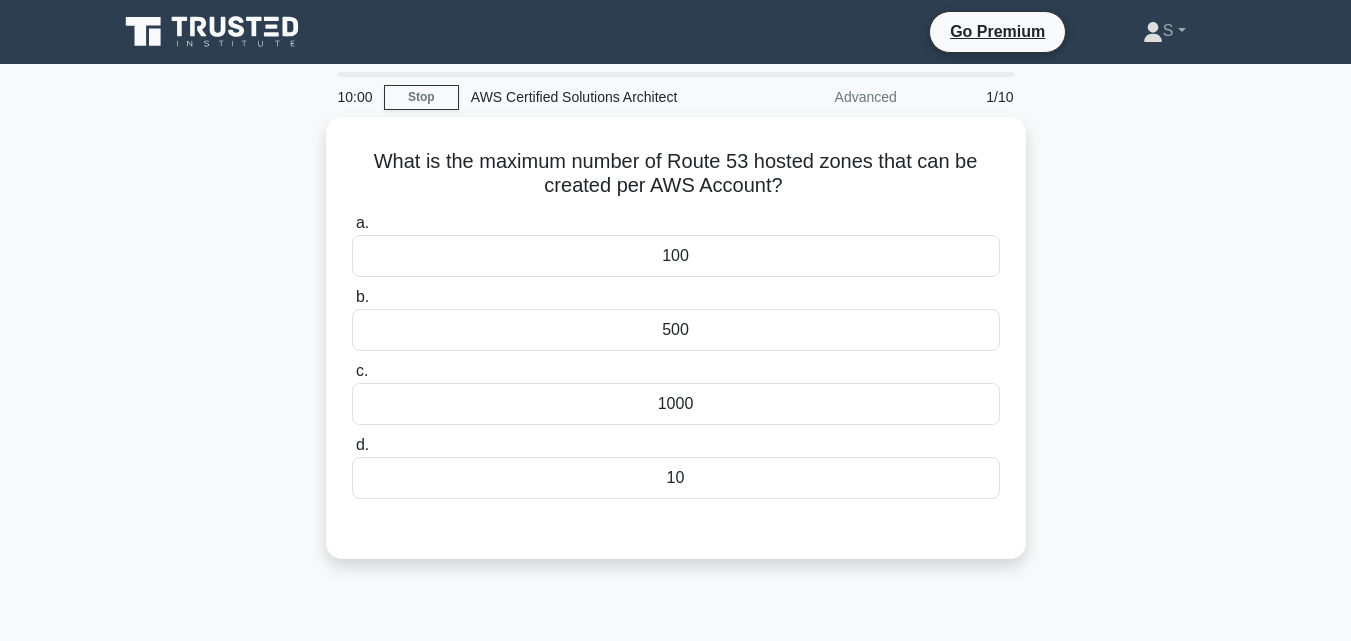 scroll, scrollTop: 0, scrollLeft: 0, axis: both 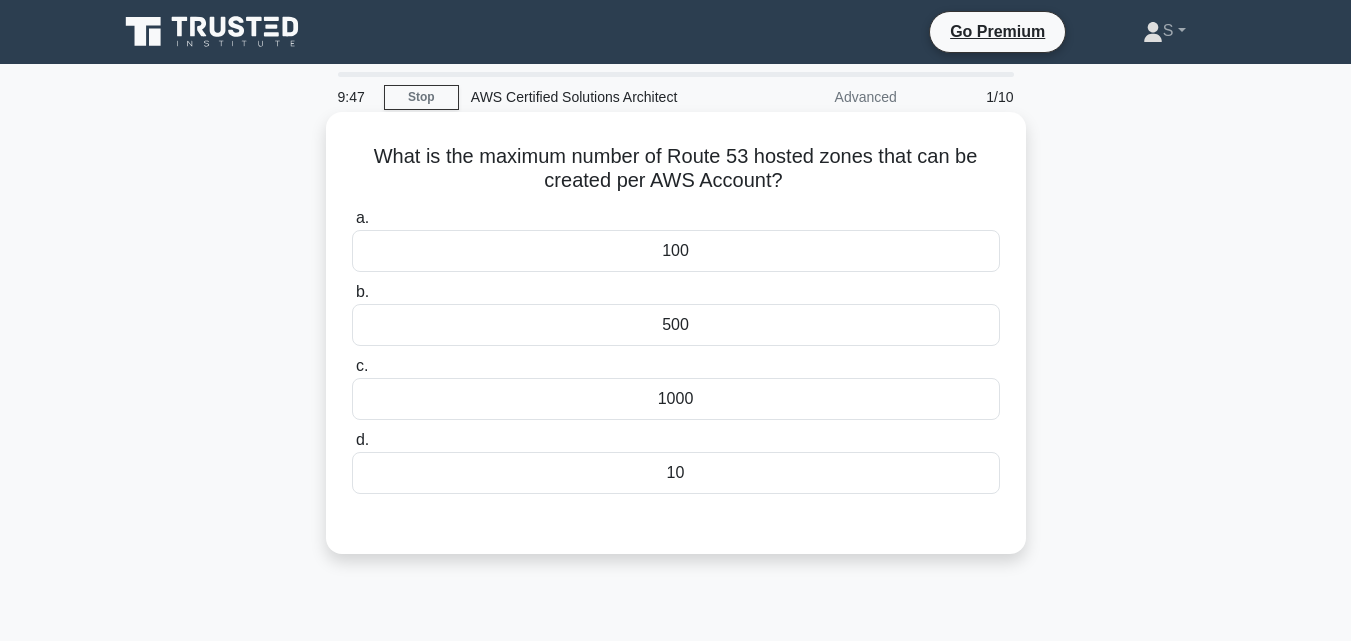 click on "10" at bounding box center [676, 473] 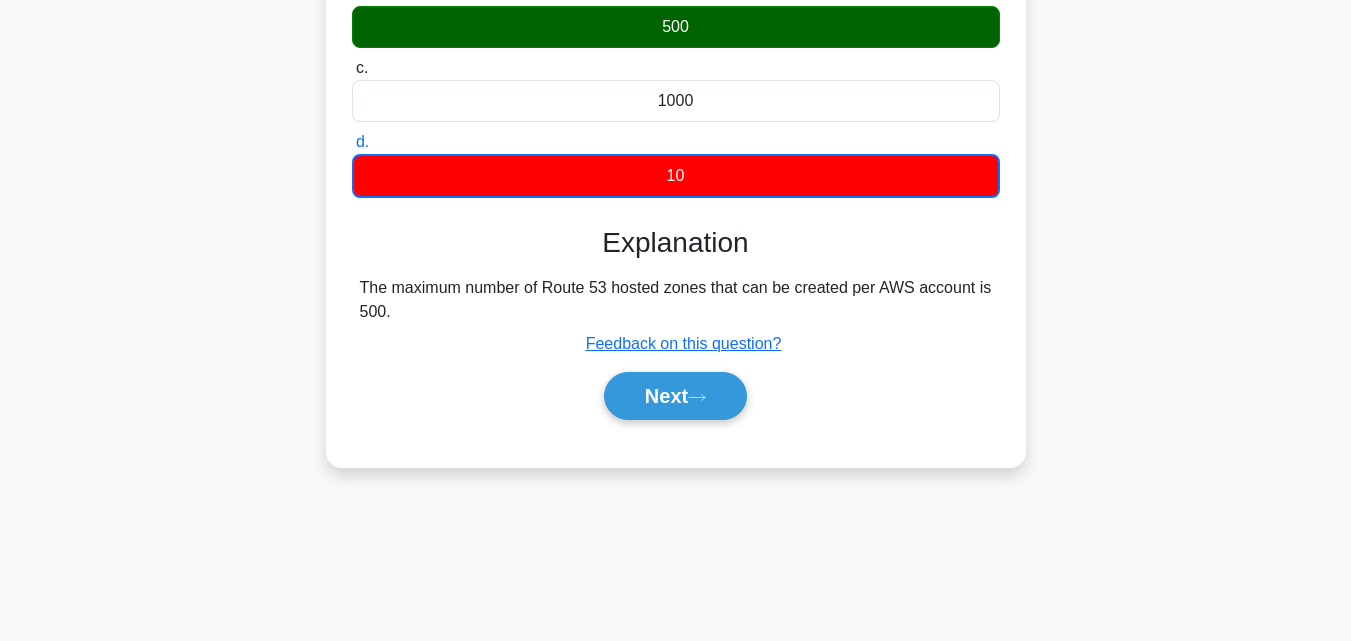 scroll, scrollTop: 300, scrollLeft: 0, axis: vertical 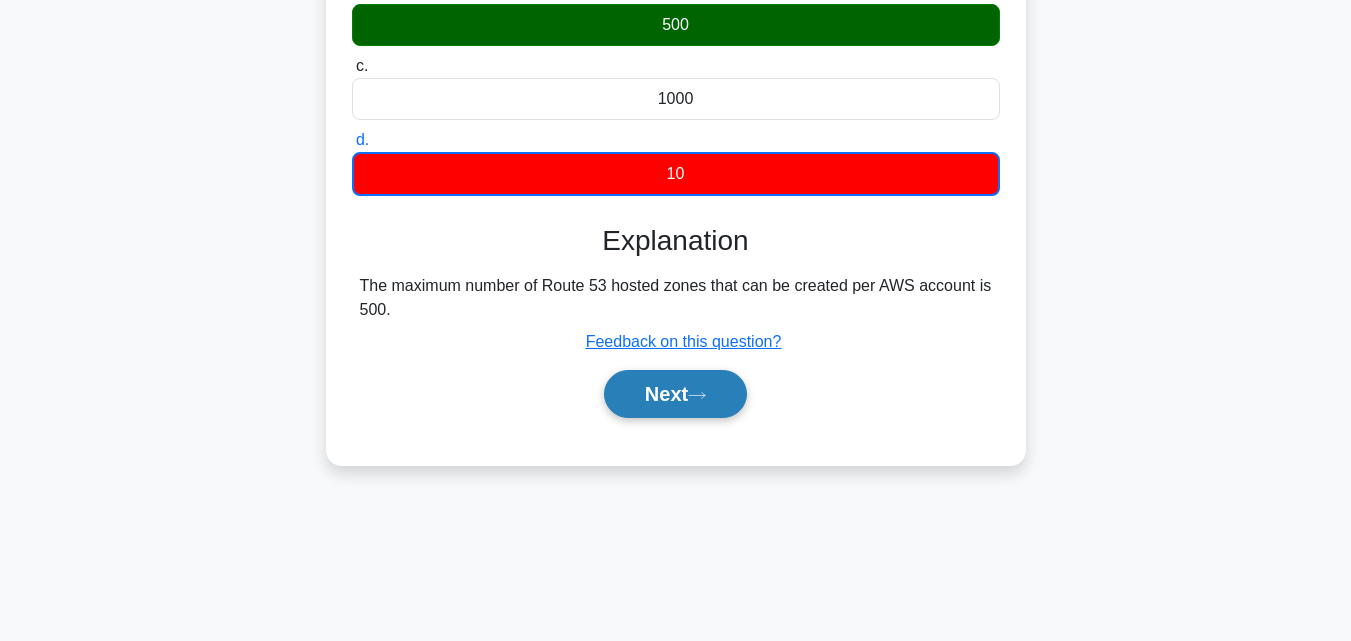 click on "Next" at bounding box center [675, 394] 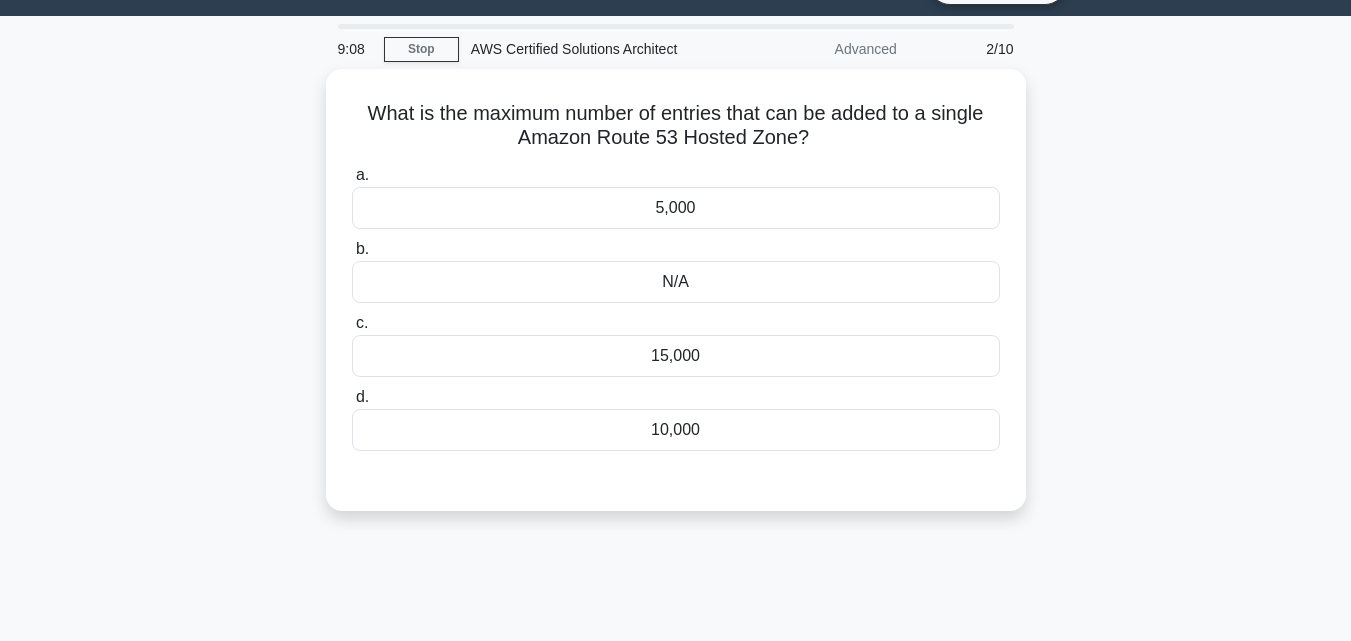 scroll, scrollTop: 0, scrollLeft: 0, axis: both 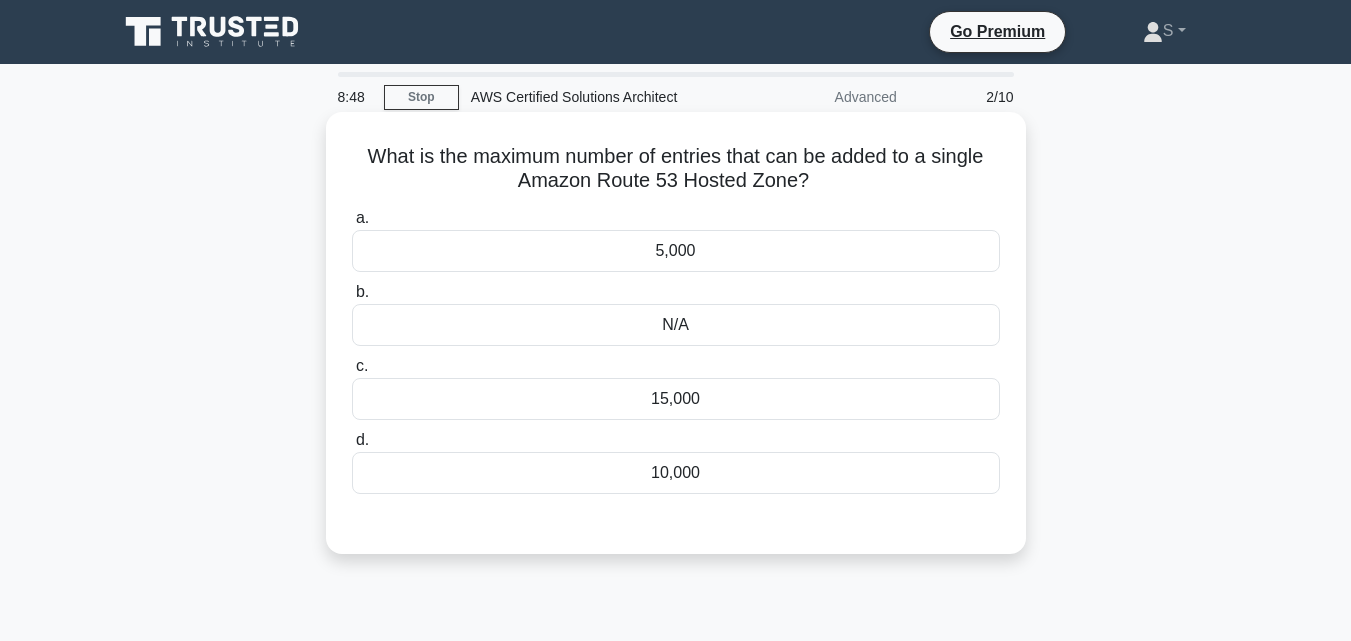 click on "N/A" at bounding box center [676, 325] 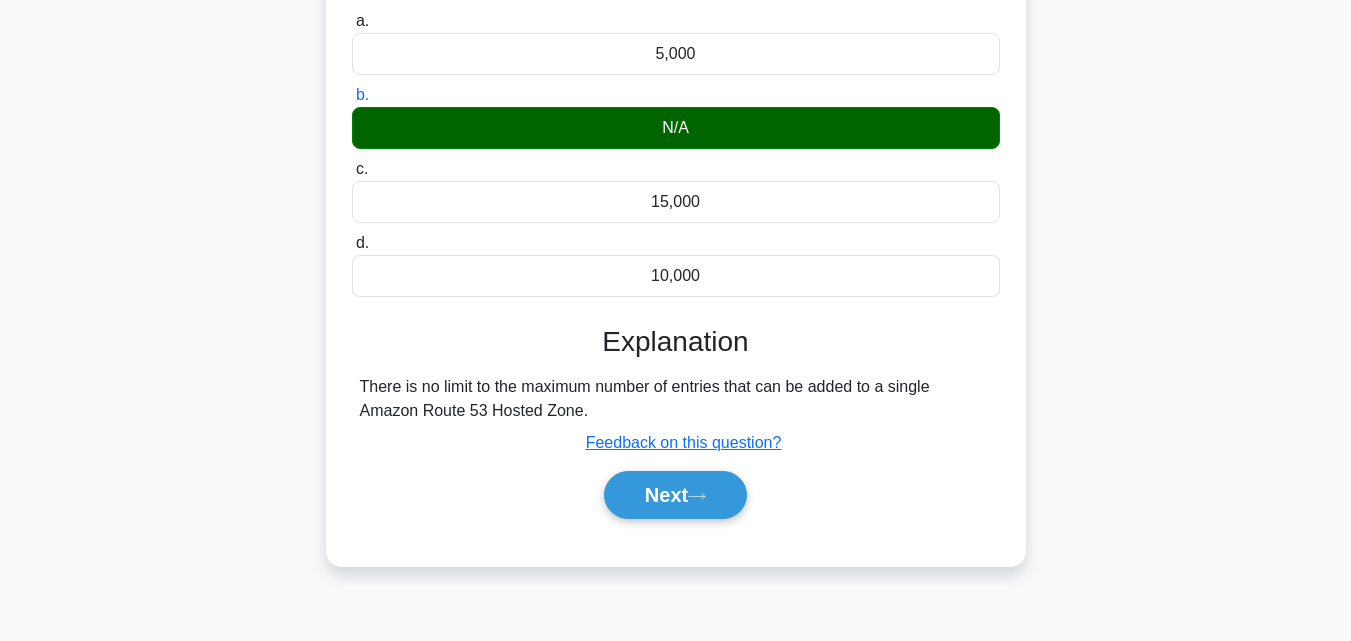 scroll, scrollTop: 300, scrollLeft: 0, axis: vertical 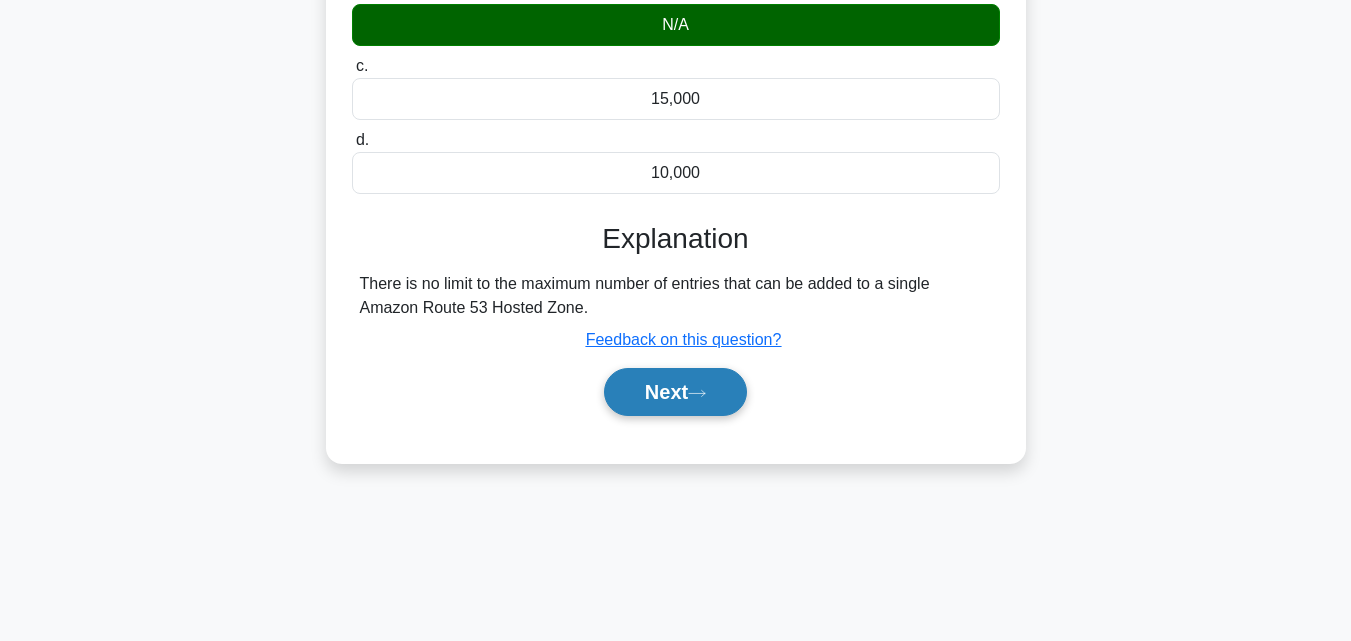 click on "Next" at bounding box center (675, 392) 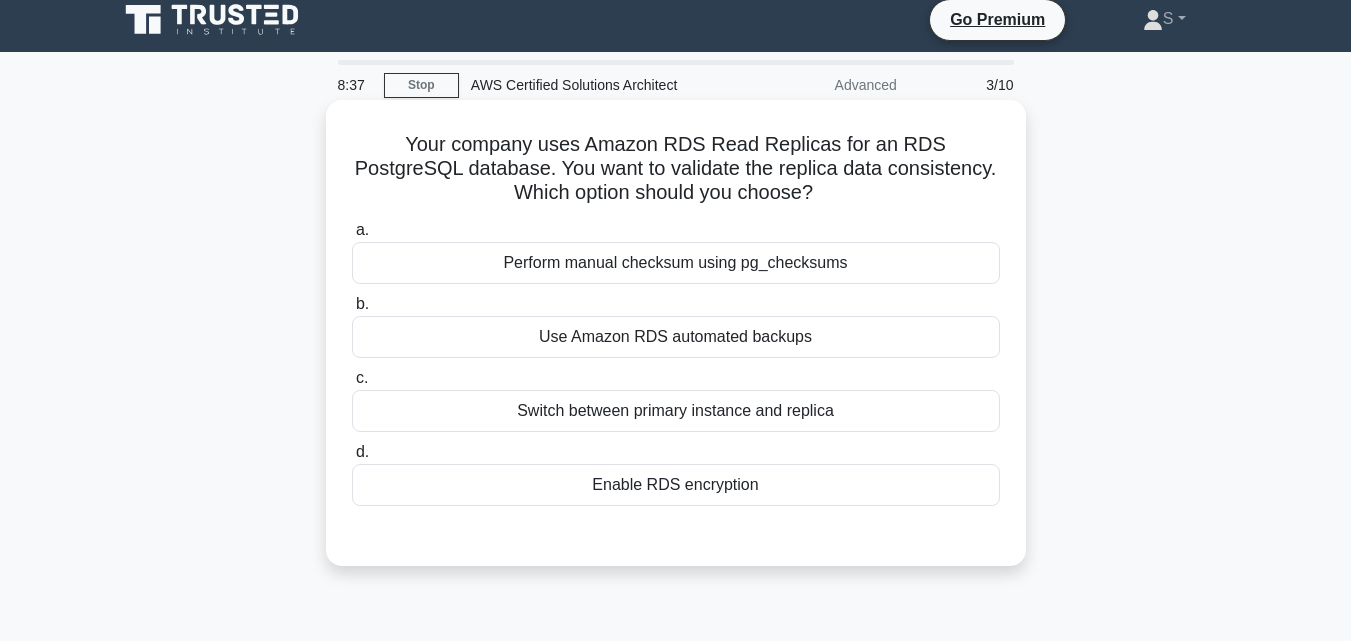 scroll, scrollTop: 0, scrollLeft: 0, axis: both 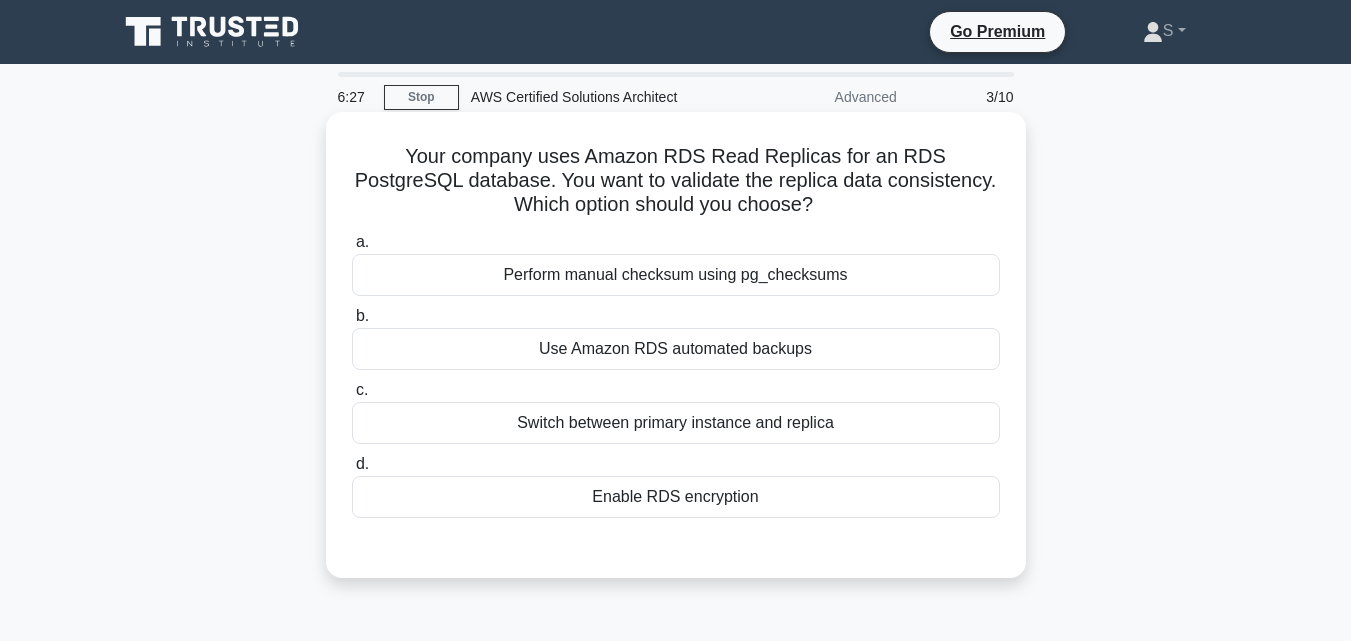 click on "Enable RDS encryption" at bounding box center (676, 497) 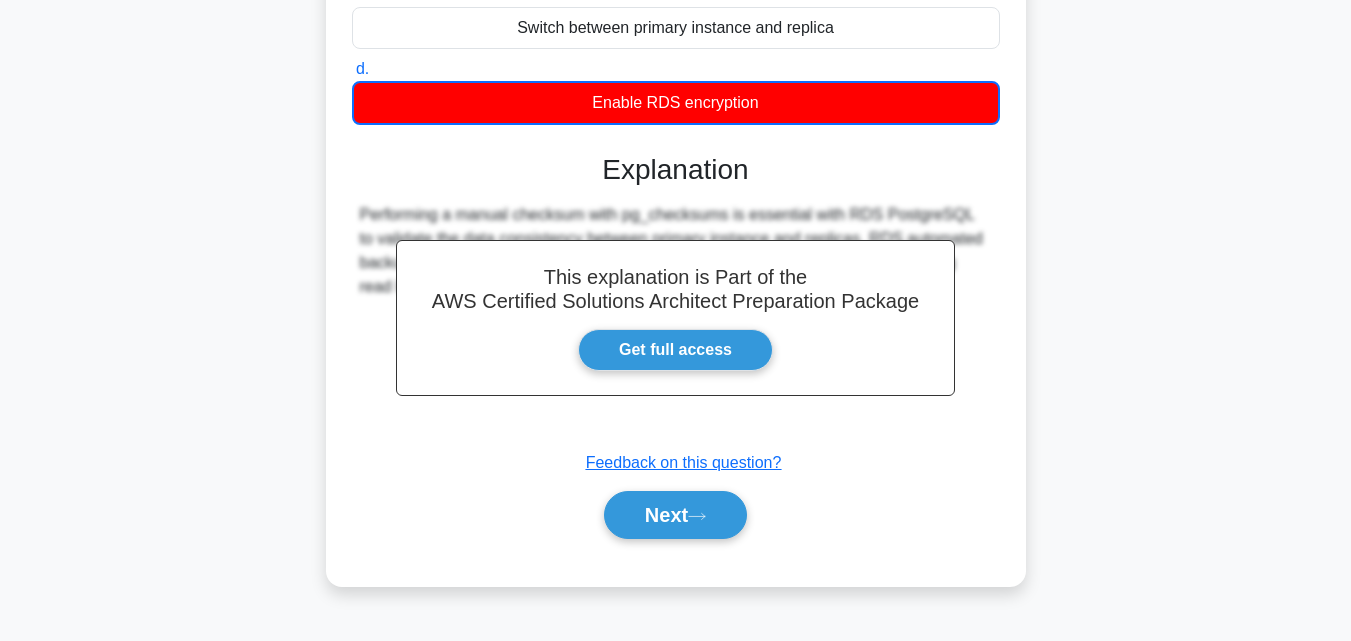 scroll, scrollTop: 439, scrollLeft: 0, axis: vertical 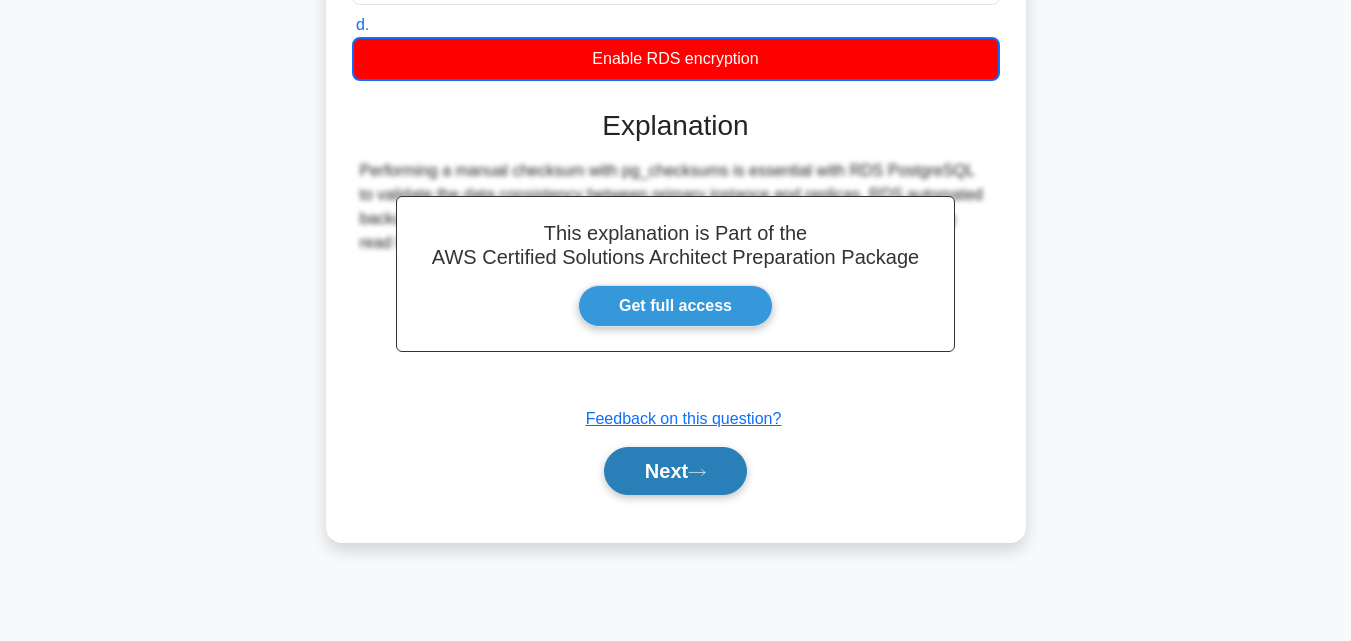 click on "Next" at bounding box center [675, 471] 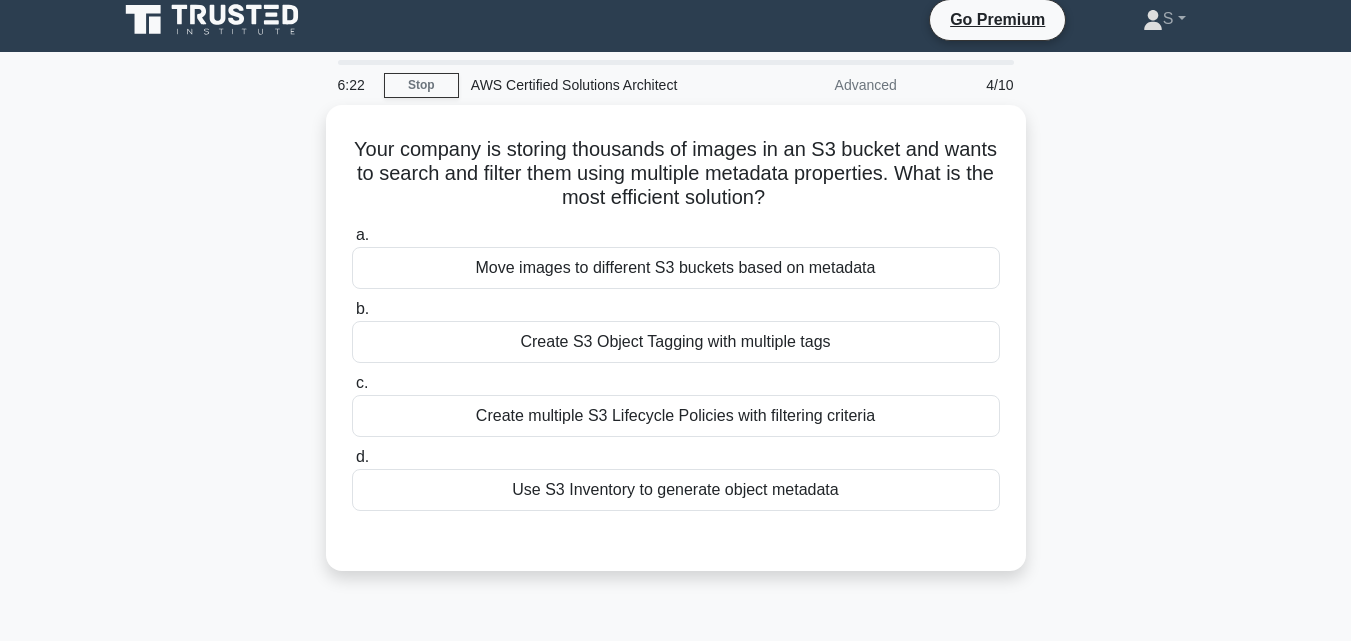 scroll, scrollTop: 0, scrollLeft: 0, axis: both 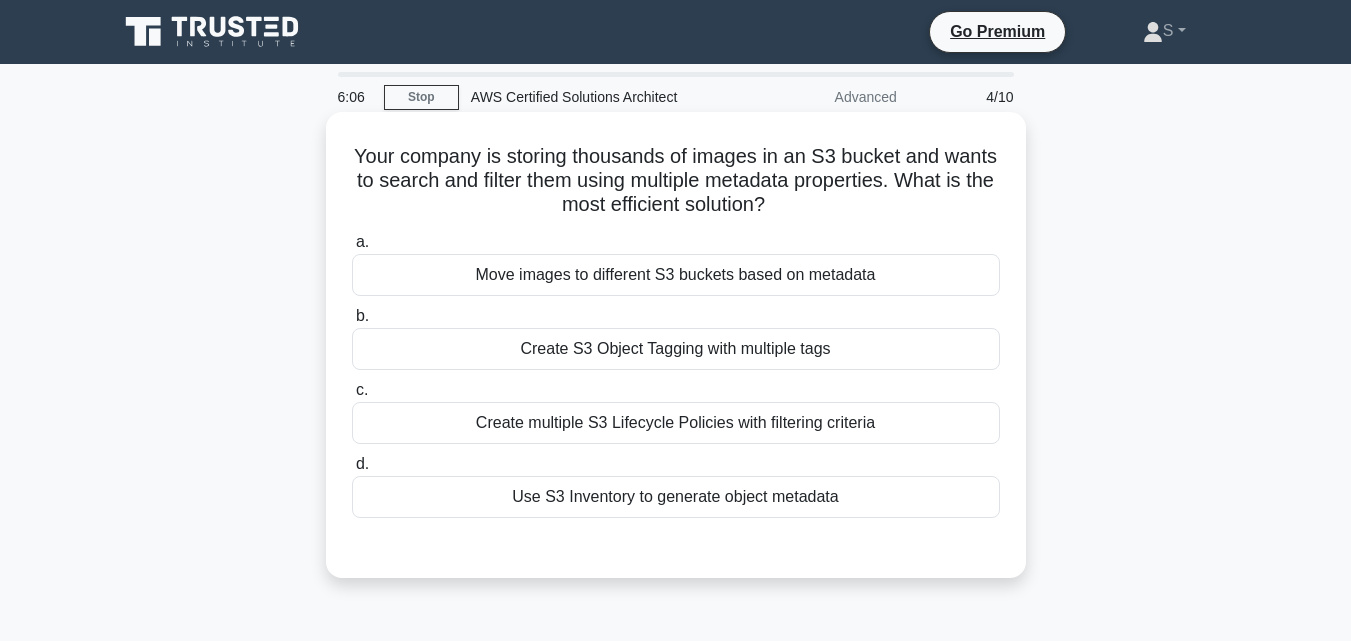 click on "Create S3 Object Tagging with multiple tags" at bounding box center [676, 349] 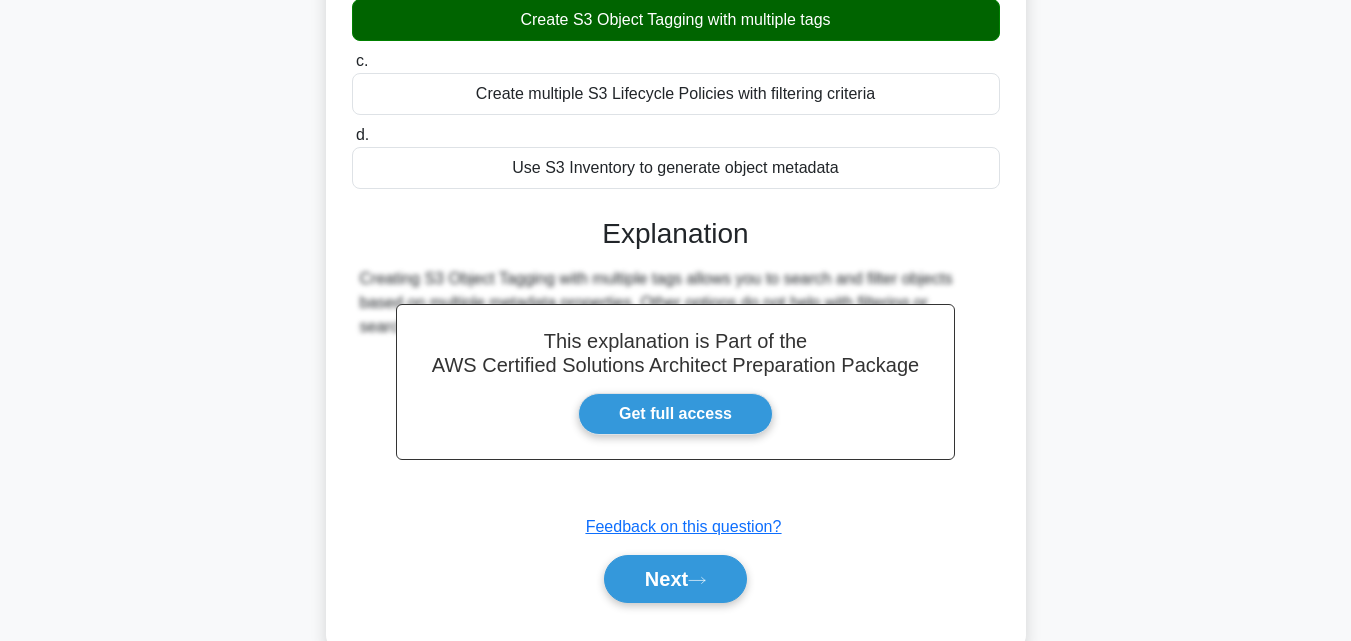scroll, scrollTop: 439, scrollLeft: 0, axis: vertical 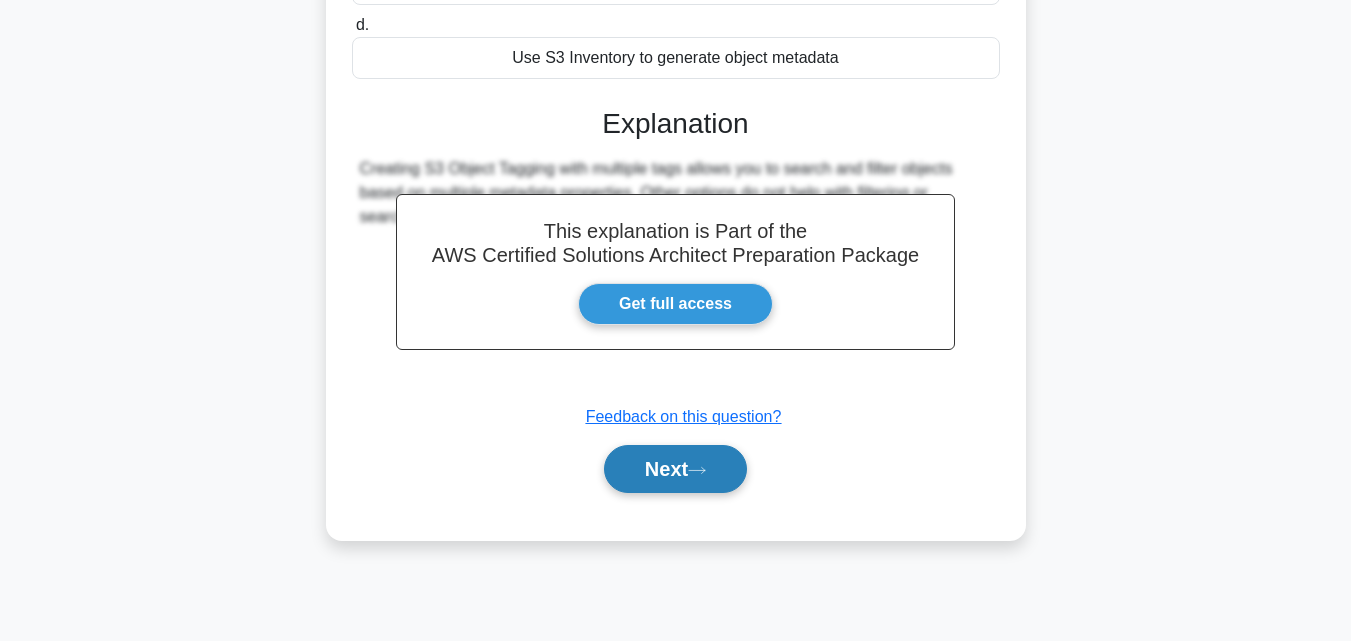 click on "Next" at bounding box center (675, 469) 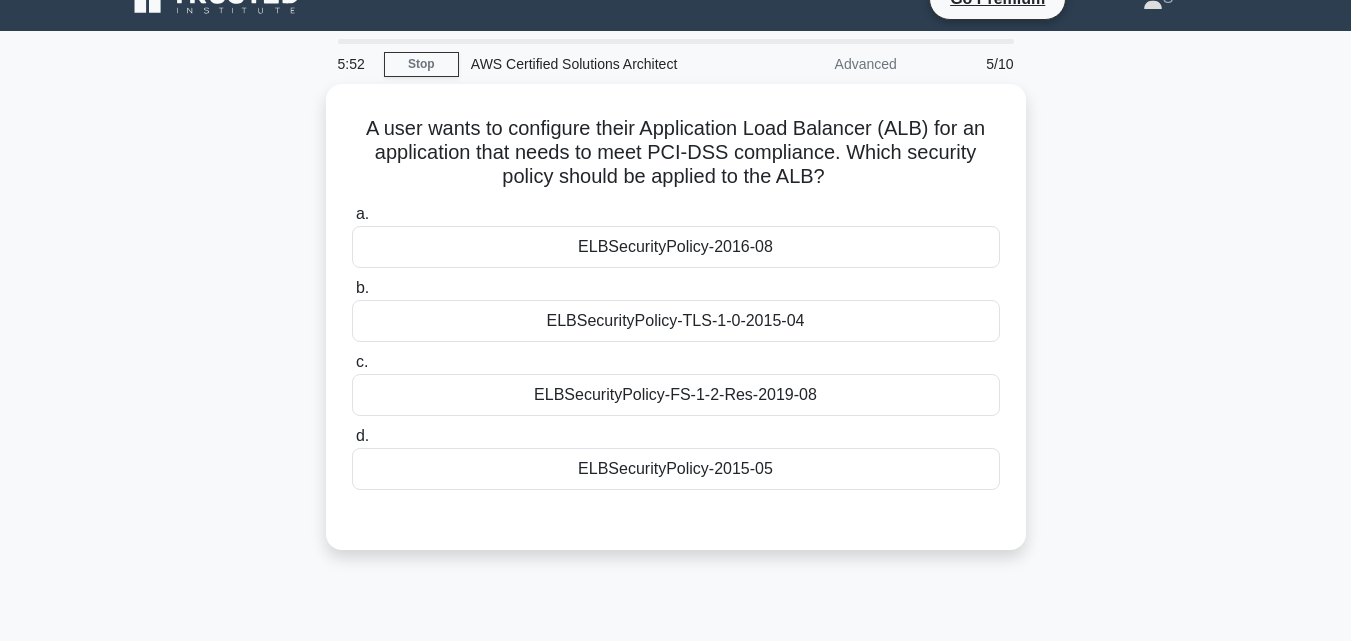 scroll, scrollTop: 0, scrollLeft: 0, axis: both 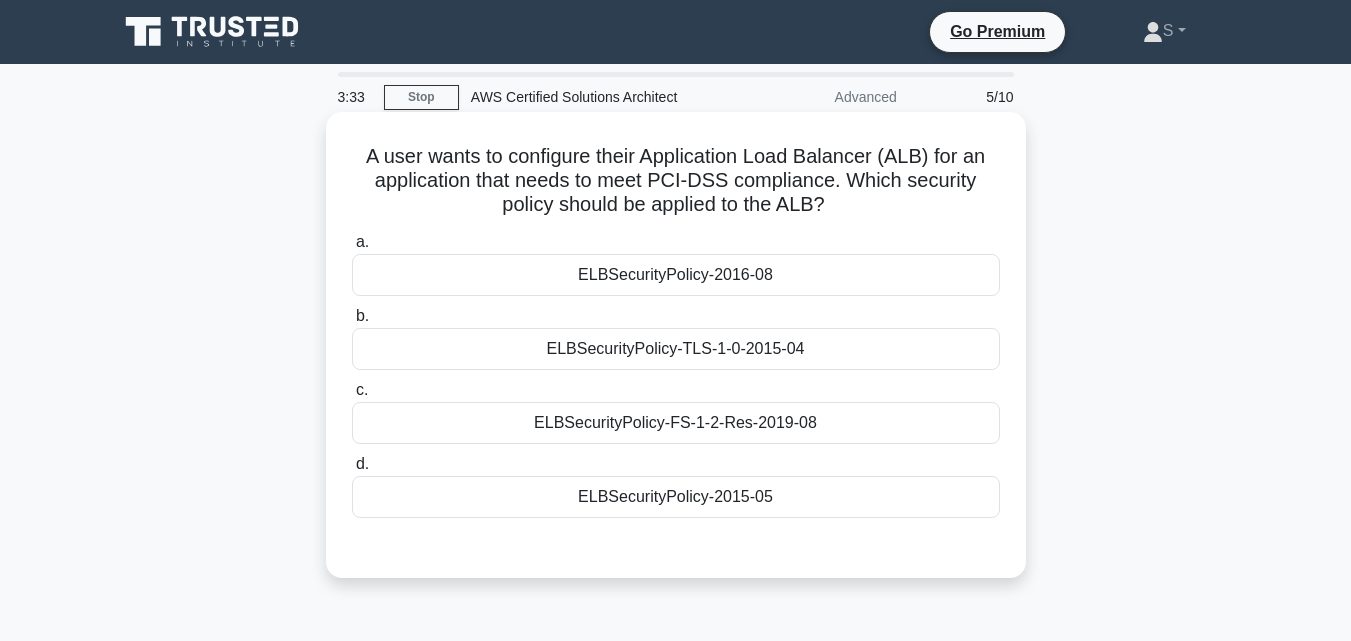 click on "ELBSecurityPolicy-TLS-1-0-2015-04" at bounding box center [676, 349] 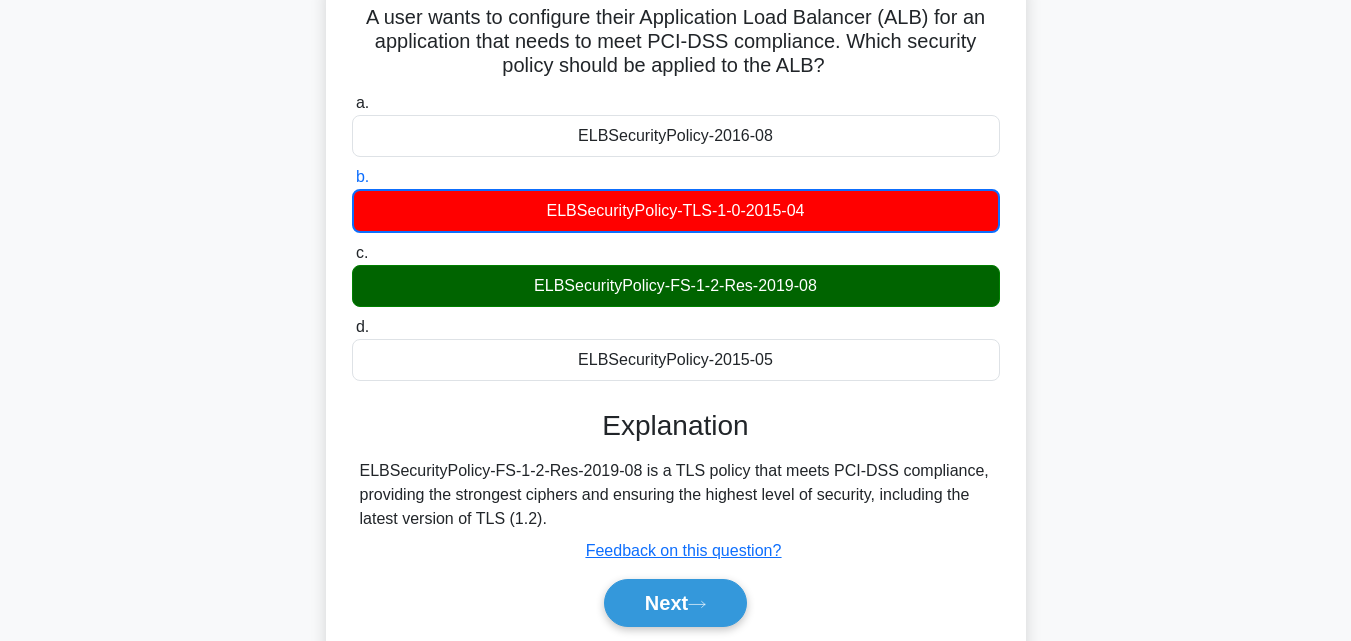 scroll, scrollTop: 200, scrollLeft: 0, axis: vertical 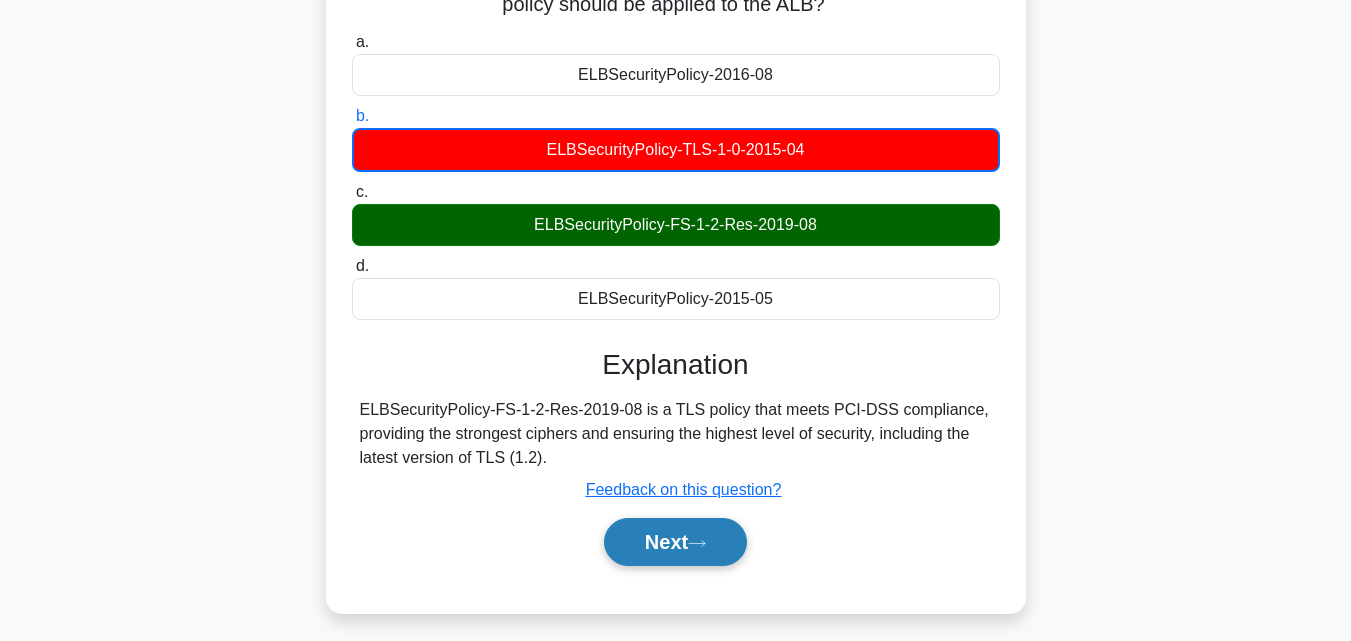 click on "Next" at bounding box center [675, 542] 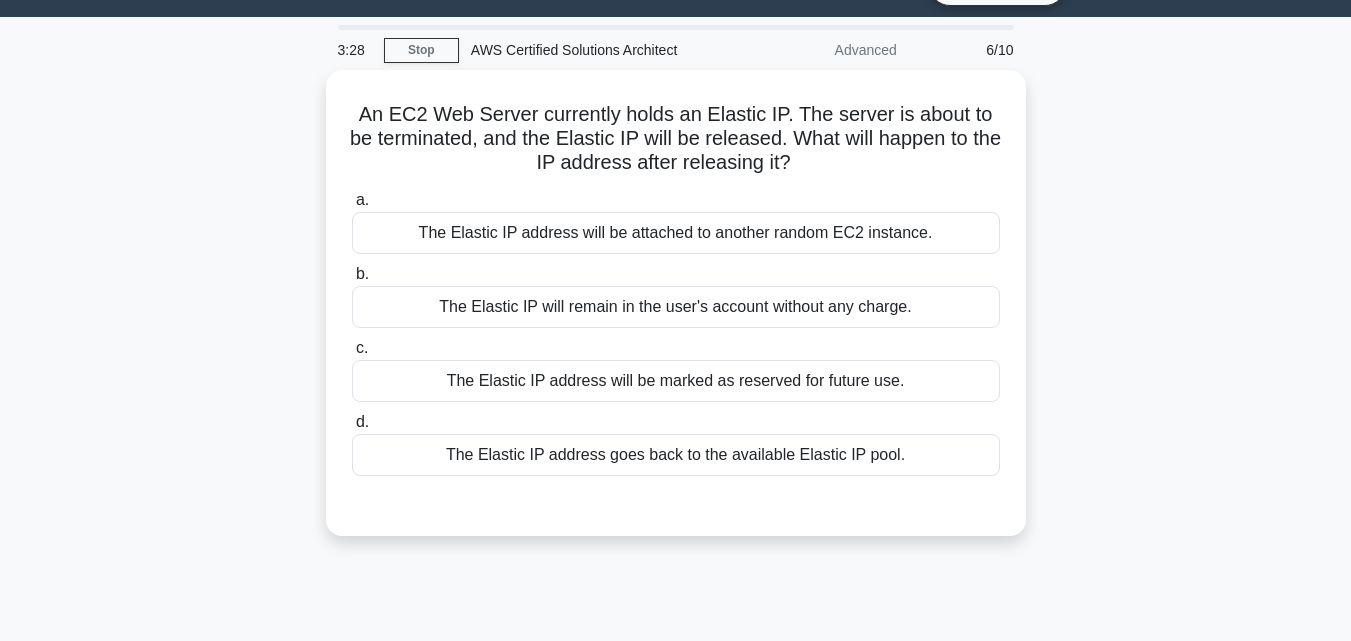 scroll, scrollTop: 0, scrollLeft: 0, axis: both 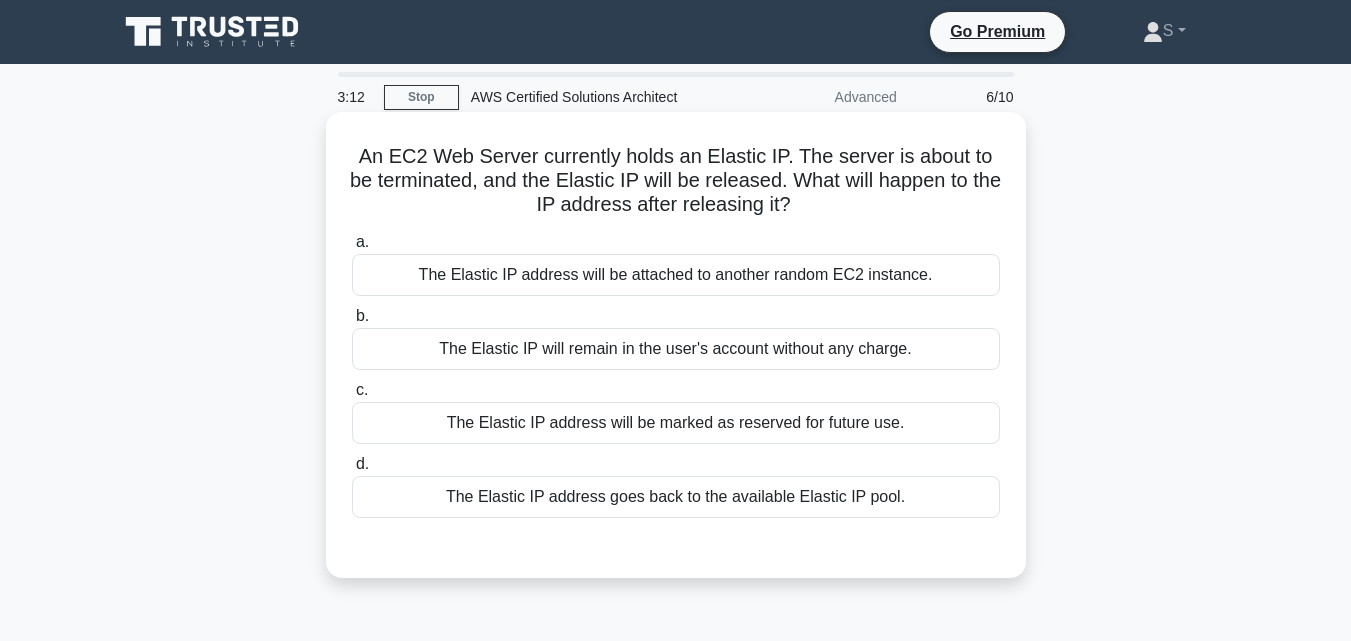 click on "The Elastic IP address goes back to the available Elastic IP pool." at bounding box center (676, 497) 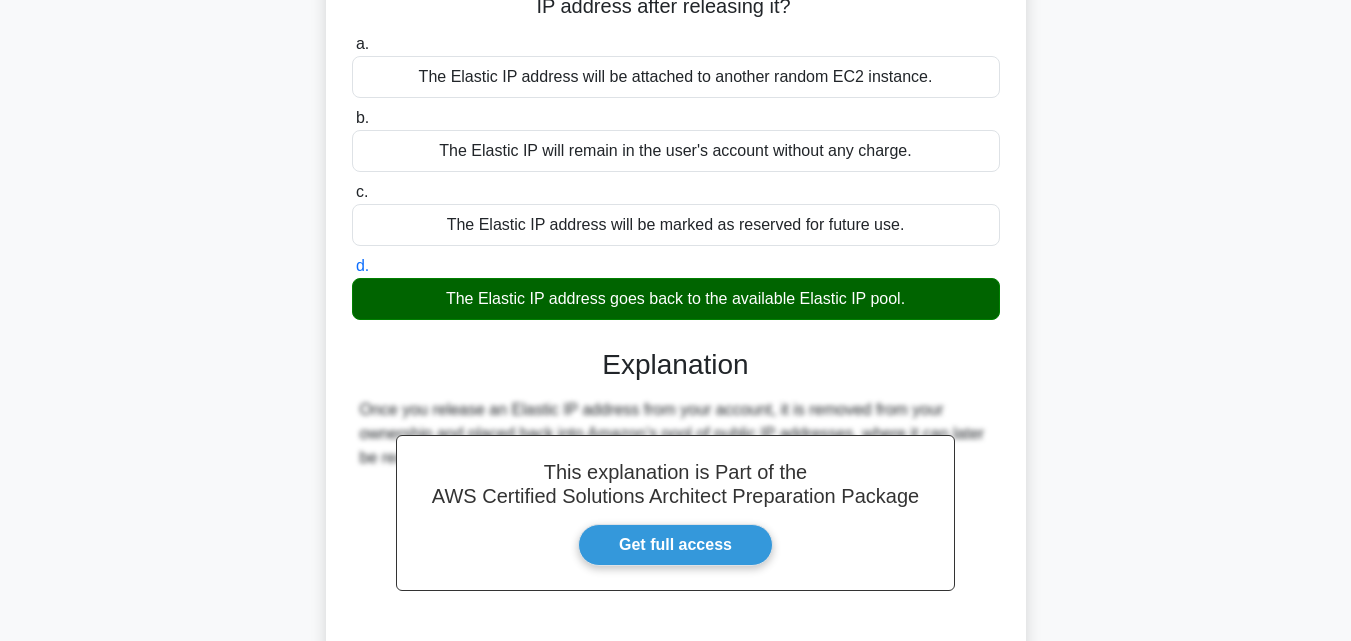 scroll, scrollTop: 300, scrollLeft: 0, axis: vertical 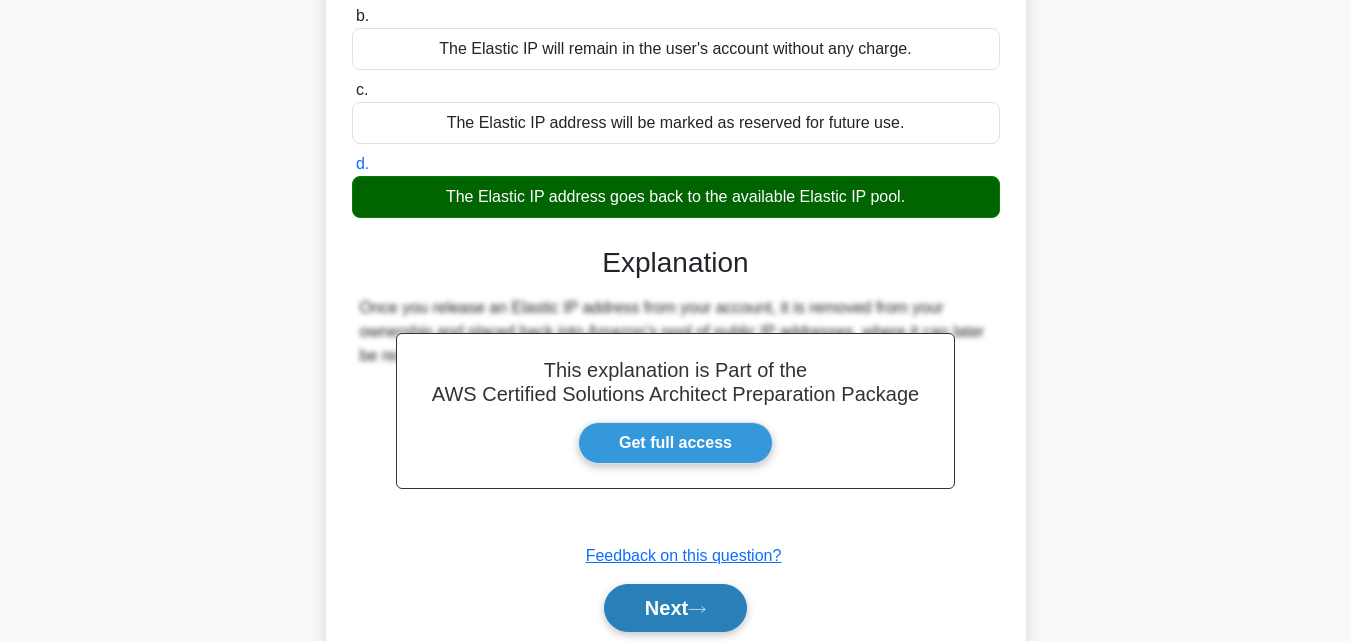 click on "Next" at bounding box center [675, 608] 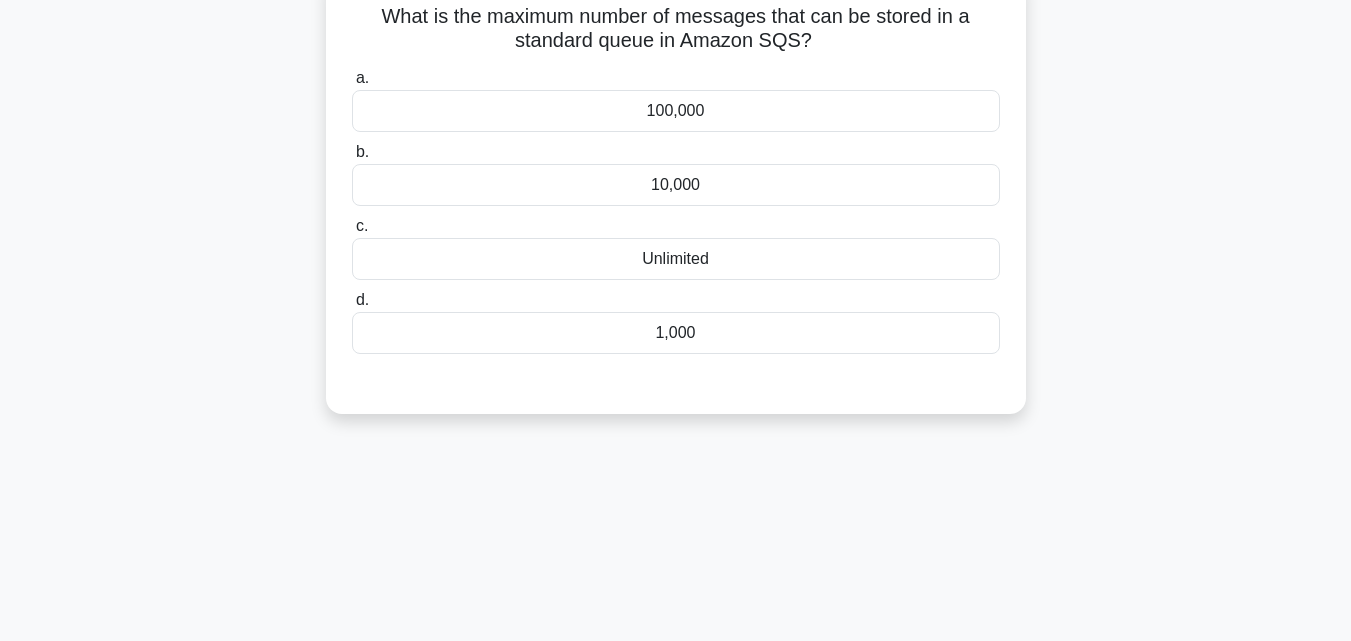 scroll, scrollTop: 0, scrollLeft: 0, axis: both 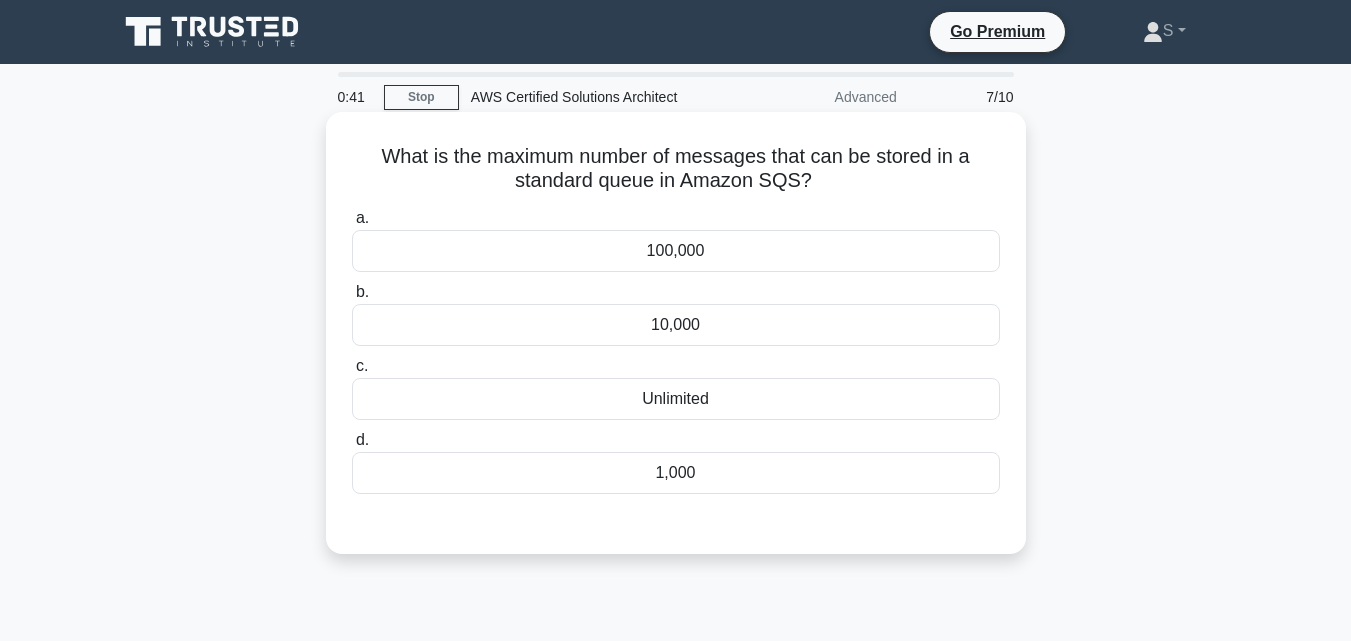 click on "100,000" at bounding box center [676, 251] 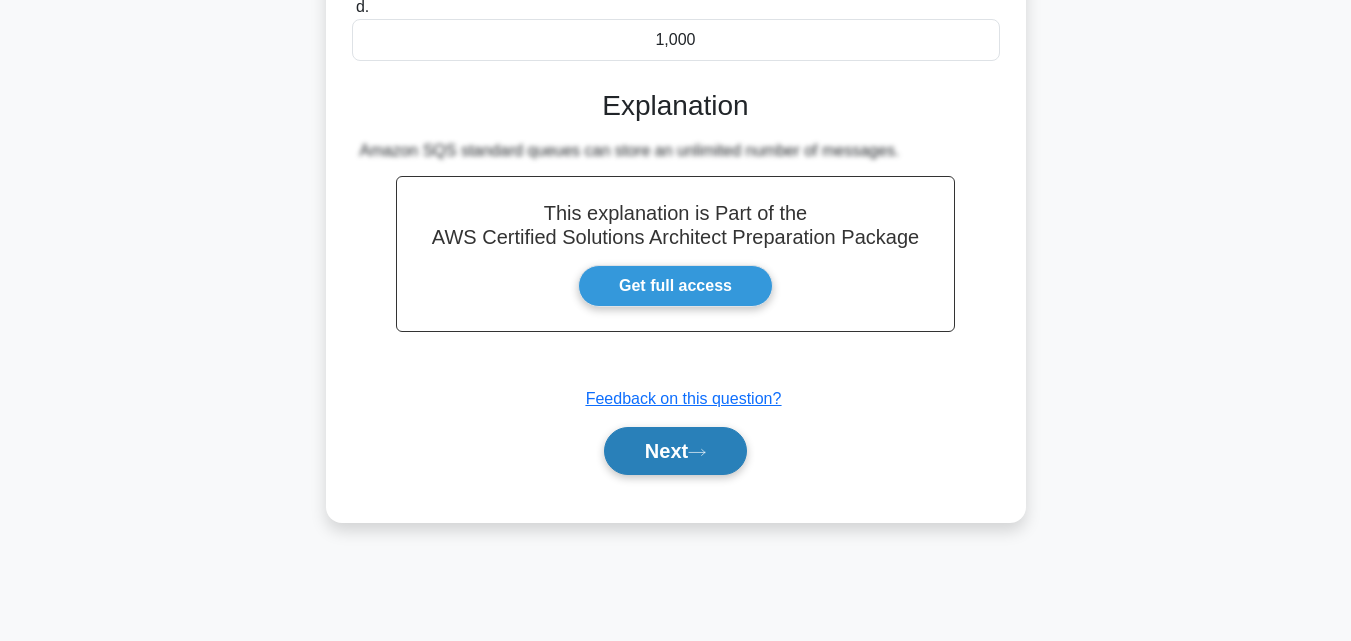 scroll, scrollTop: 439, scrollLeft: 0, axis: vertical 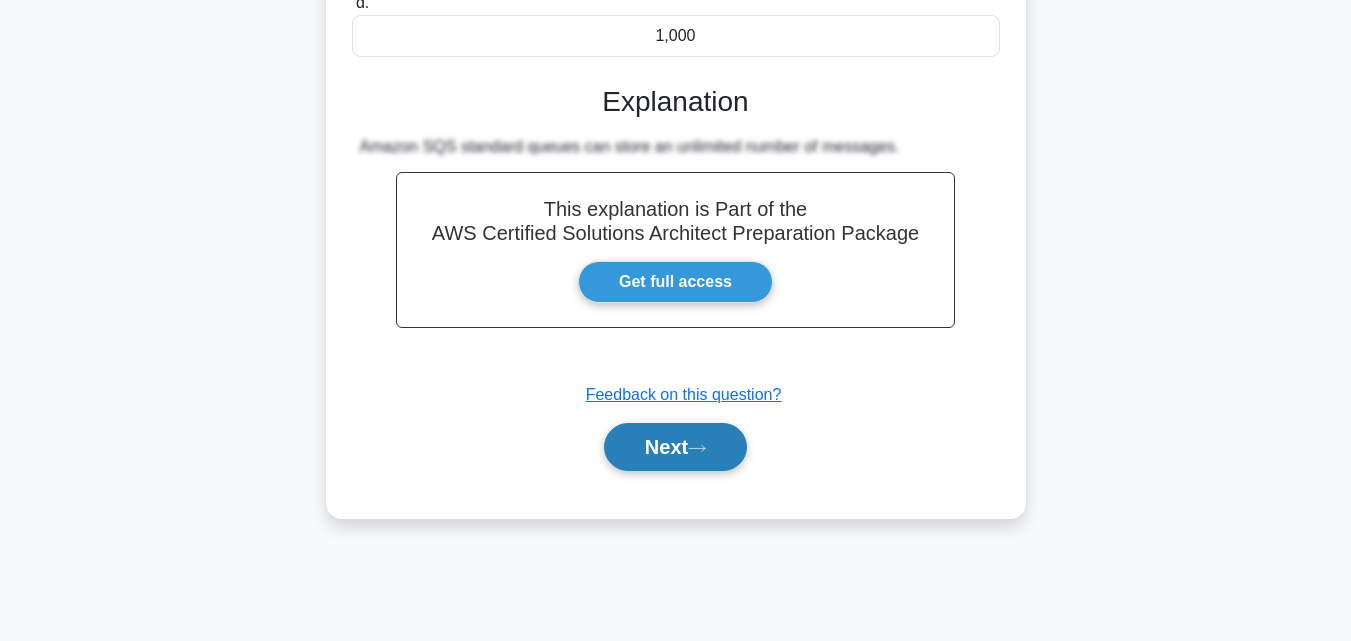 click on "Next" at bounding box center (675, 447) 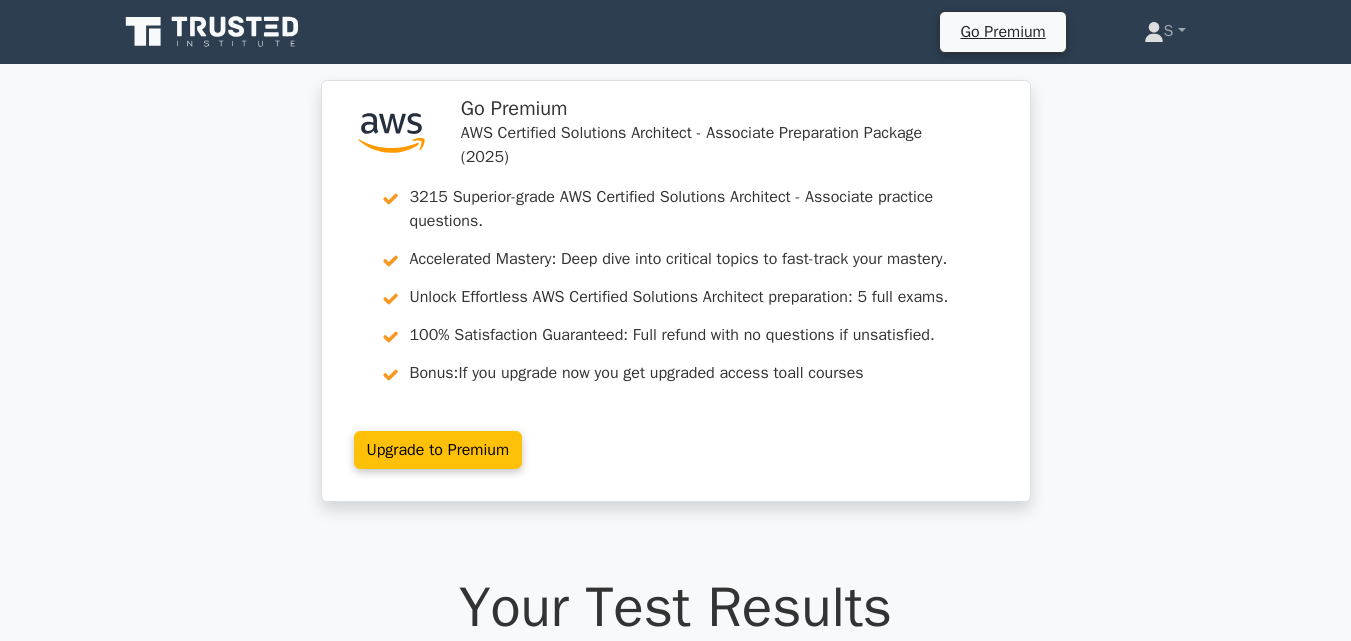 scroll, scrollTop: 0, scrollLeft: 0, axis: both 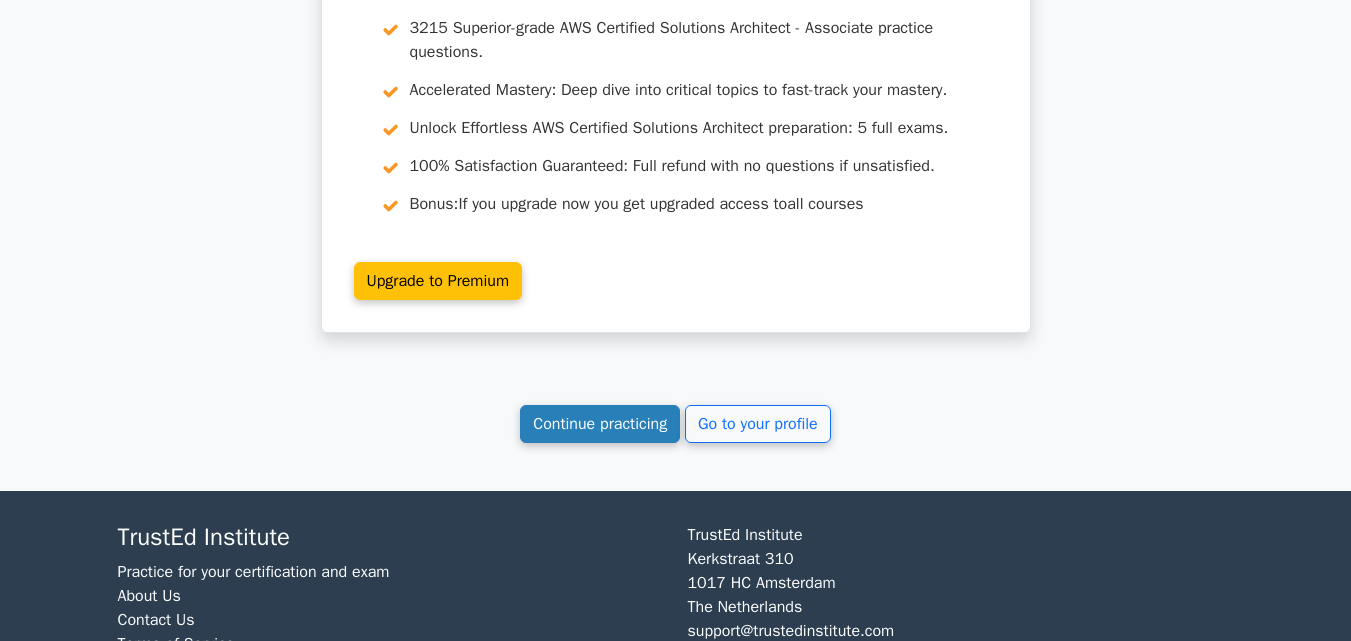 click on "Continue practicing" at bounding box center (600, 424) 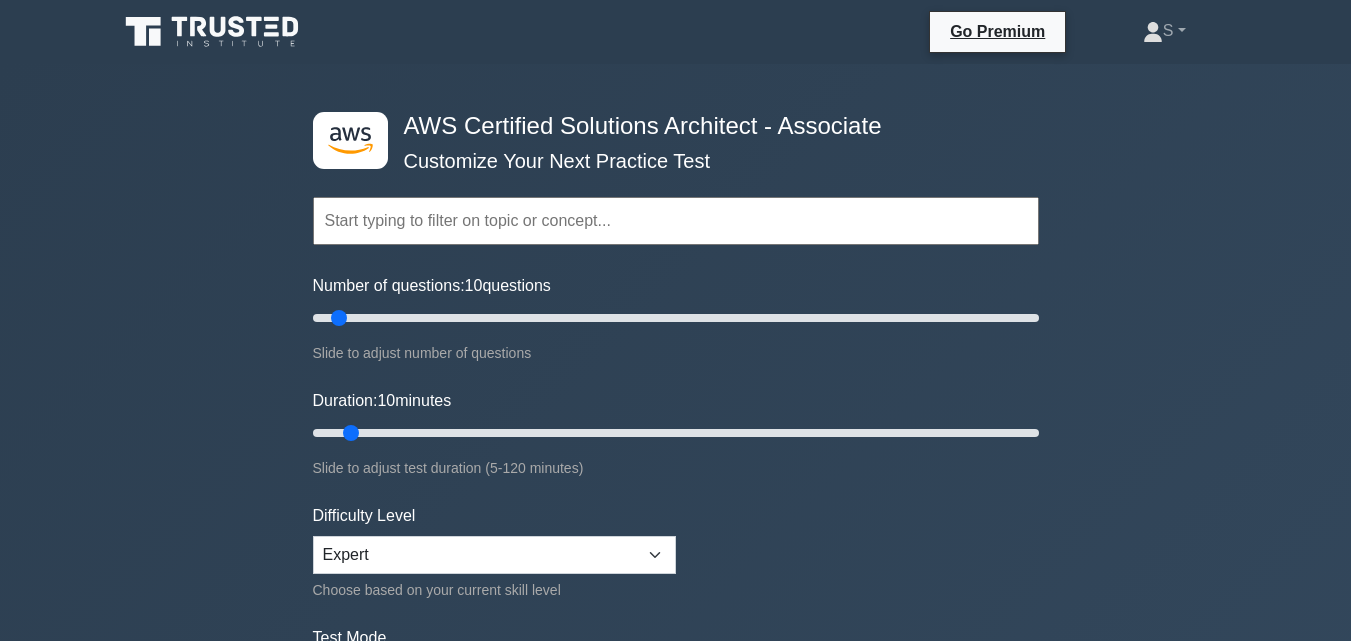scroll, scrollTop: 0, scrollLeft: 0, axis: both 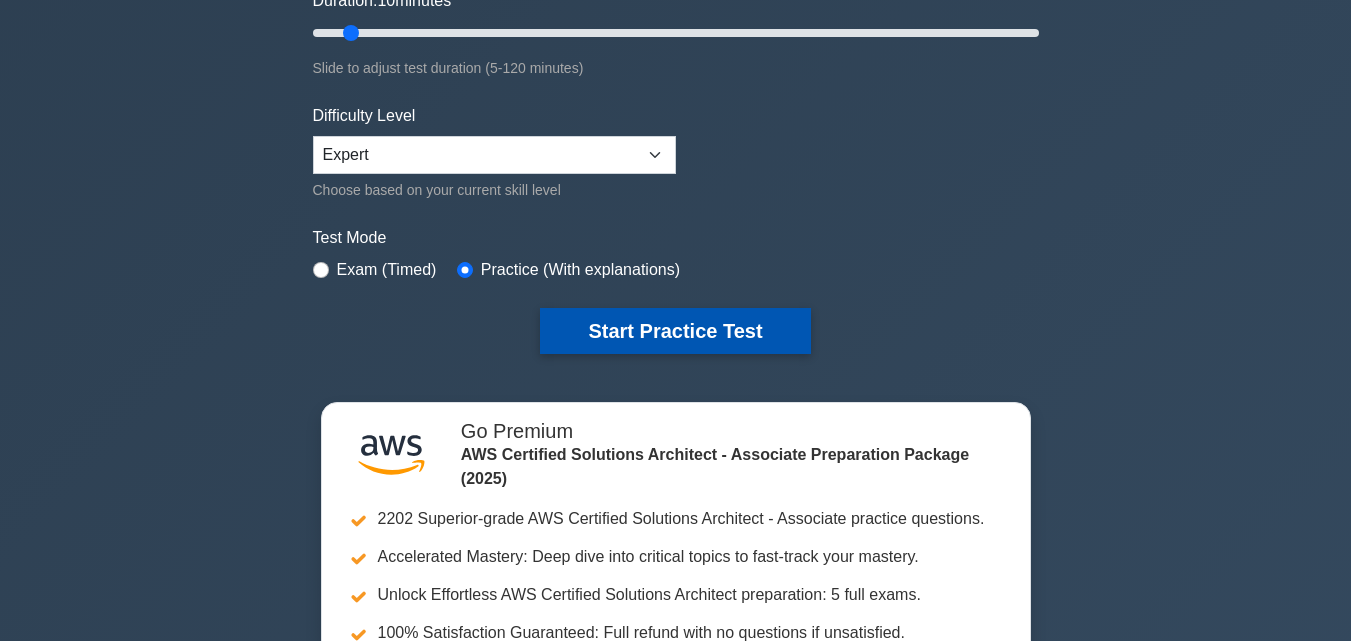 click on "Start Practice Test" at bounding box center [675, 331] 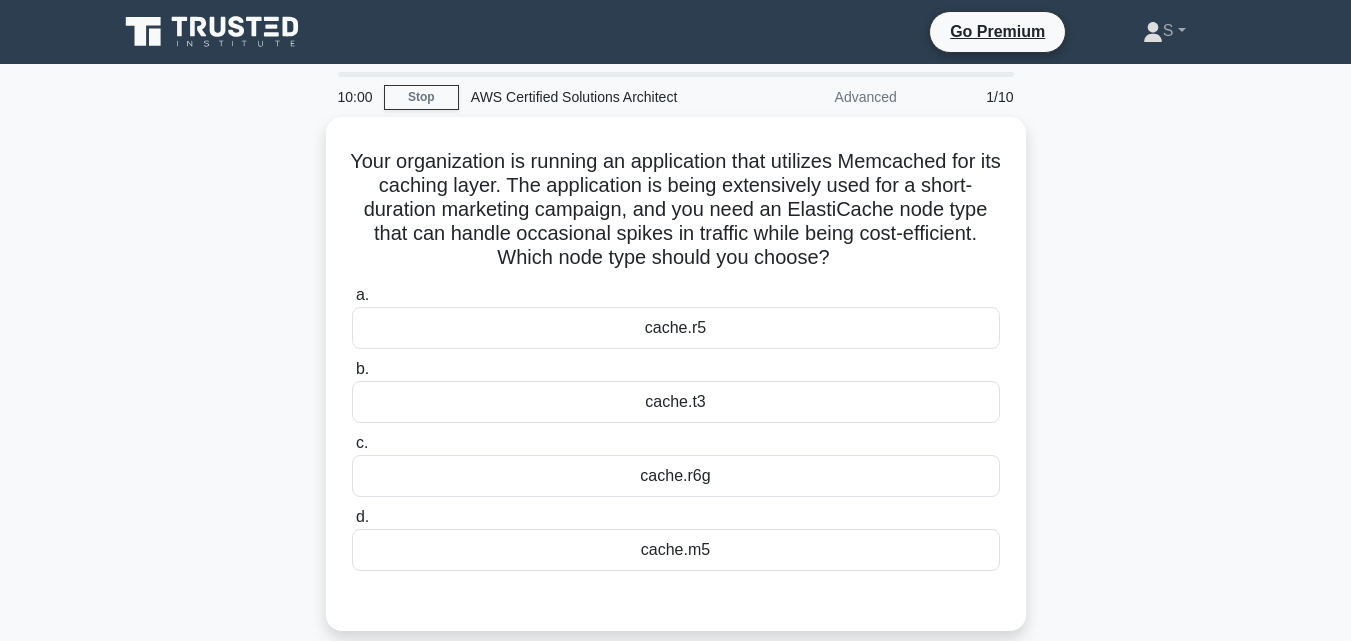scroll, scrollTop: 0, scrollLeft: 0, axis: both 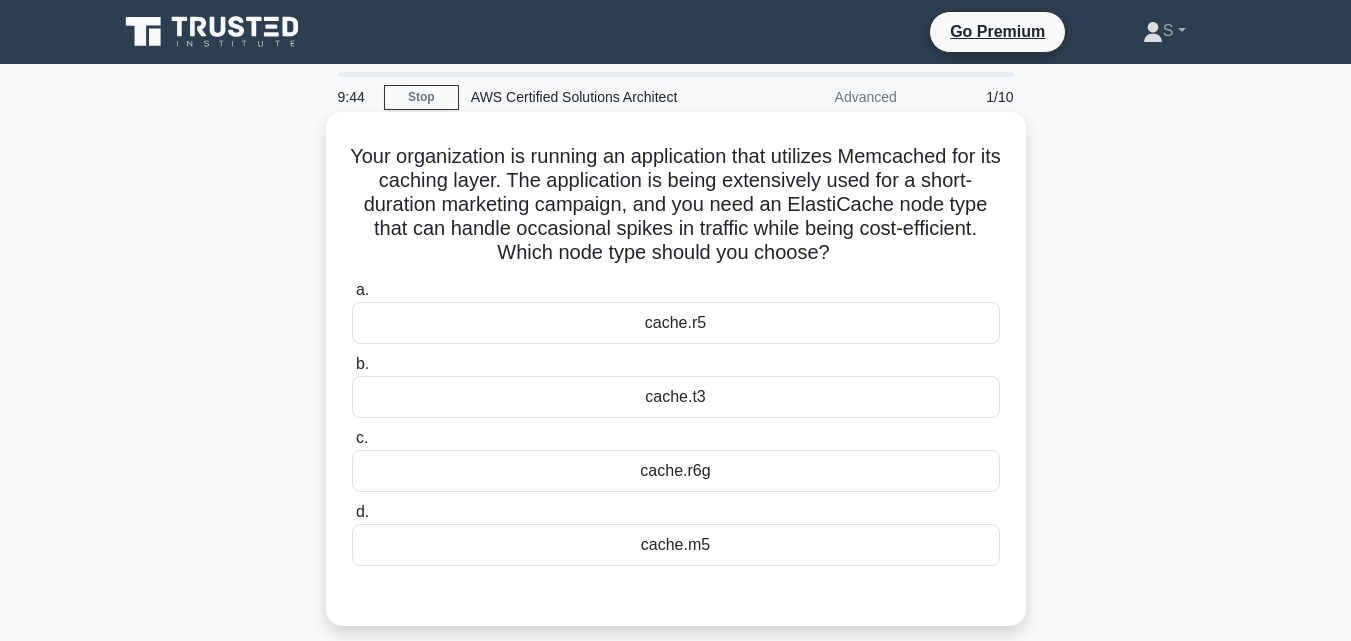 click on "cache.r6g" at bounding box center (676, 471) 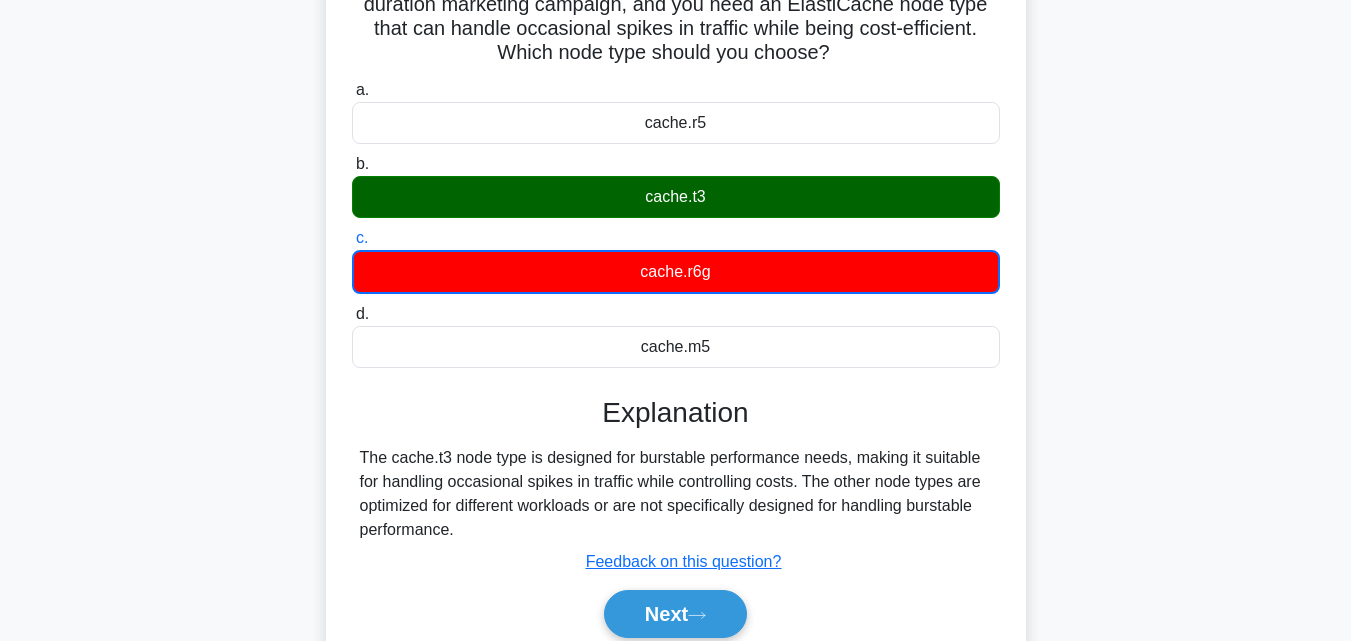 scroll, scrollTop: 300, scrollLeft: 0, axis: vertical 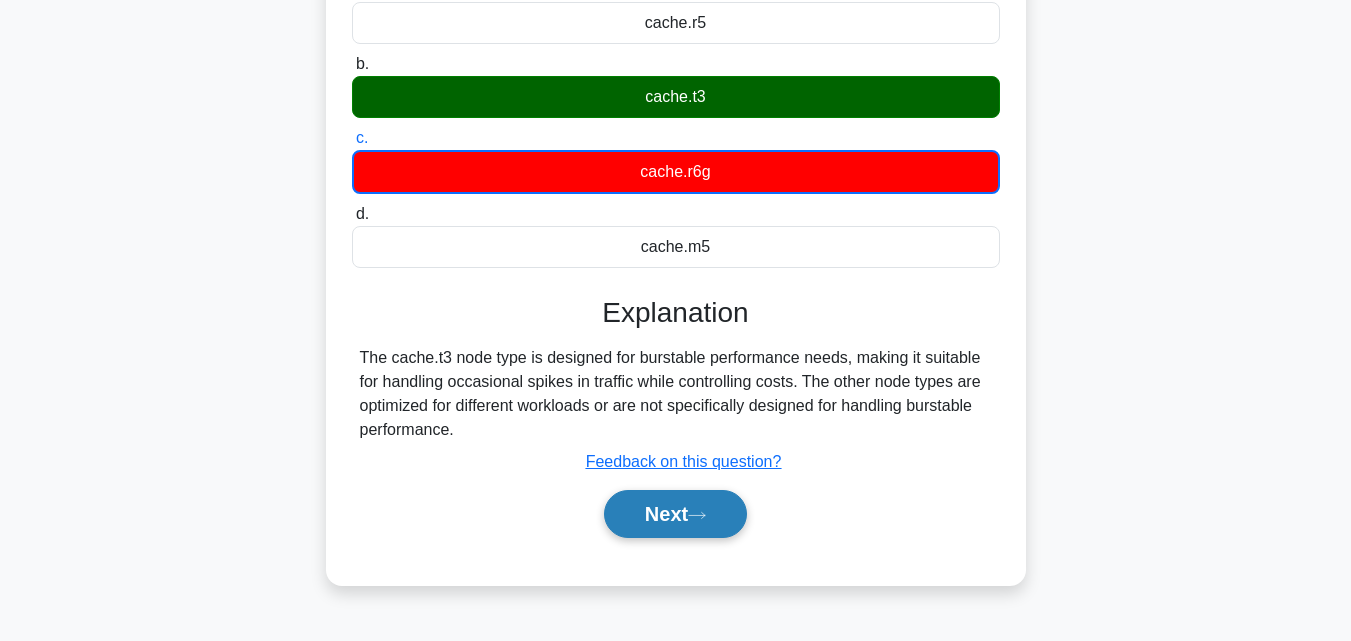 click on "Next" at bounding box center [675, 514] 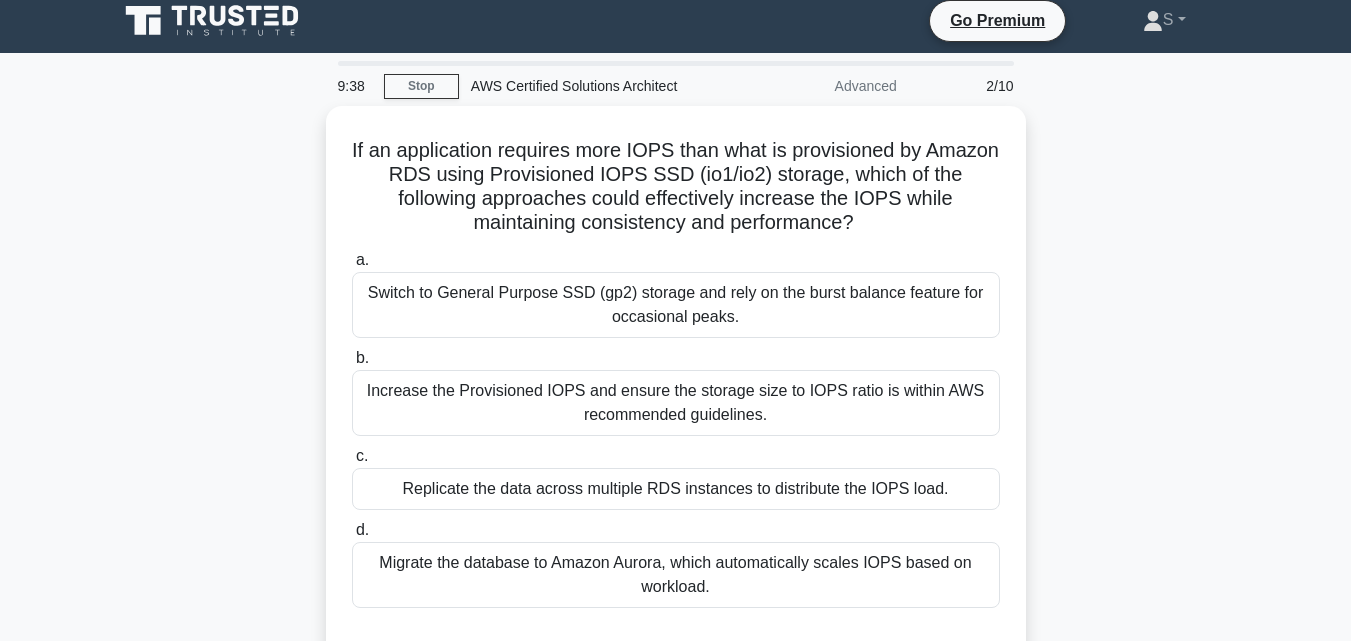 scroll, scrollTop: 0, scrollLeft: 0, axis: both 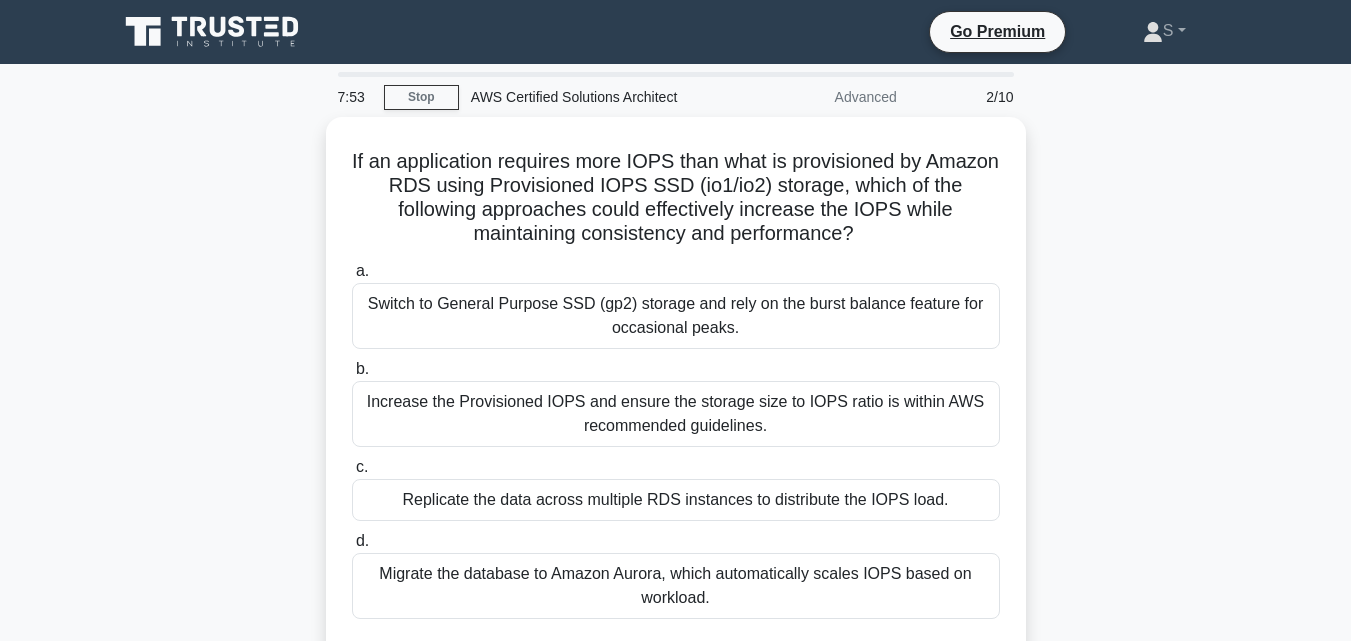 click on "If an application requires more IOPS than what is provisioned by Amazon RDS using Provisioned IOPS SSD (io1/io2) storage, which of the following approaches could effectively increase the IOPS while maintaining consistency and performance?
.spinner_0XTQ{transform-origin:center;animation:spinner_y6GP .75s linear infinite}@keyframes spinner_y6GP{100%{transform:rotate(360deg)}}
a.
b." at bounding box center (676, 410) 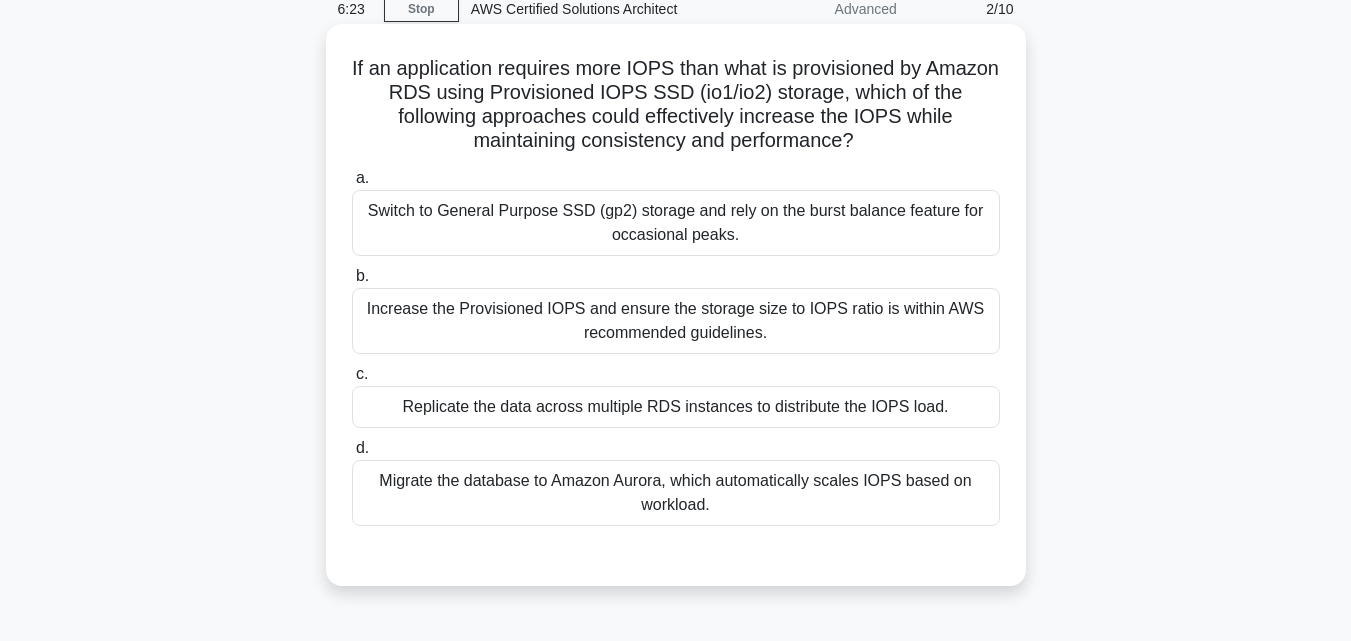 scroll, scrollTop: 100, scrollLeft: 0, axis: vertical 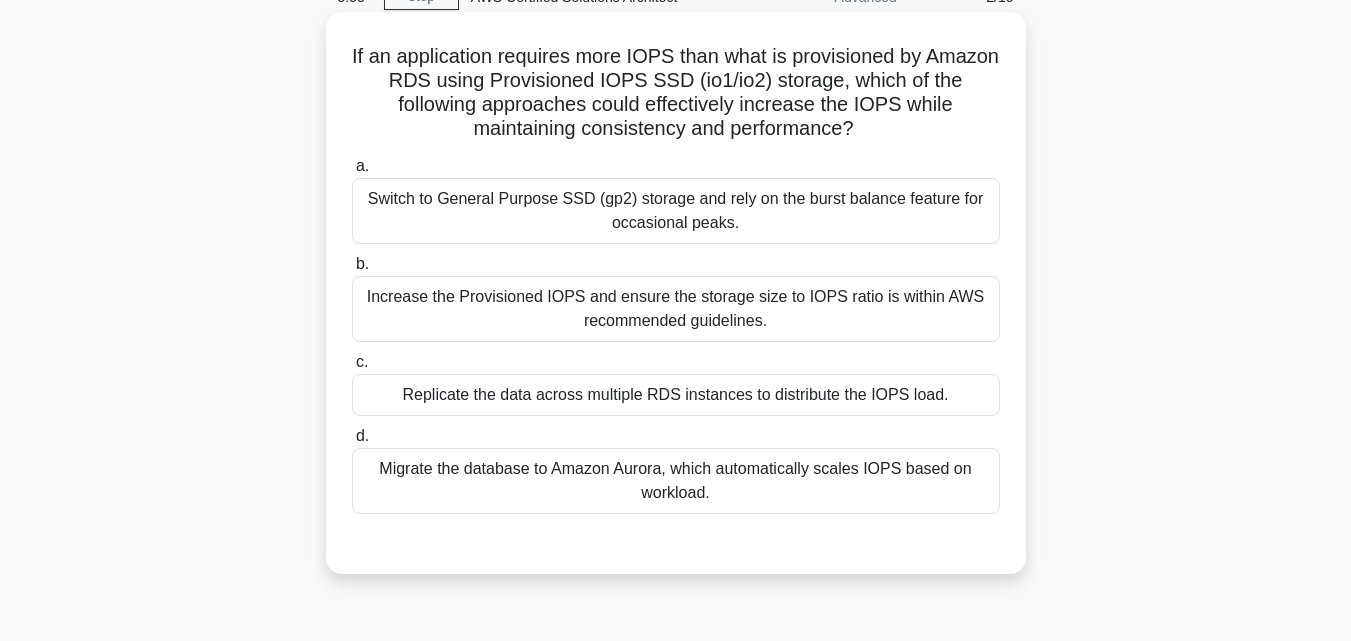 click on "Increase the Provisioned IOPS and ensure the storage size to IOPS ratio is within AWS recommended guidelines." at bounding box center (676, 309) 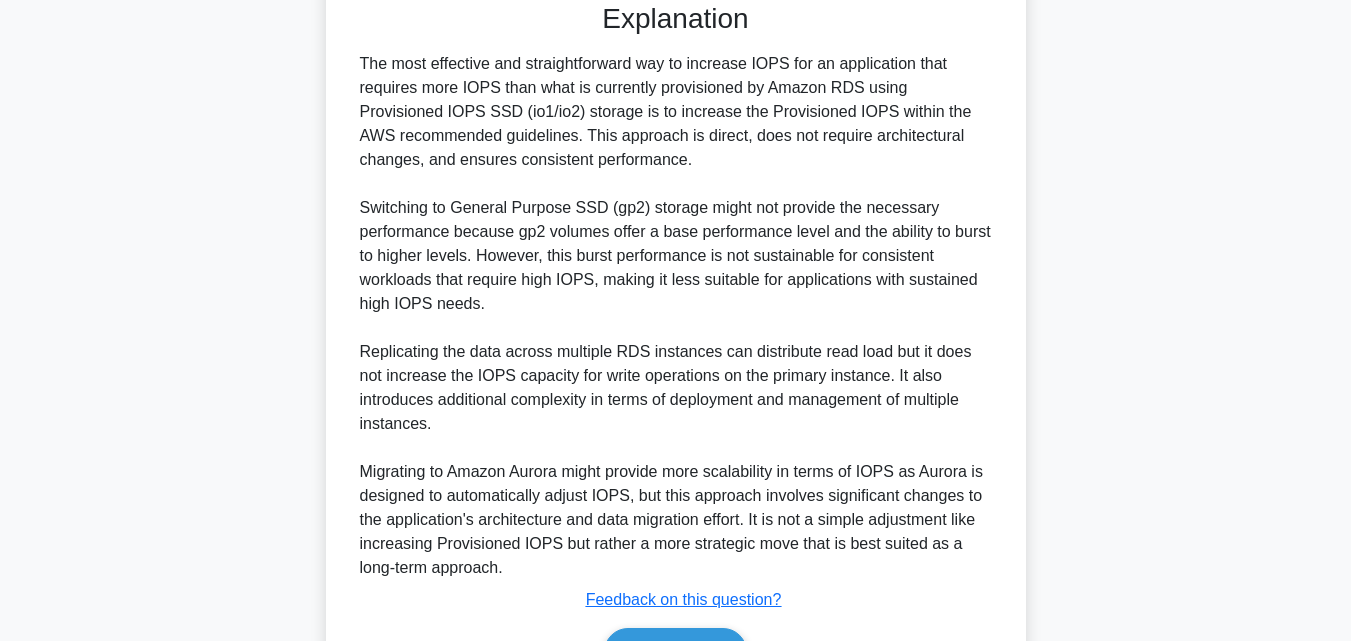 scroll, scrollTop: 761, scrollLeft: 0, axis: vertical 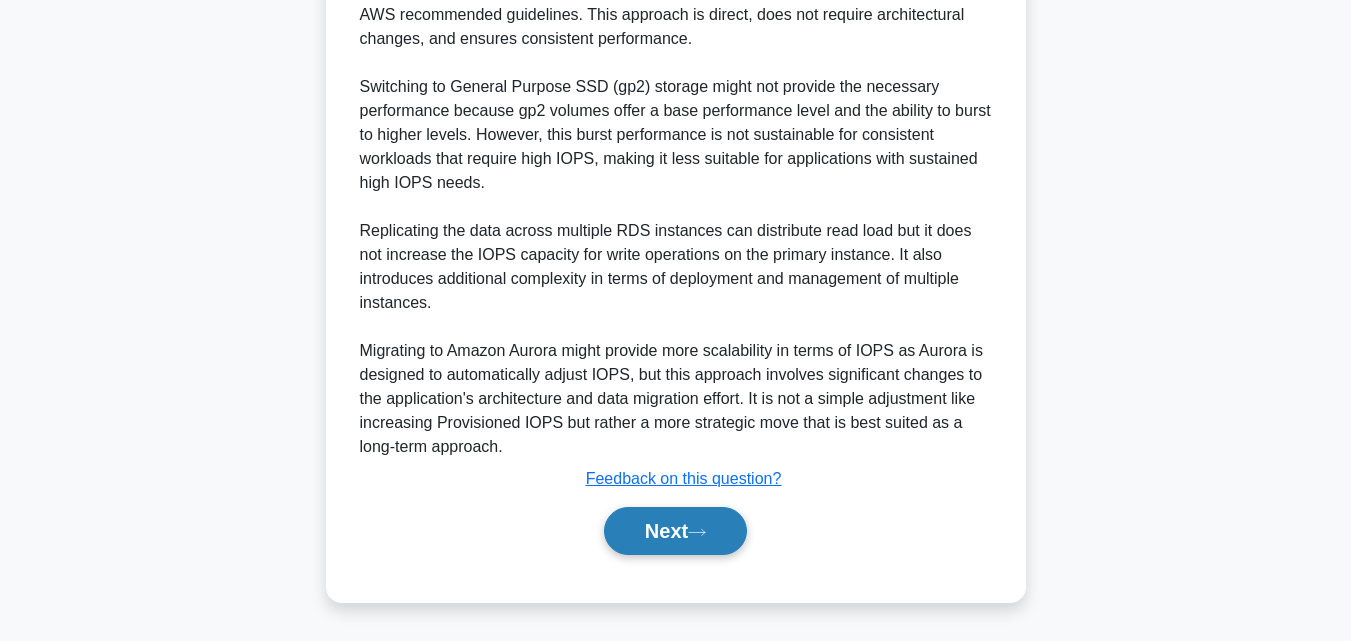 click on "Next" at bounding box center (675, 531) 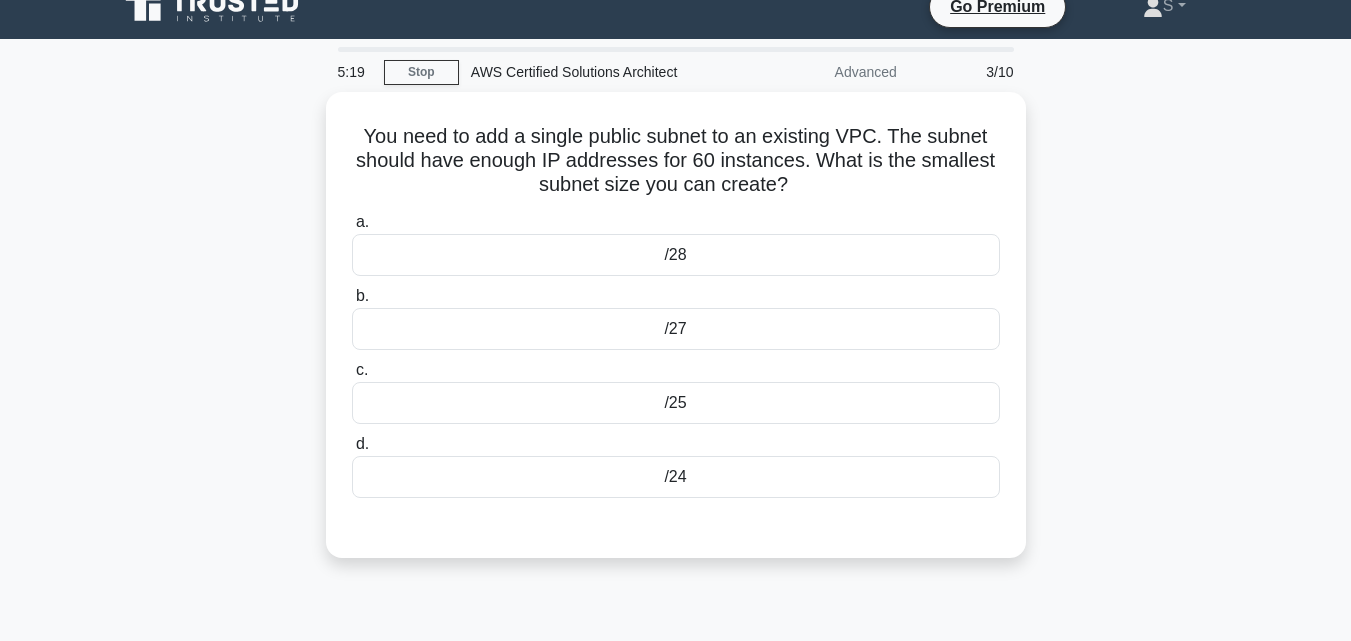scroll, scrollTop: 0, scrollLeft: 0, axis: both 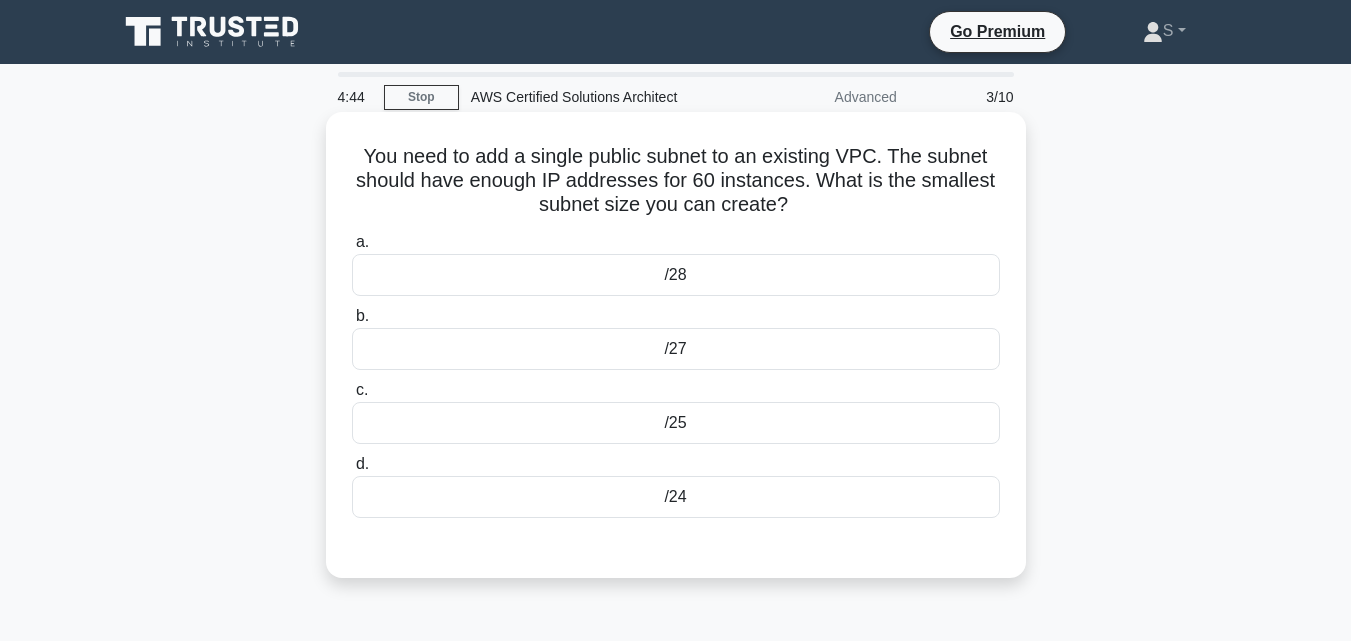 click on "/24" at bounding box center [676, 497] 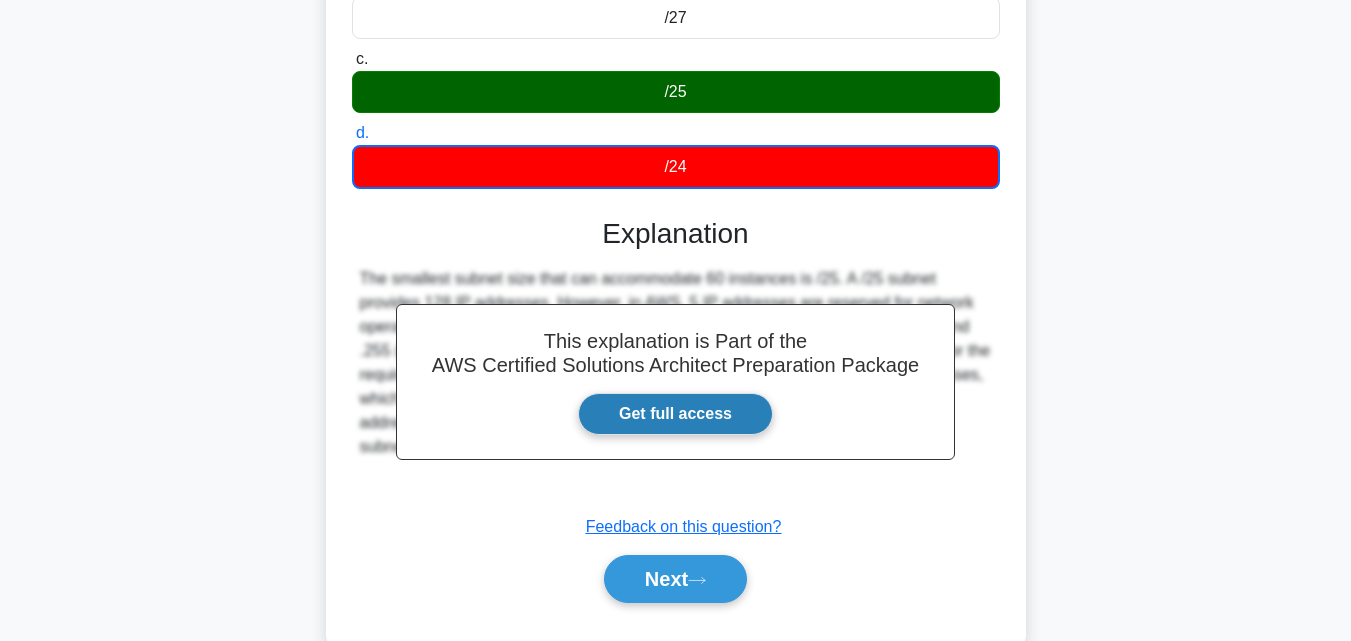 scroll, scrollTop: 400, scrollLeft: 0, axis: vertical 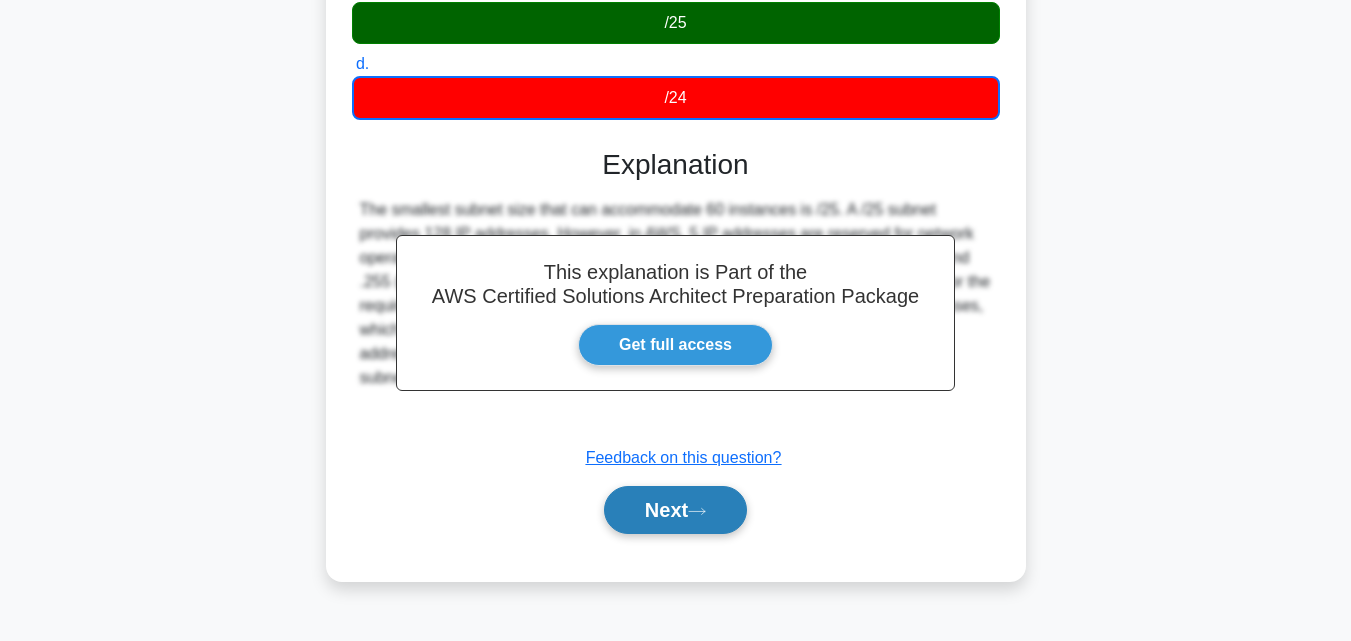click on "Next" at bounding box center [675, 510] 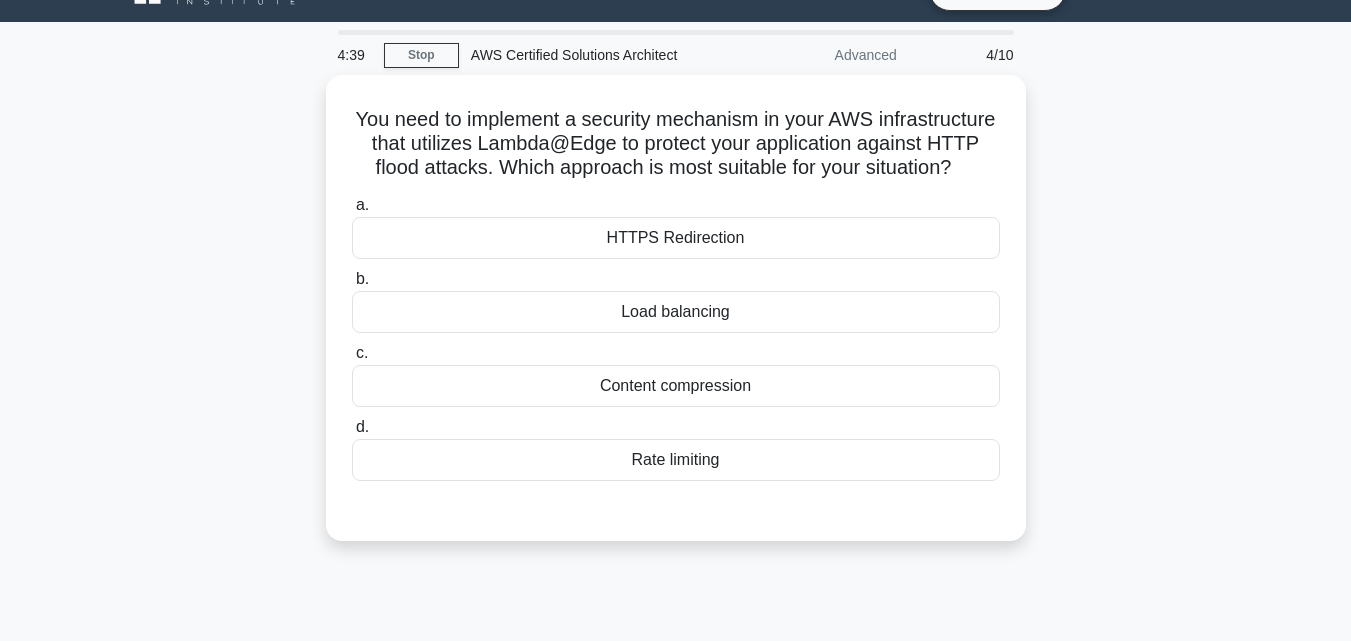 scroll, scrollTop: 0, scrollLeft: 0, axis: both 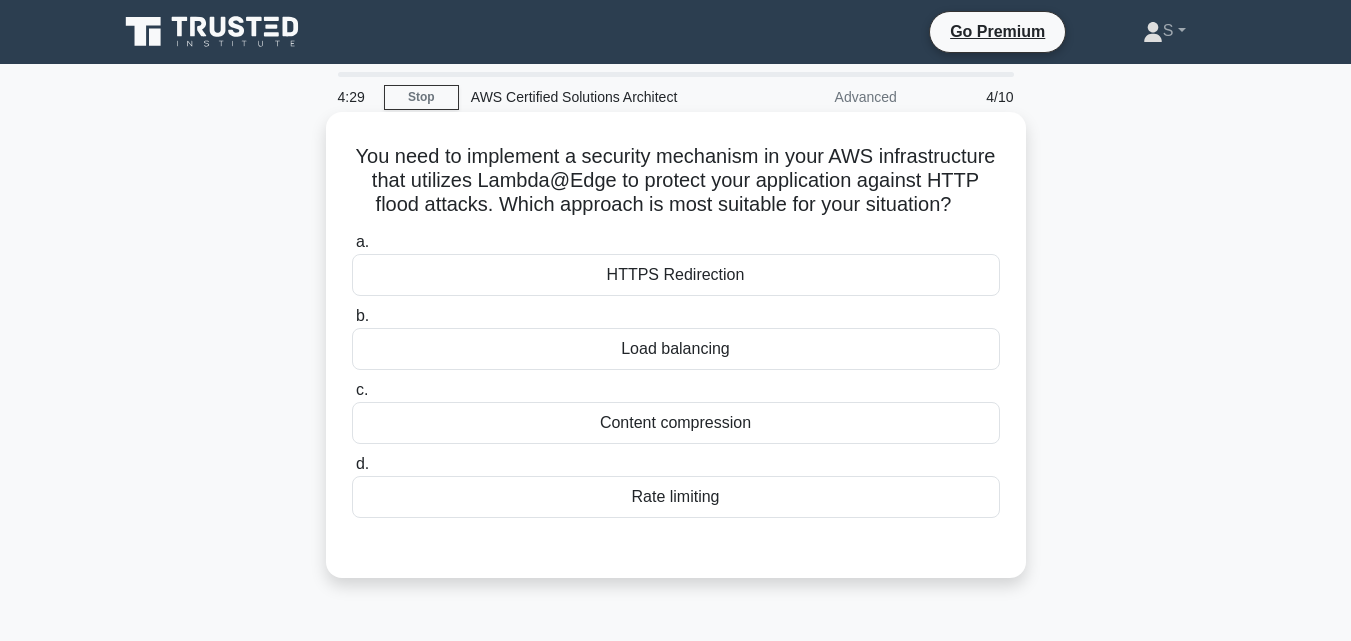 click on "HTTPS Redirection" at bounding box center [676, 275] 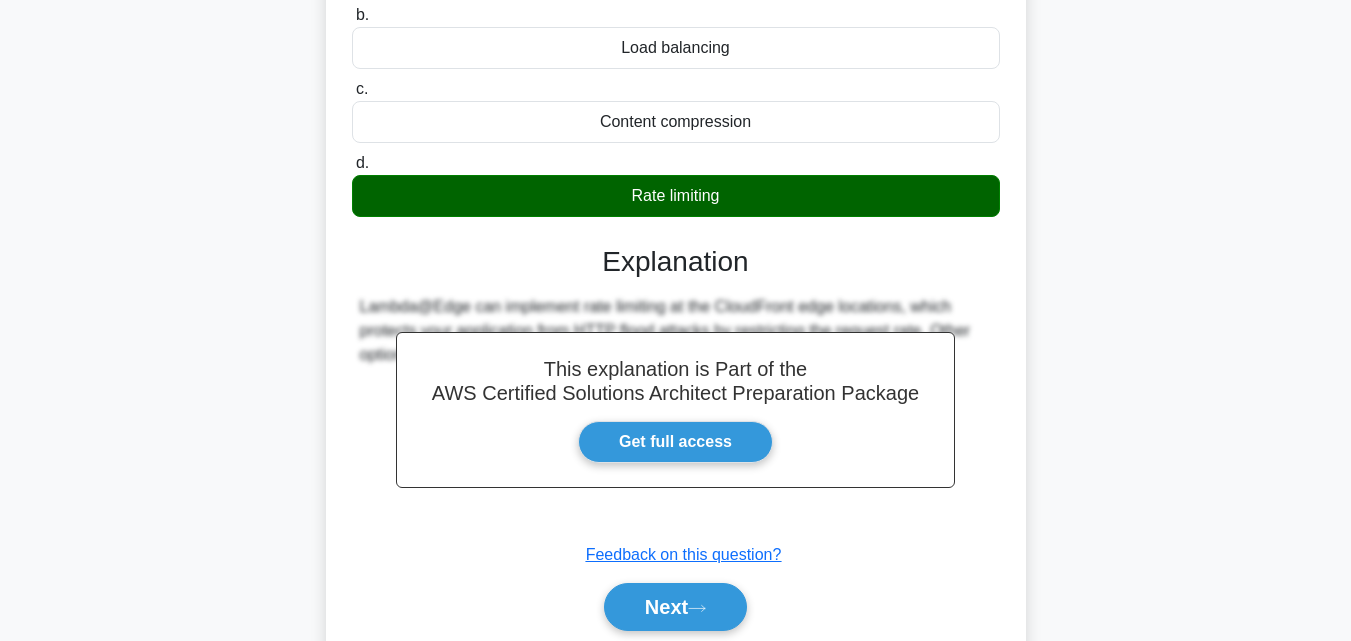 scroll, scrollTop: 439, scrollLeft: 0, axis: vertical 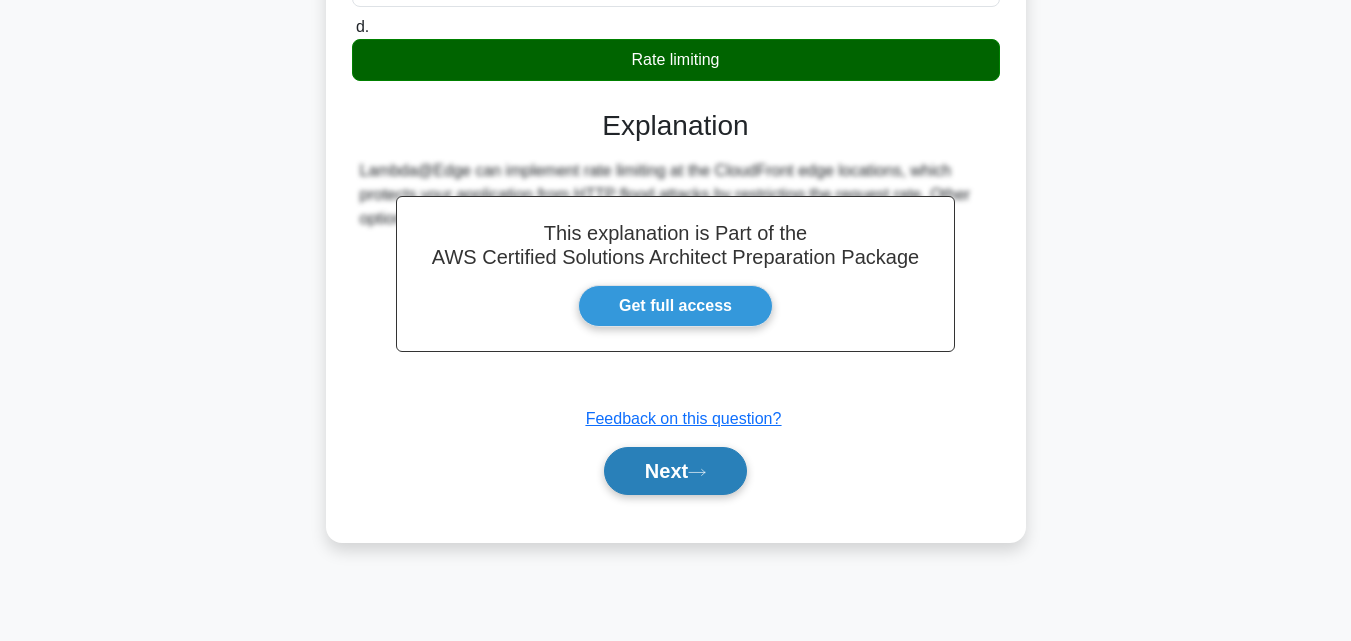 click on "Next" at bounding box center [675, 471] 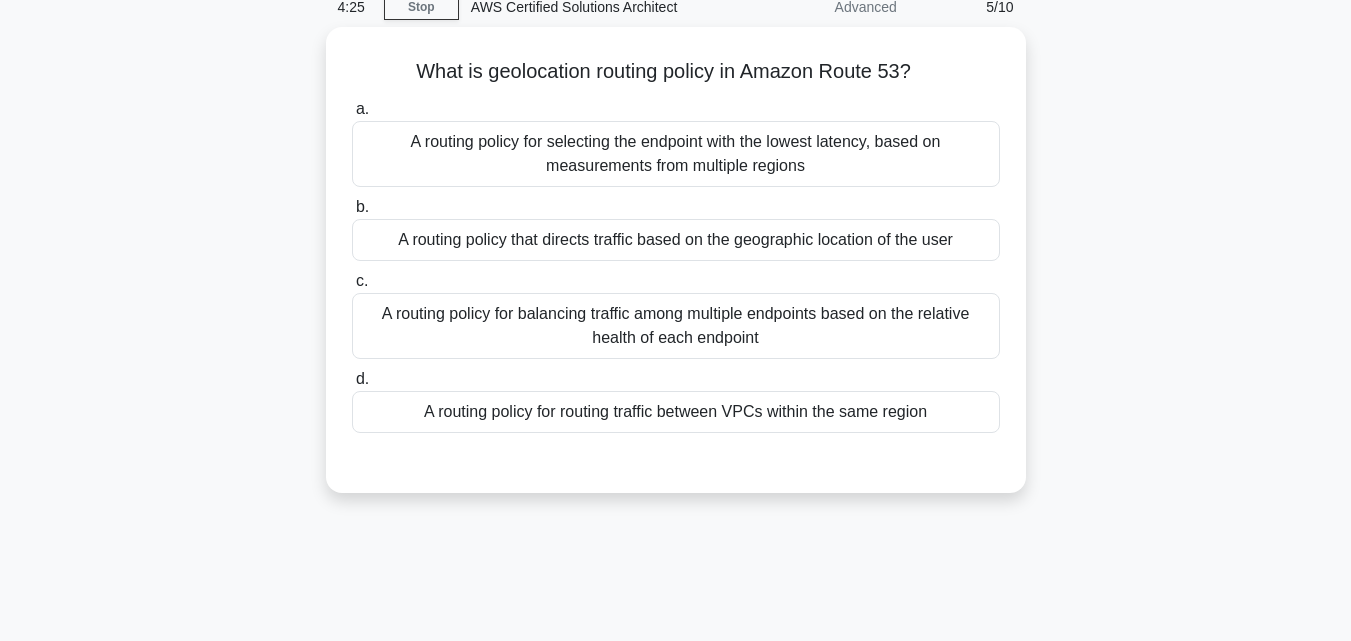 scroll, scrollTop: 0, scrollLeft: 0, axis: both 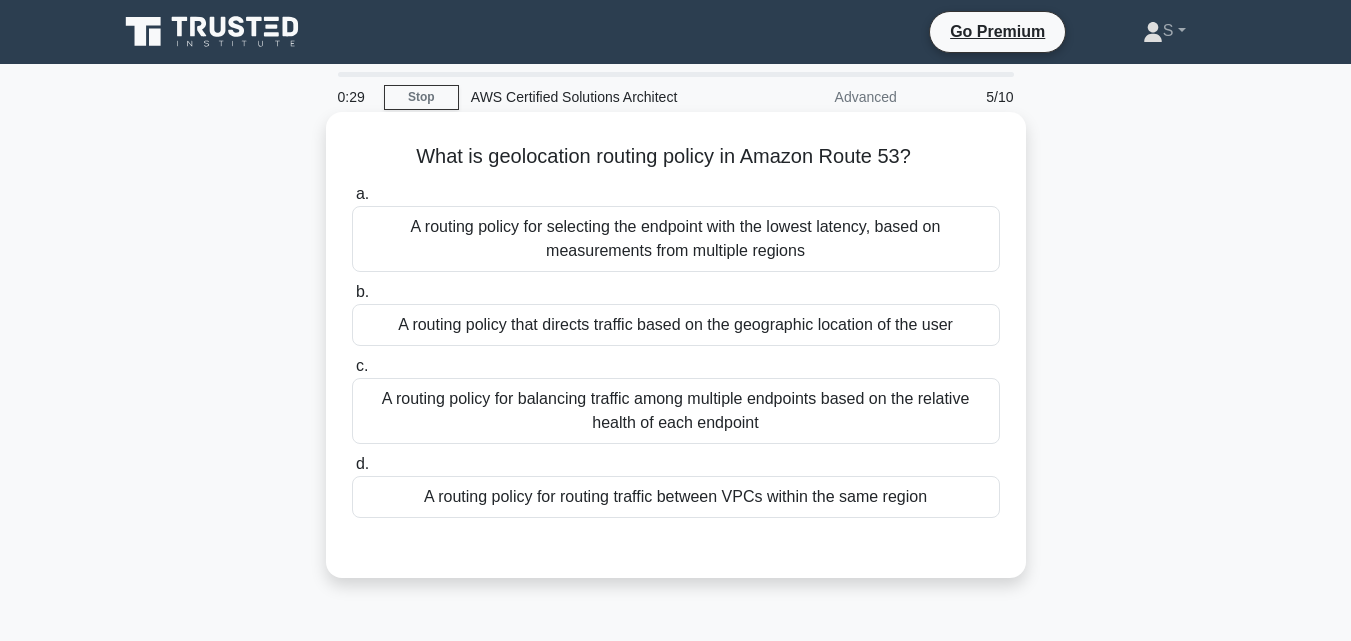 click on "a.
A routing policy for selecting the endpoint with the lowest latency, based on measurements from multiple regions
b.
c.
d." at bounding box center (676, 350) 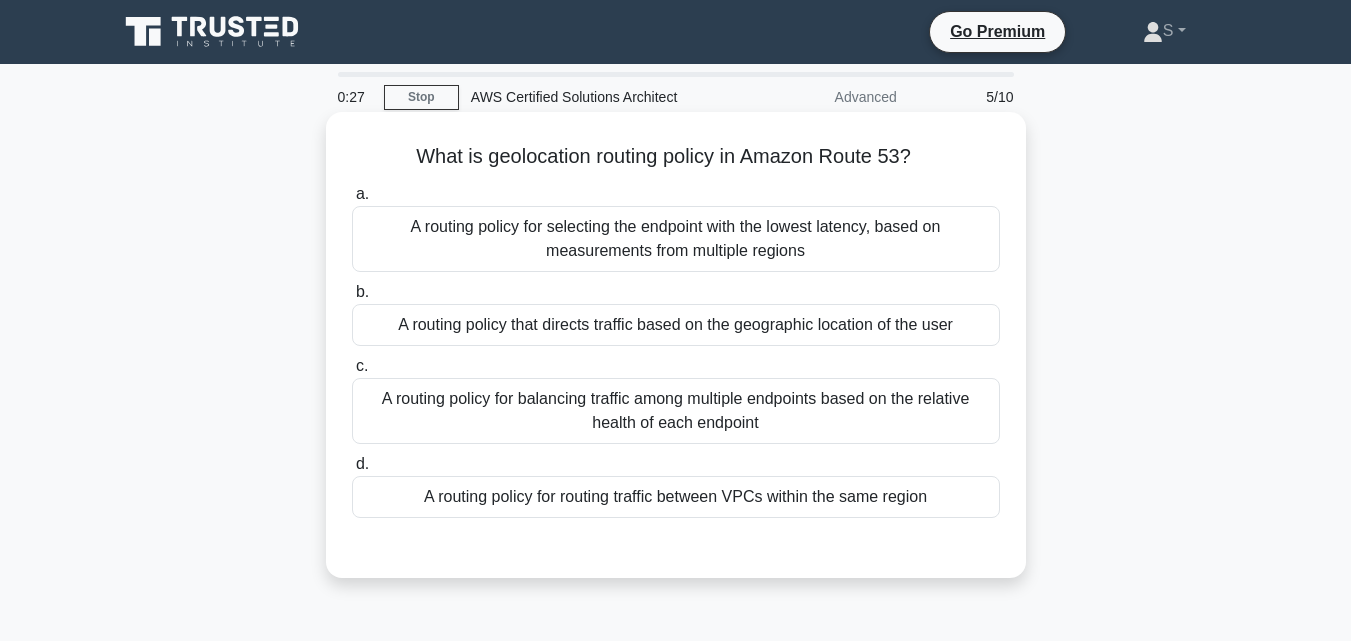 click on "A routing policy for selecting the endpoint with the lowest latency, based on measurements from multiple regions" at bounding box center [676, 239] 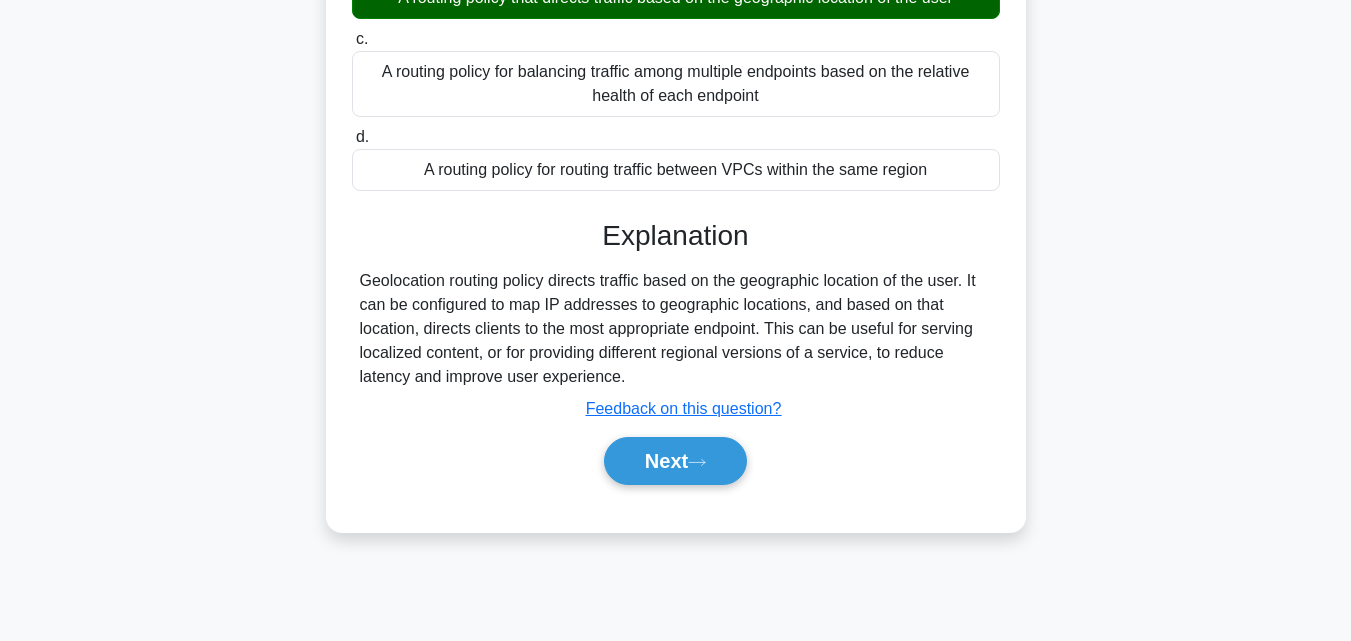 scroll, scrollTop: 400, scrollLeft: 0, axis: vertical 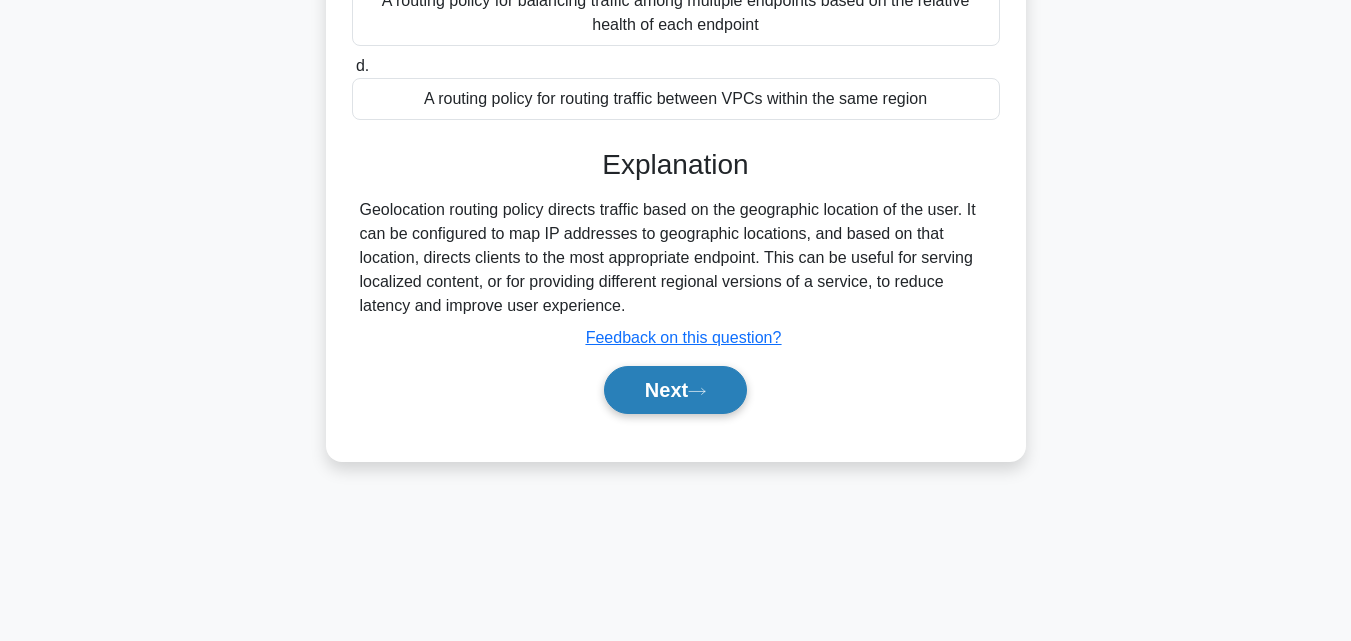 click on "Next" at bounding box center (675, 390) 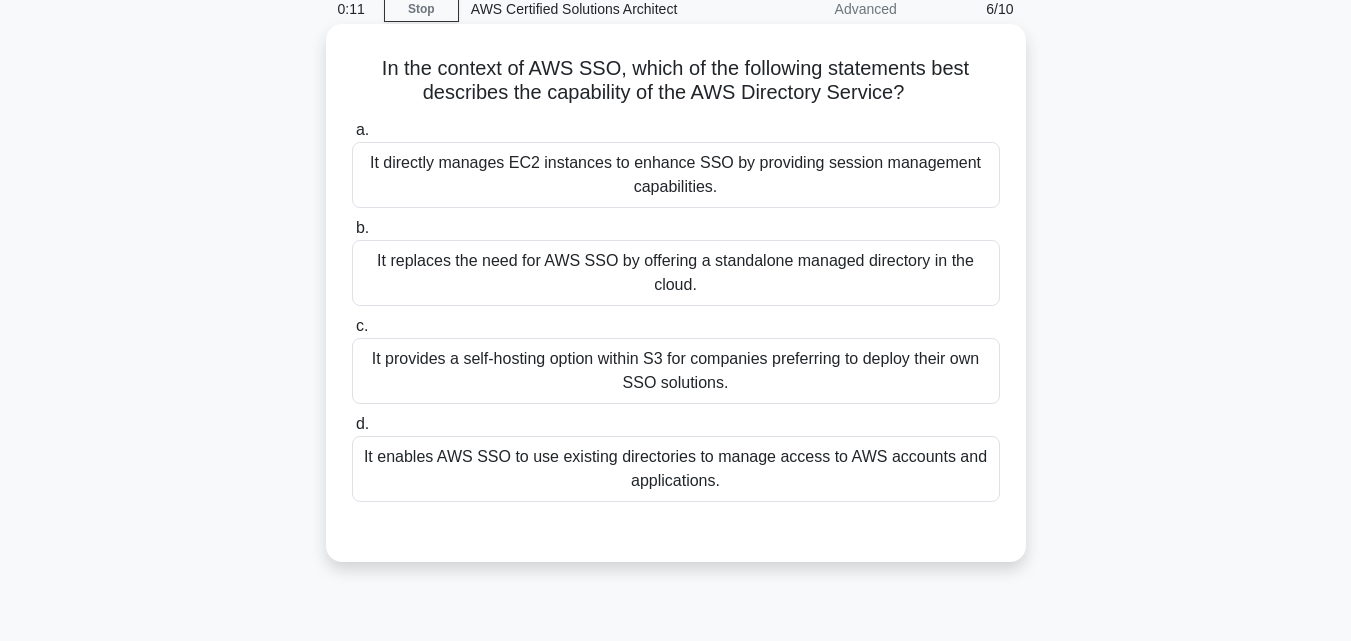 scroll, scrollTop: 100, scrollLeft: 0, axis: vertical 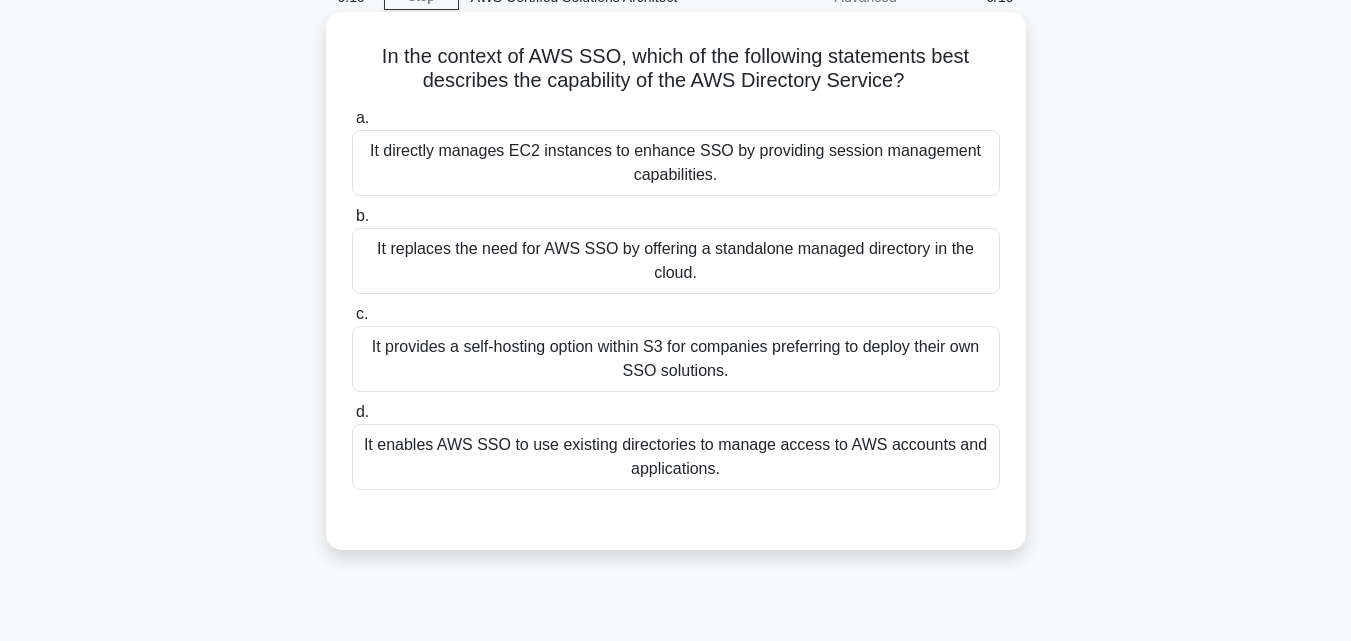 click on "It enables AWS SSO to use existing directories to manage access to AWS accounts and applications." at bounding box center (676, 457) 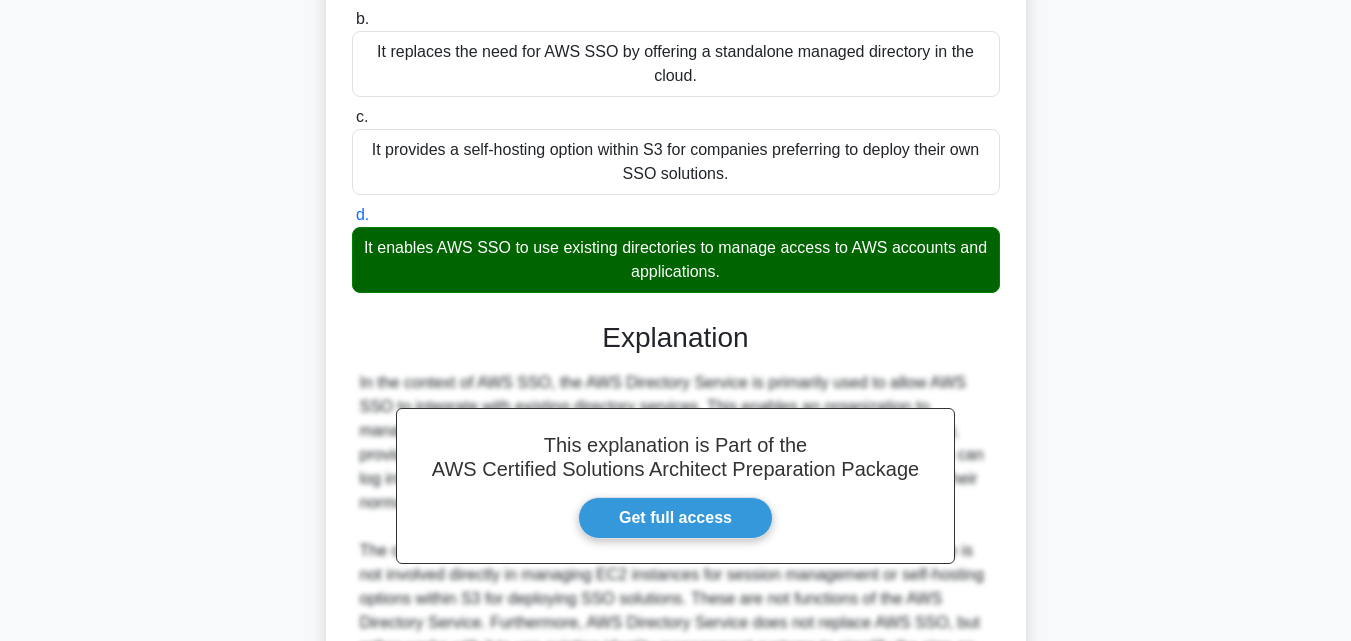 scroll, scrollTop: 500, scrollLeft: 0, axis: vertical 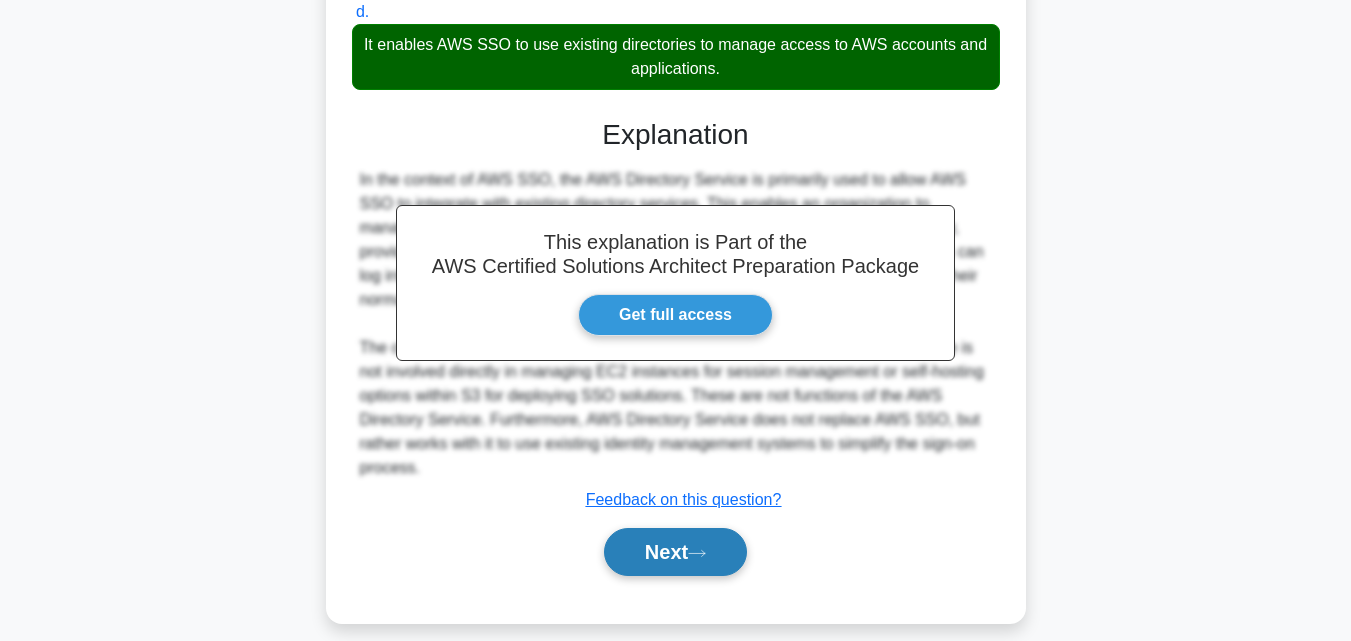 click on "Next" at bounding box center [675, 552] 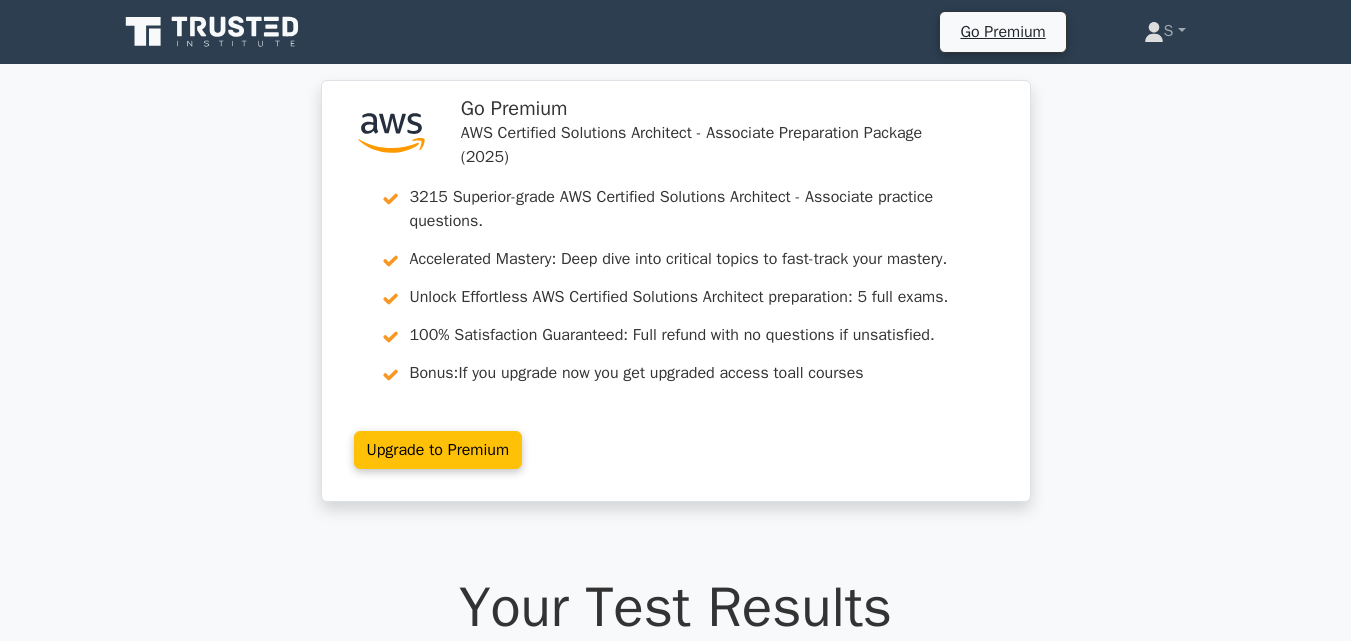 scroll, scrollTop: 0, scrollLeft: 0, axis: both 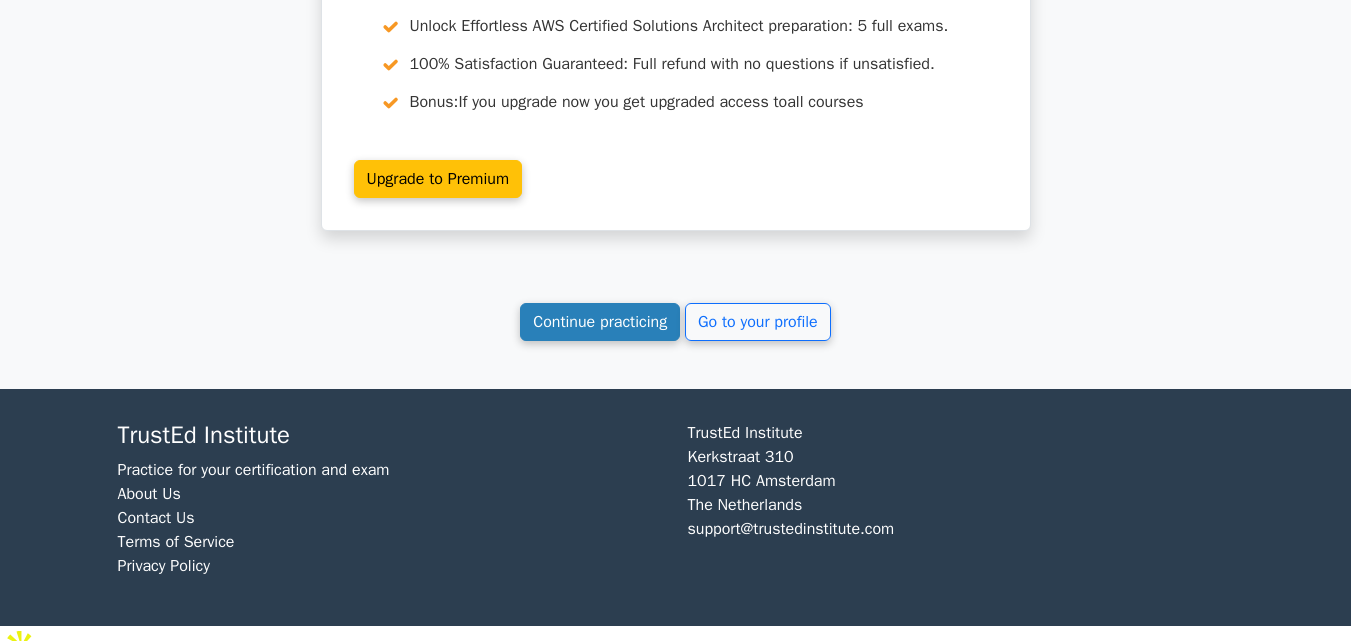 click on "Continue practicing" at bounding box center [600, 322] 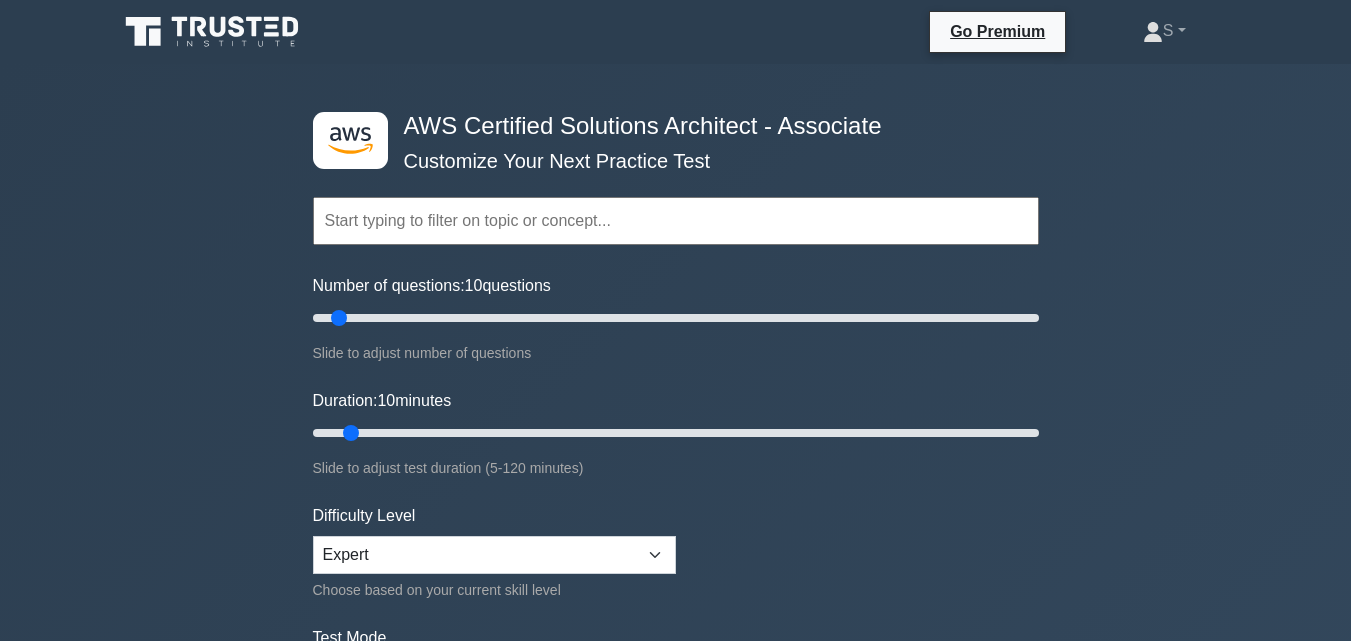 scroll, scrollTop: 547, scrollLeft: 0, axis: vertical 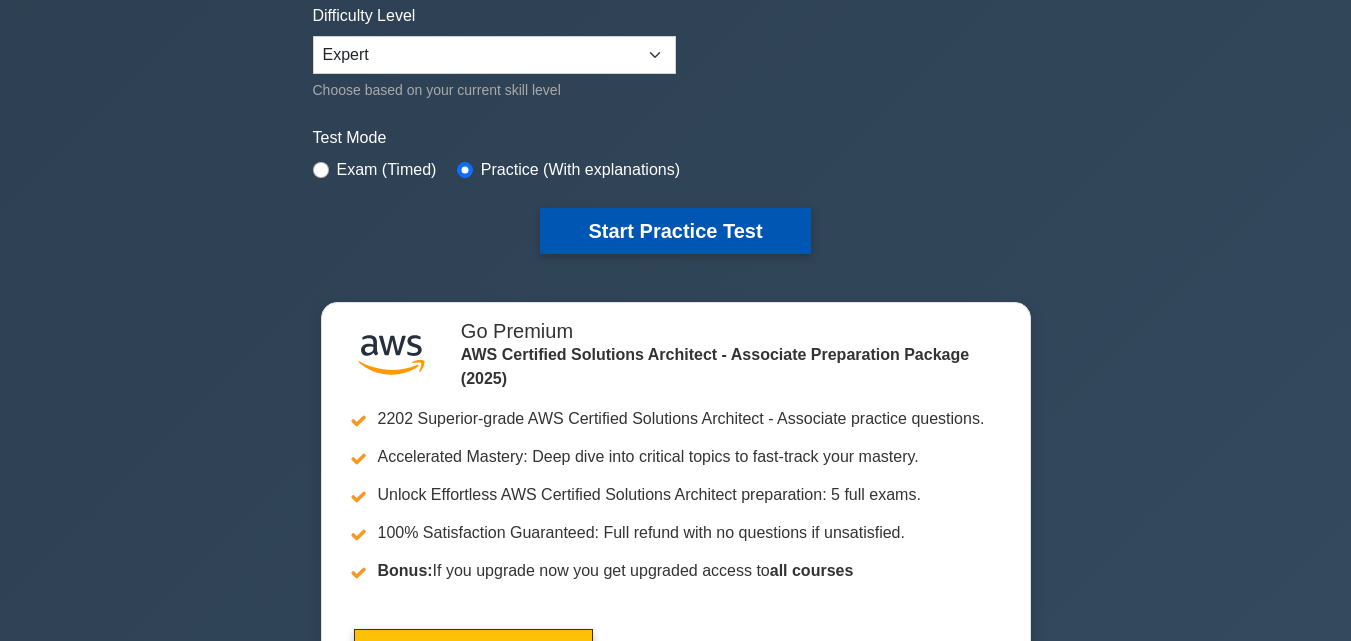 click on "Start Practice Test" at bounding box center (675, 231) 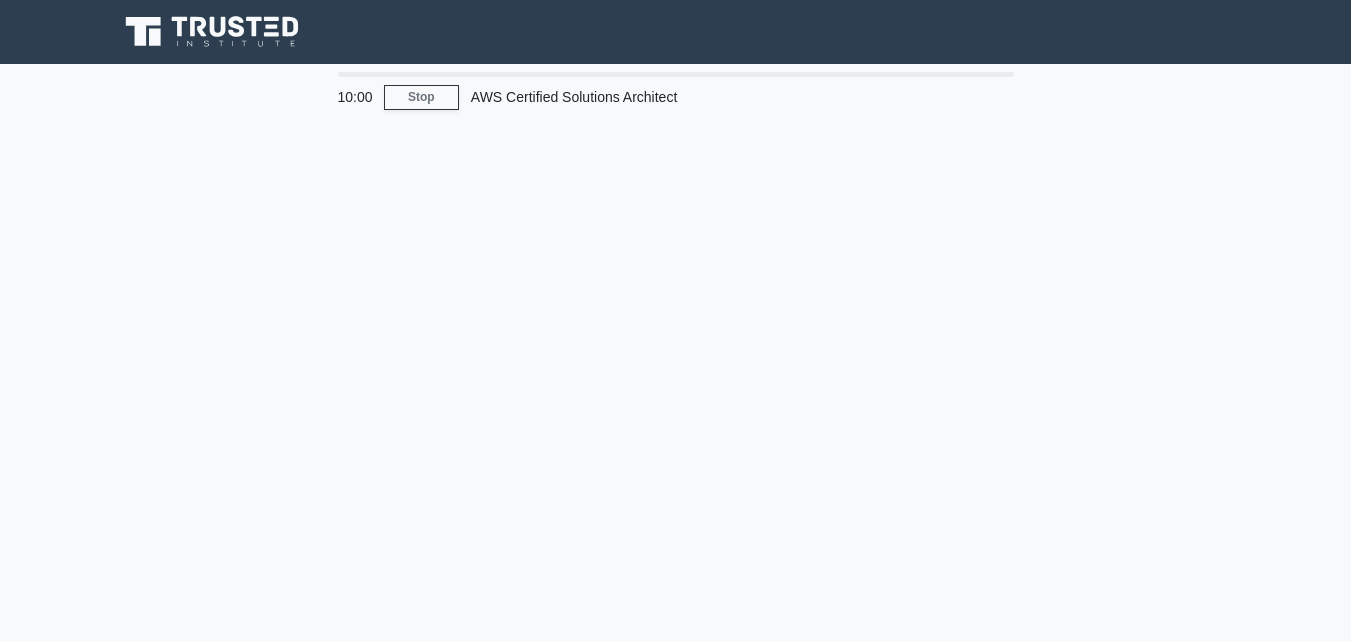 scroll, scrollTop: 0, scrollLeft: 0, axis: both 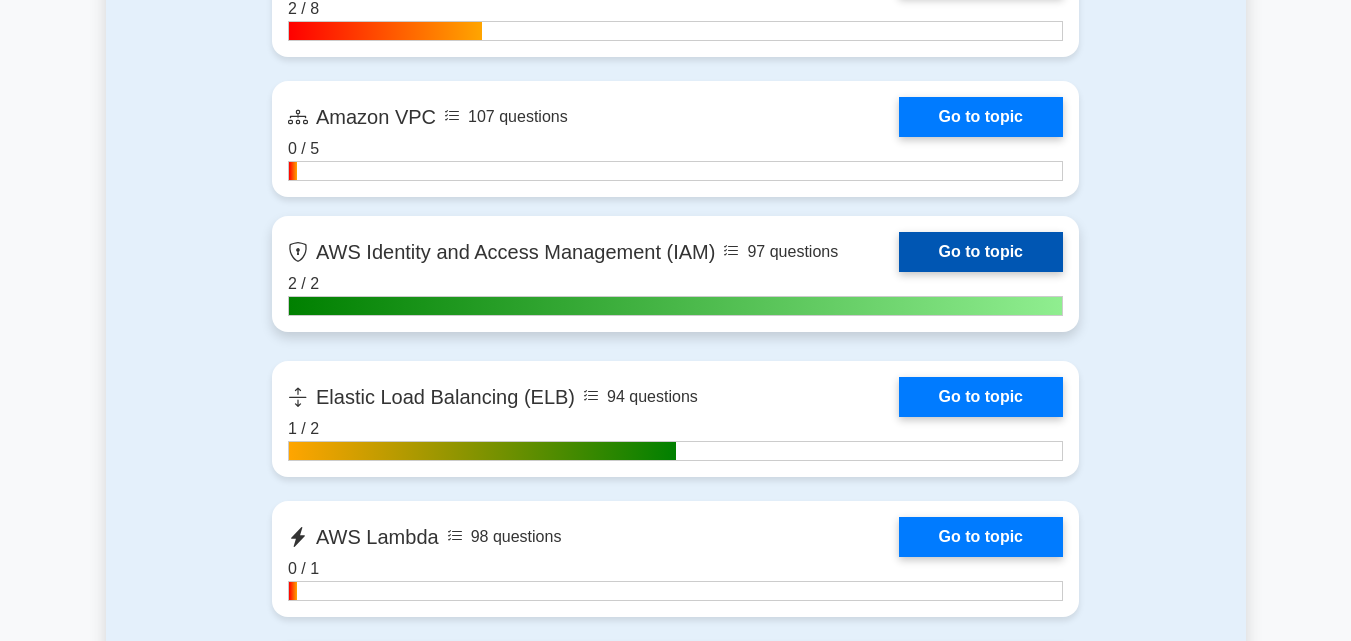 click on "Go to topic" at bounding box center (981, 252) 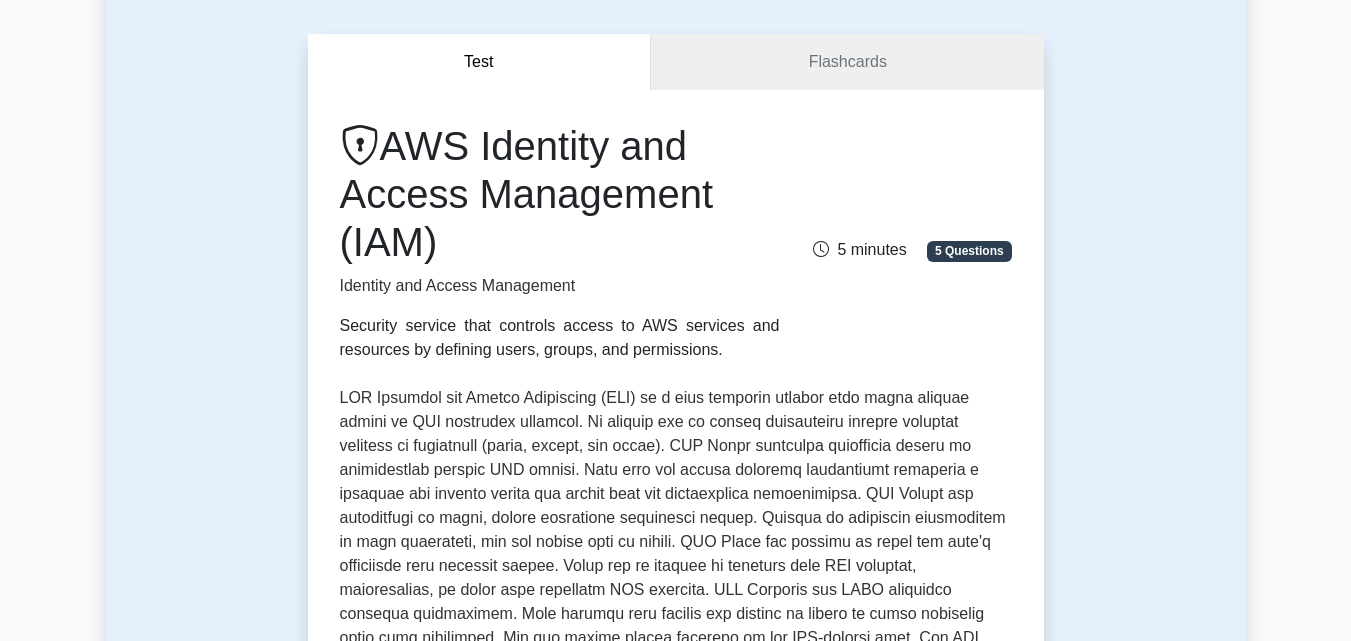 scroll, scrollTop: 299, scrollLeft: 0, axis: vertical 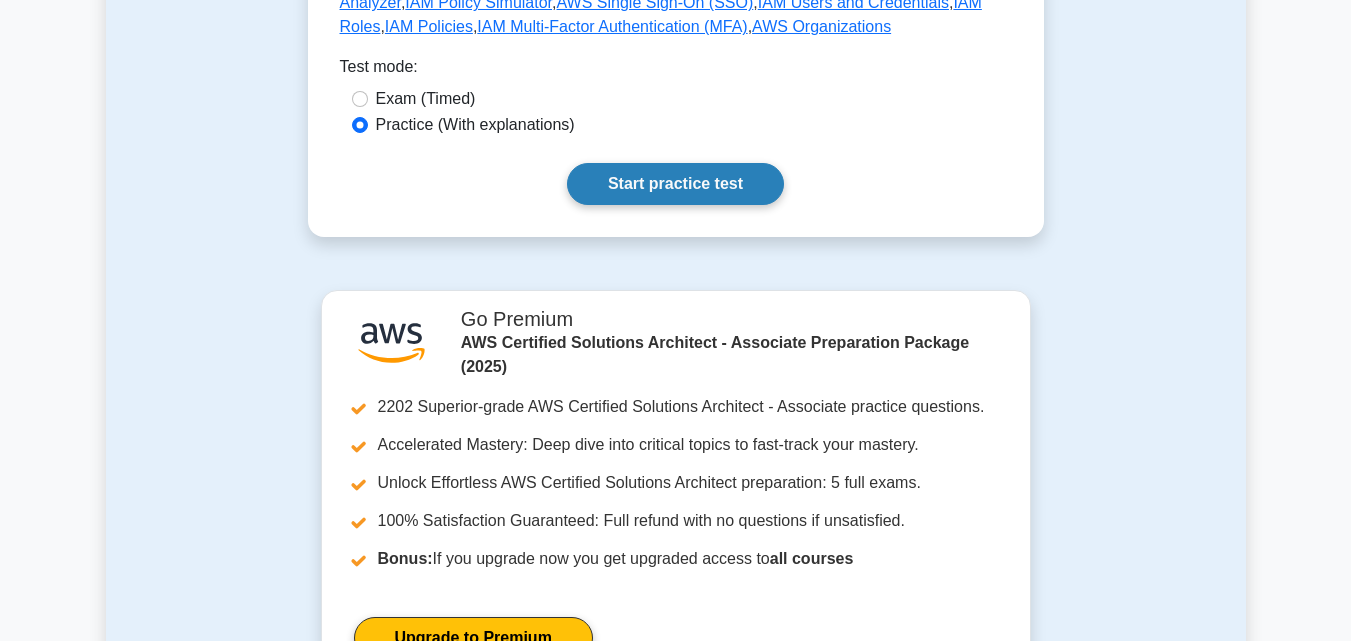 click on "Start practice test" at bounding box center [675, 184] 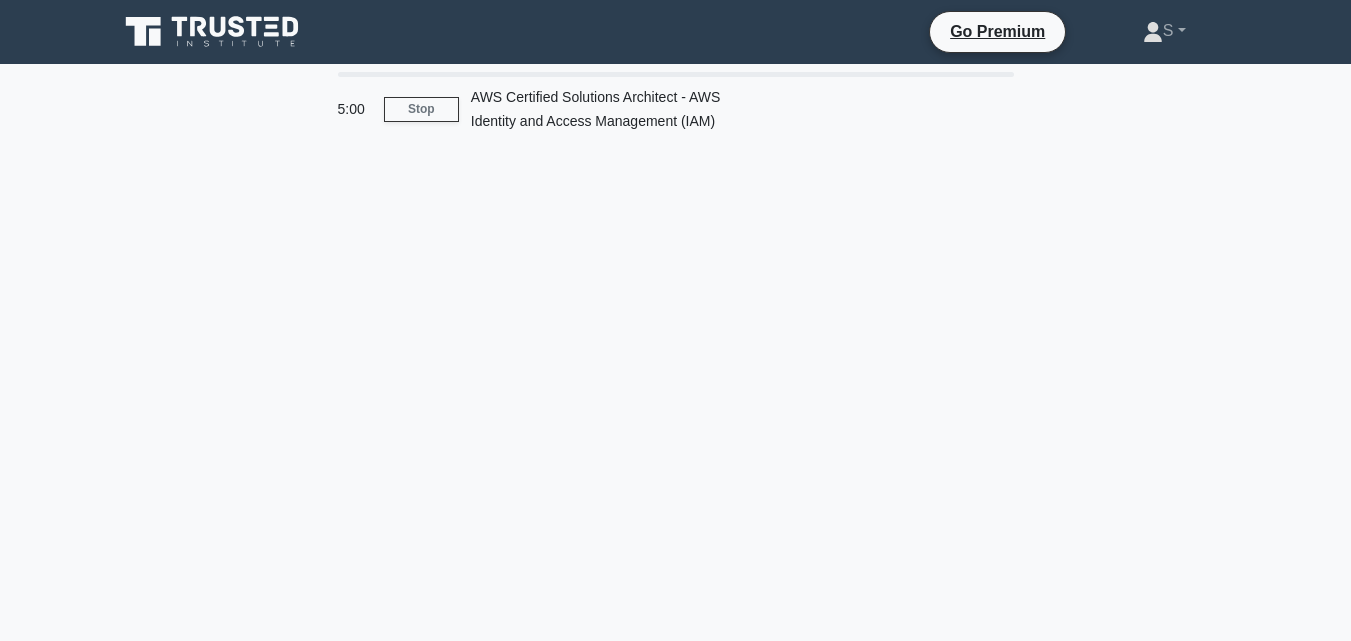 scroll, scrollTop: 0, scrollLeft: 0, axis: both 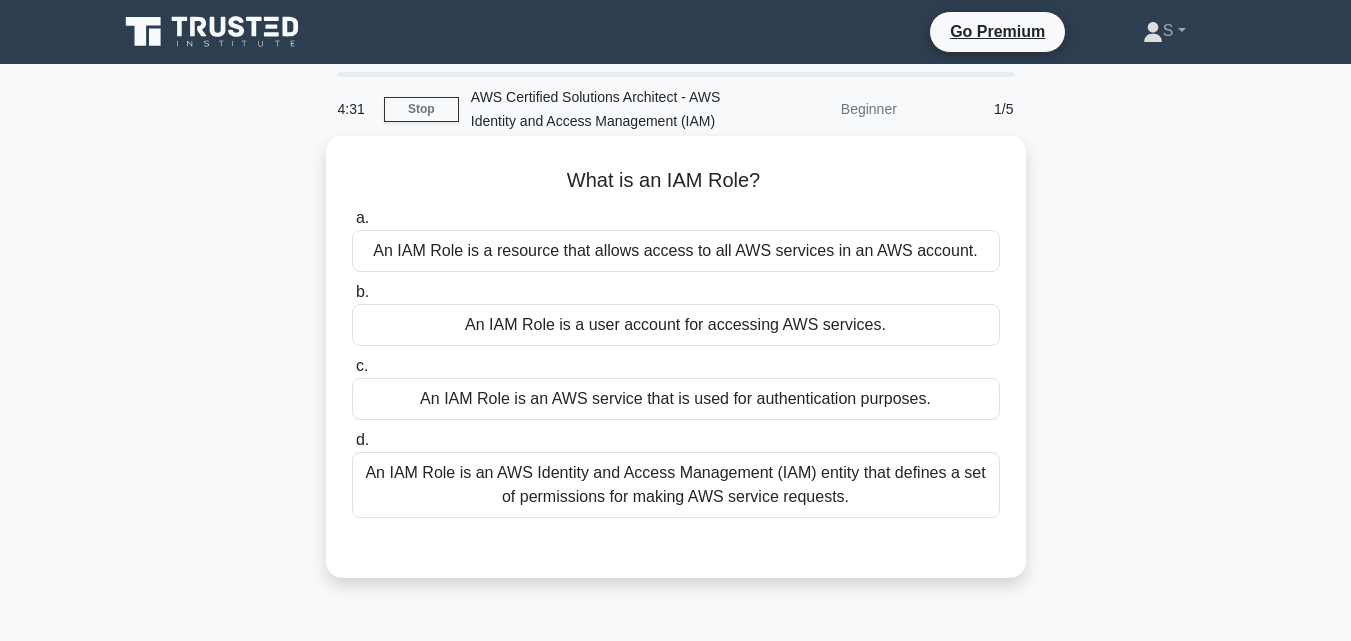 click on "An IAM Role is an AWS Identity and Access Management (IAM) entity that defines a set of permissions for making AWS service requests." at bounding box center (676, 485) 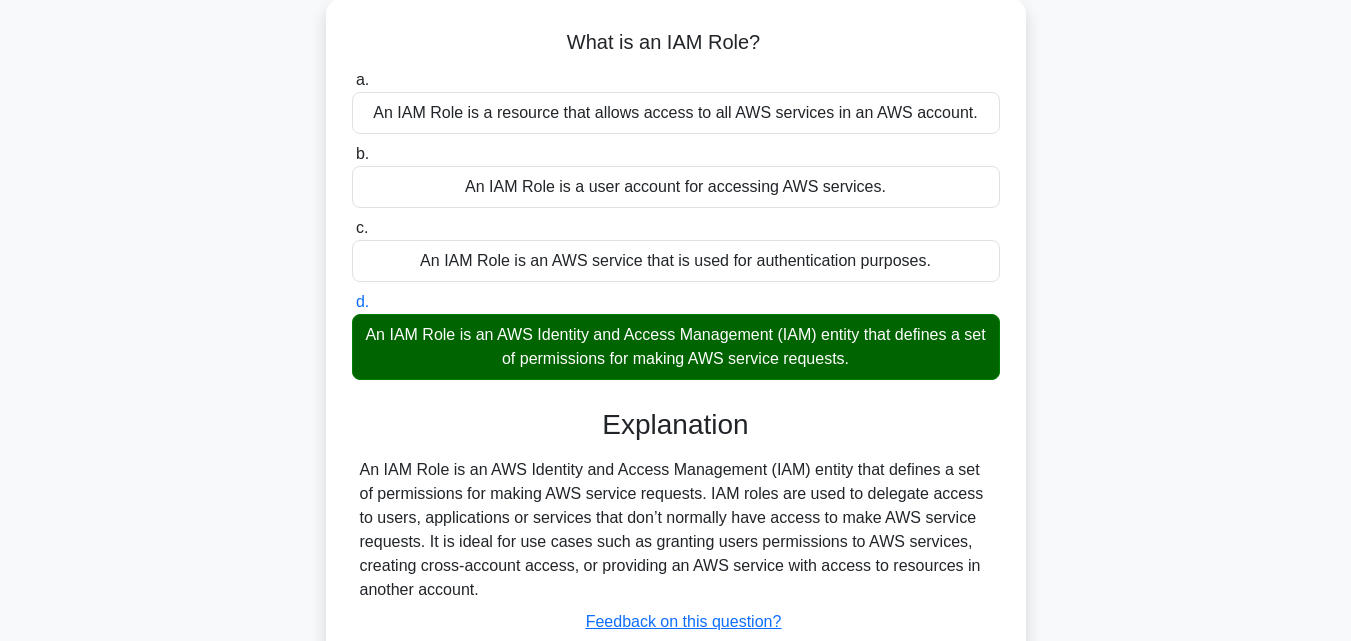 scroll, scrollTop: 200, scrollLeft: 0, axis: vertical 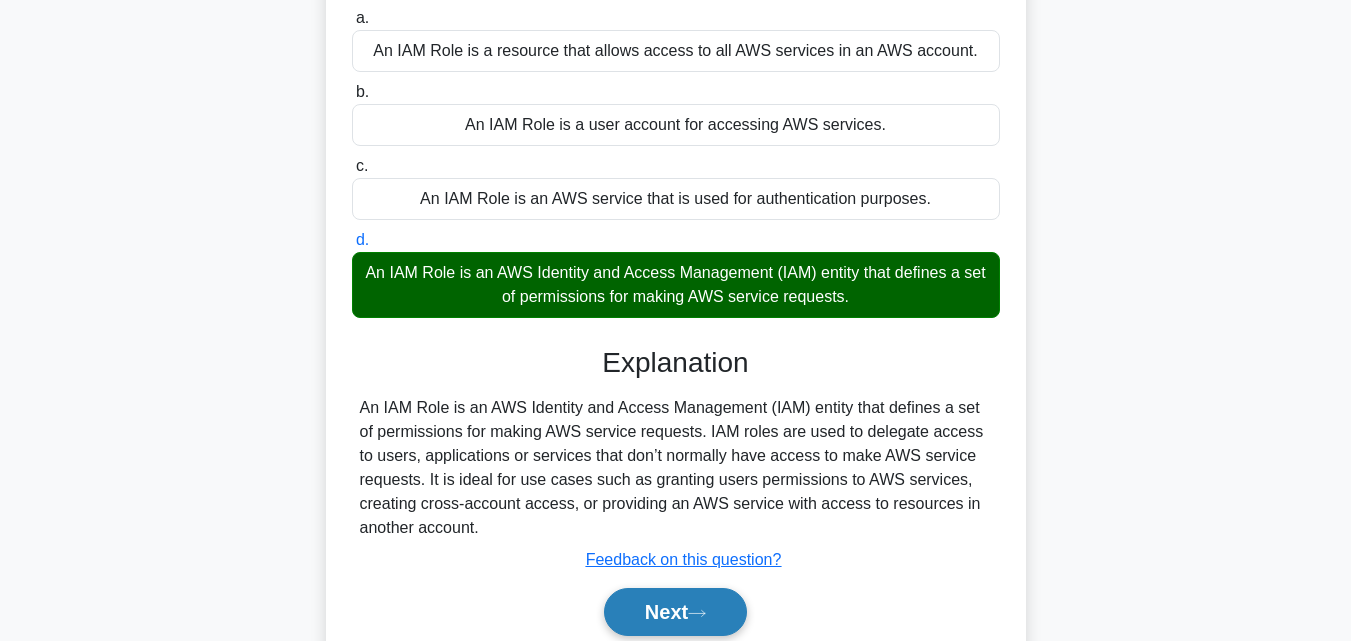 click on "Next" at bounding box center (675, 612) 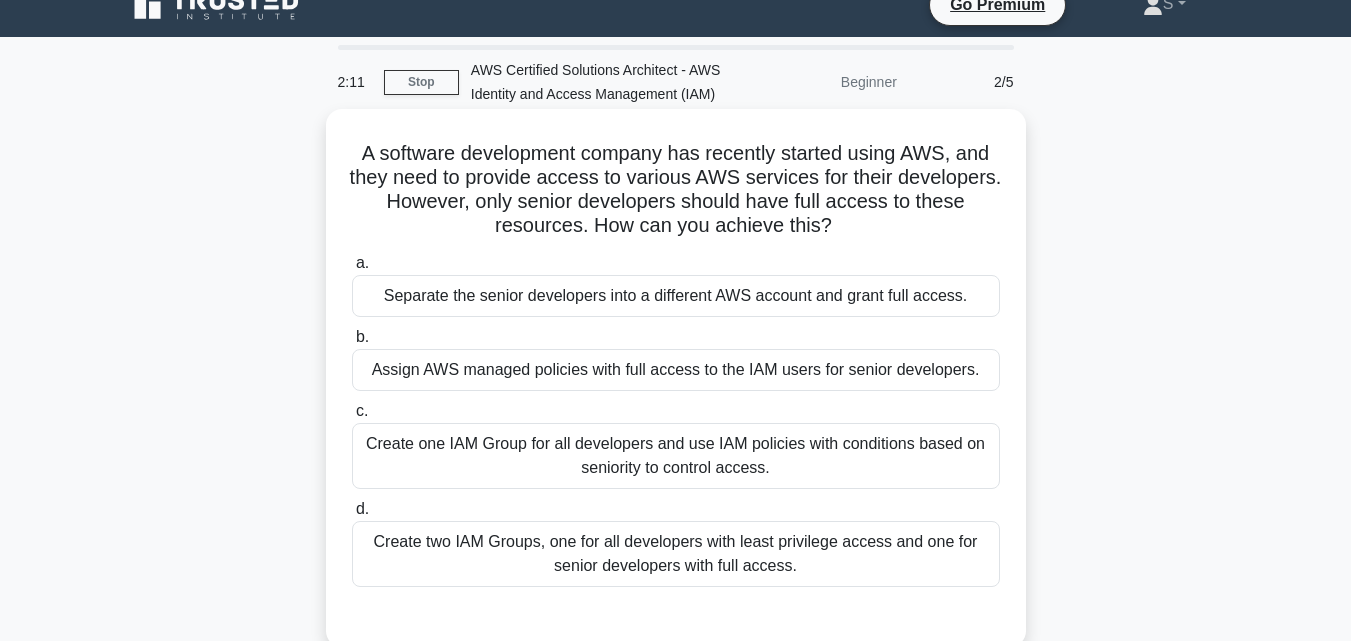 scroll, scrollTop: 0, scrollLeft: 0, axis: both 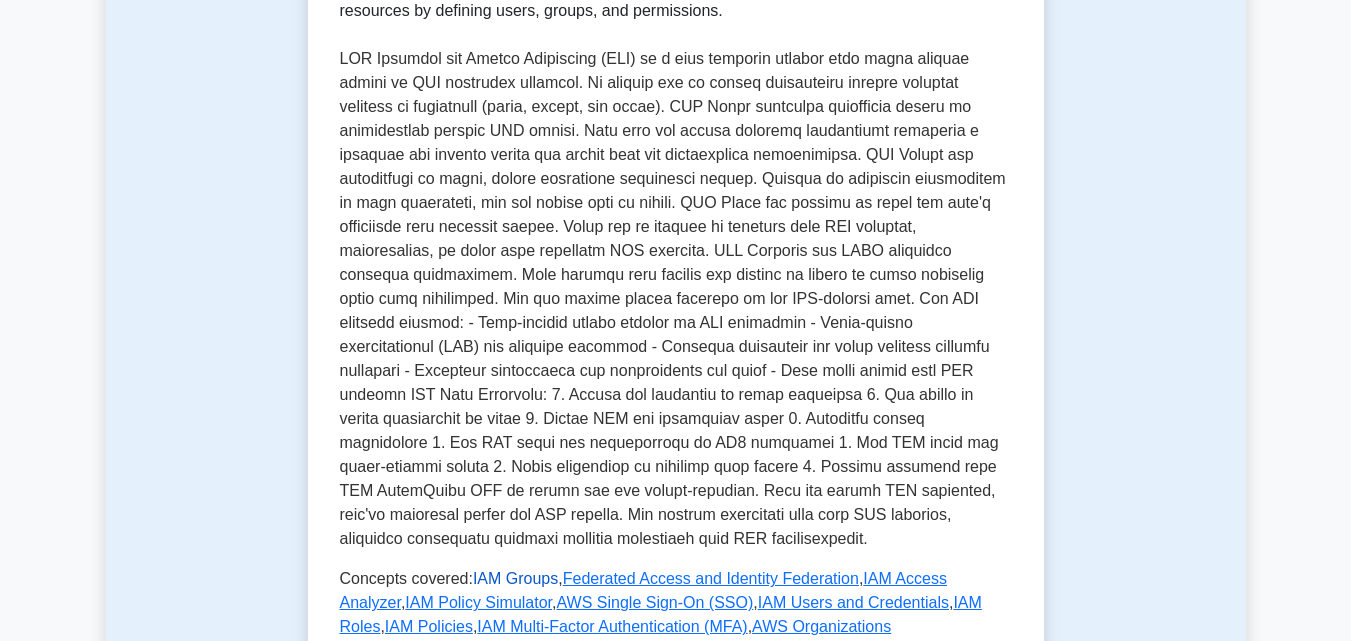 click on "IAM Groups" at bounding box center [515, 578] 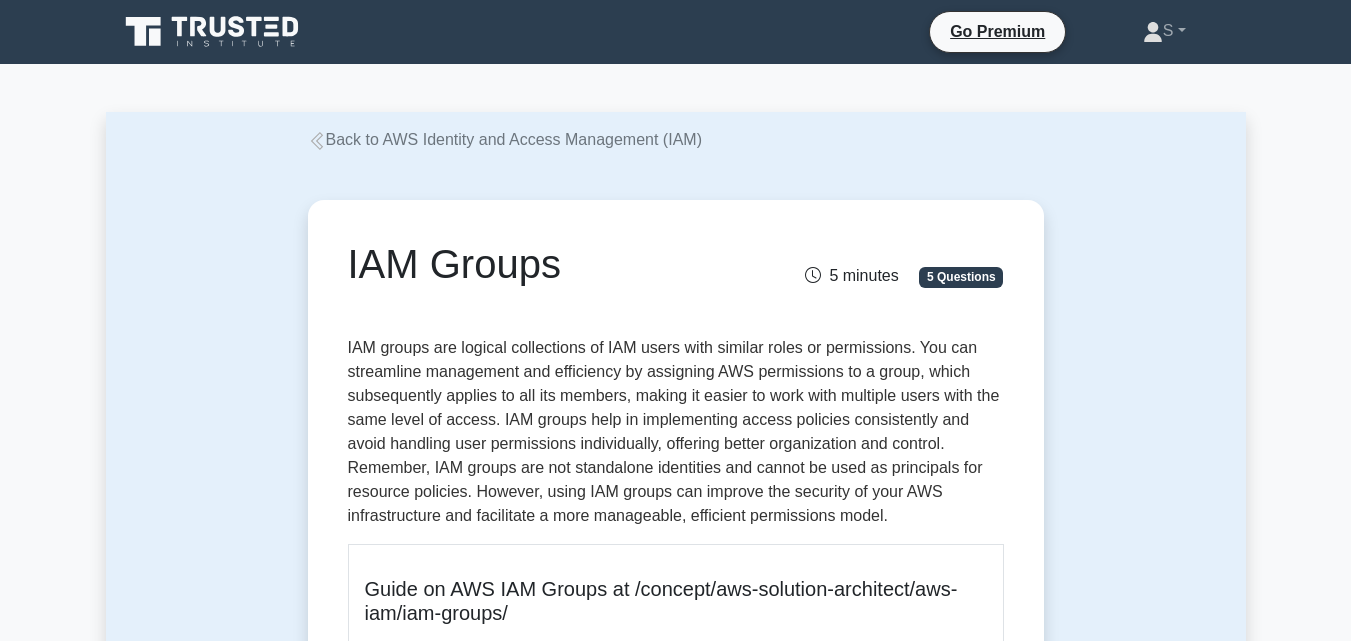 scroll, scrollTop: 400, scrollLeft: 0, axis: vertical 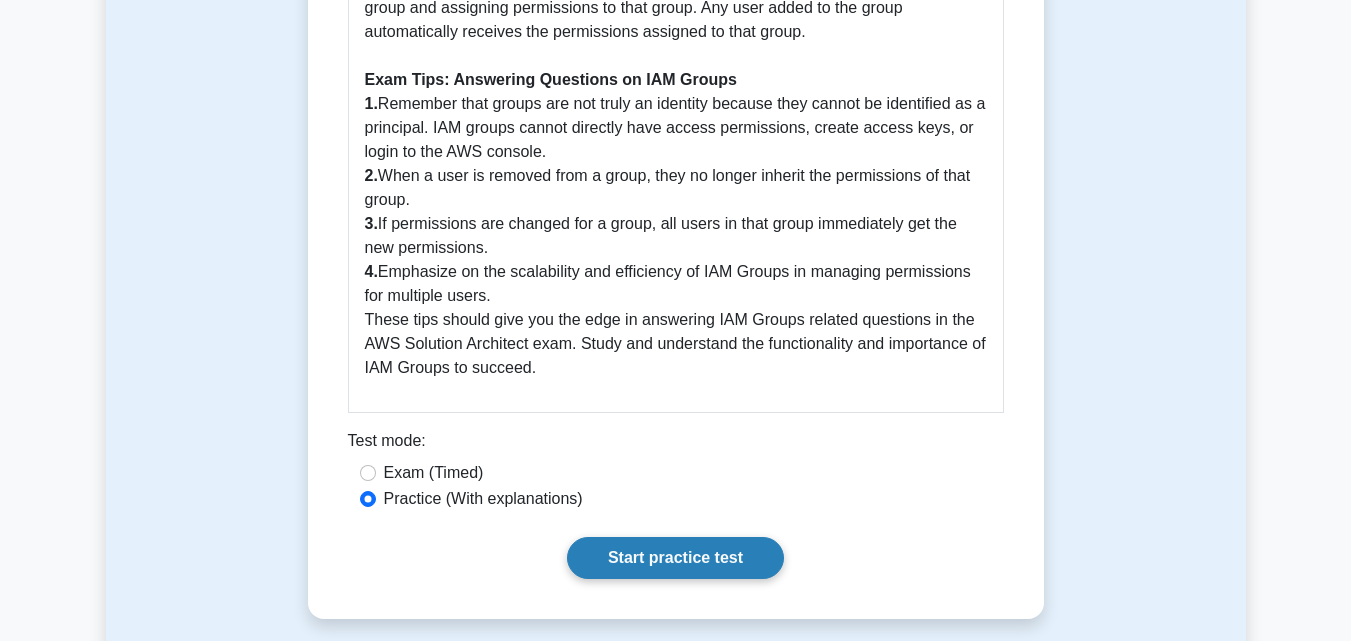 click on "Start practice test" at bounding box center (675, 558) 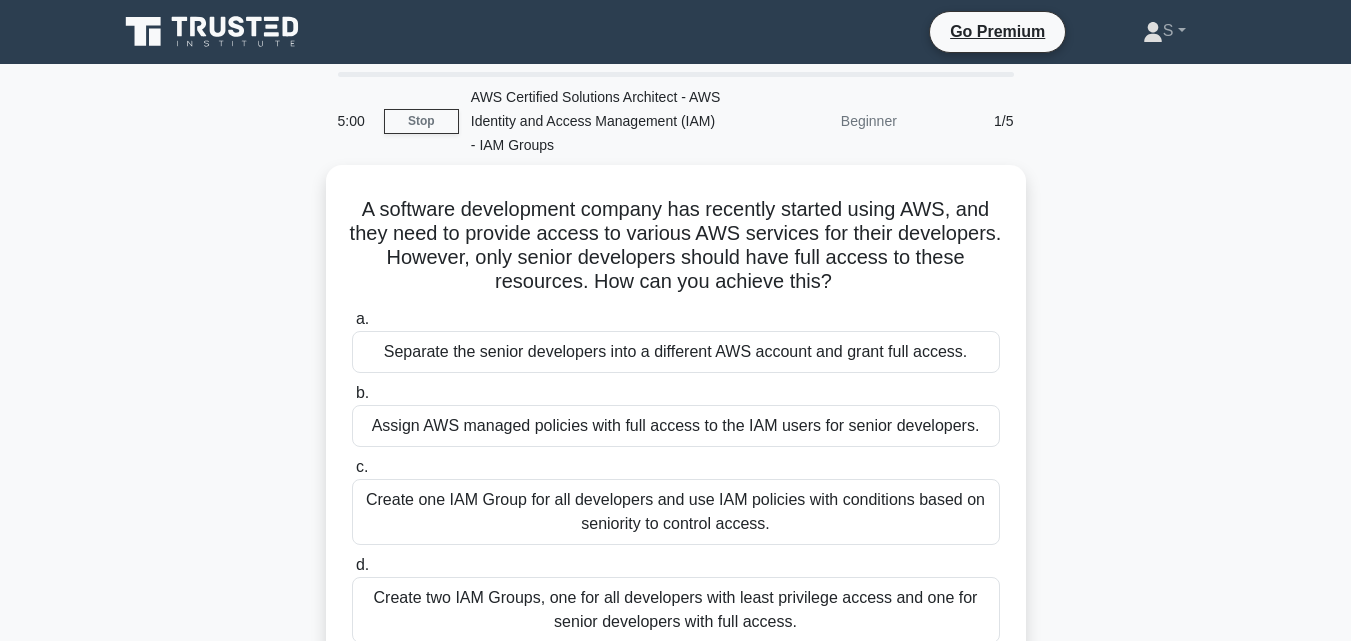 scroll, scrollTop: 0, scrollLeft: 0, axis: both 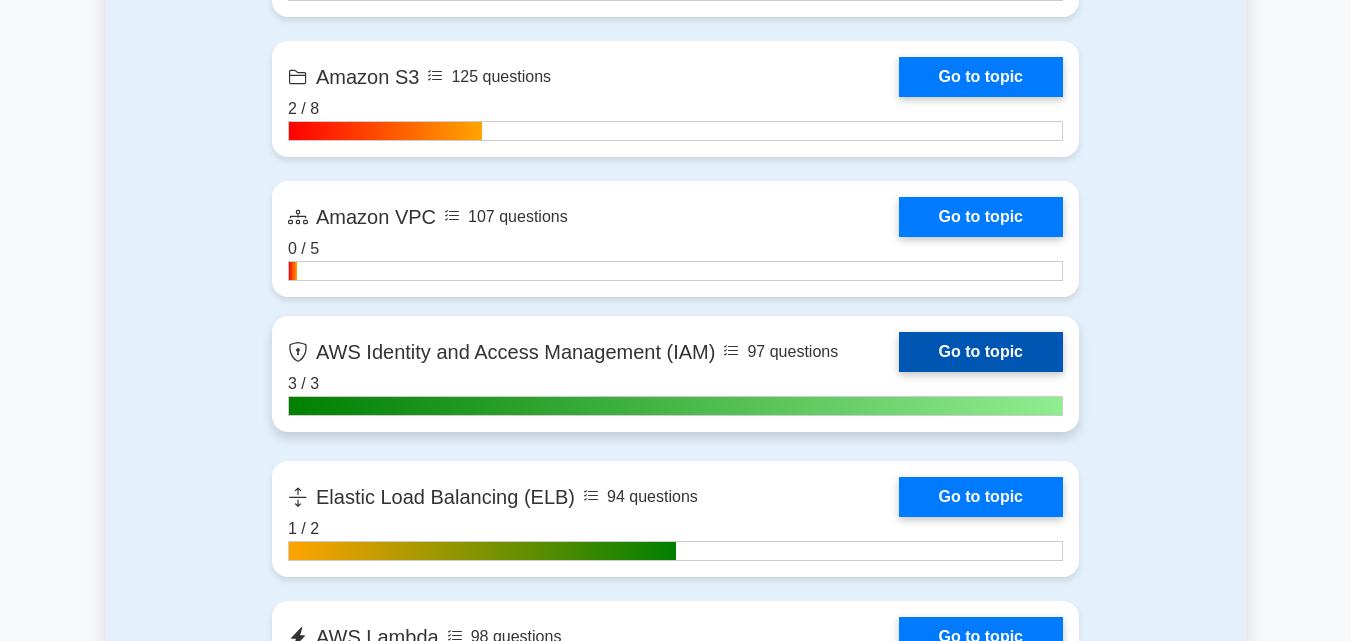 click on "Go to topic" at bounding box center (981, 352) 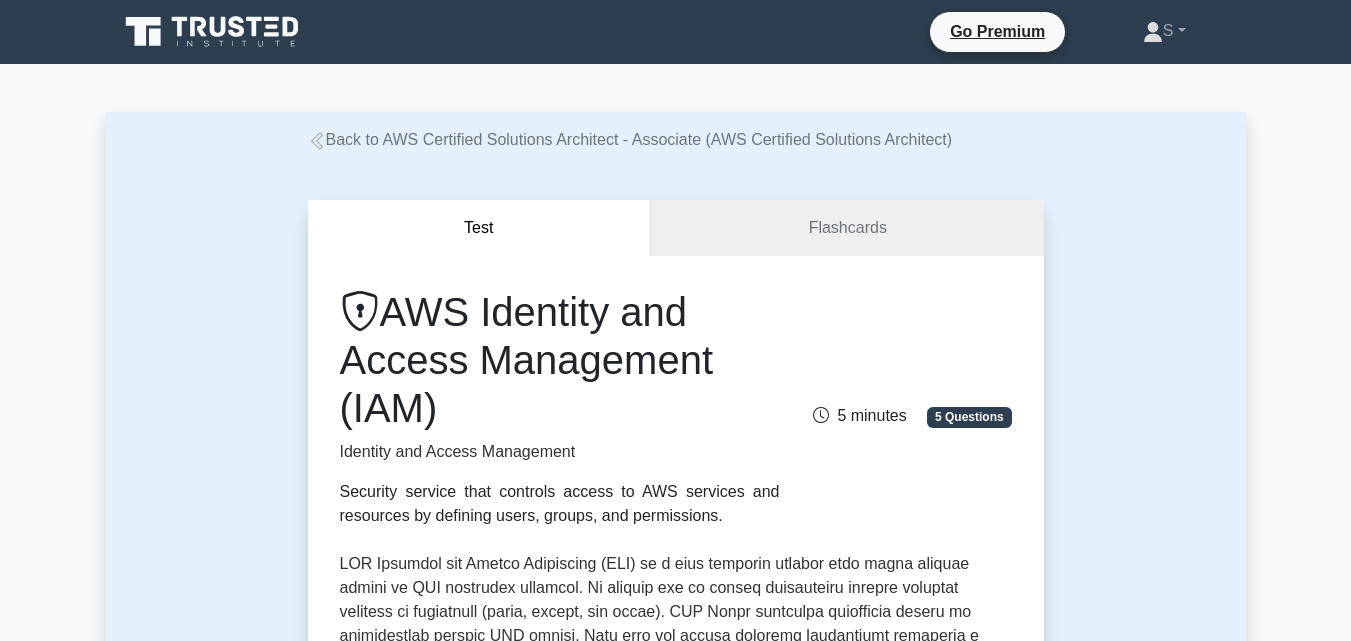 scroll, scrollTop: 0, scrollLeft: 0, axis: both 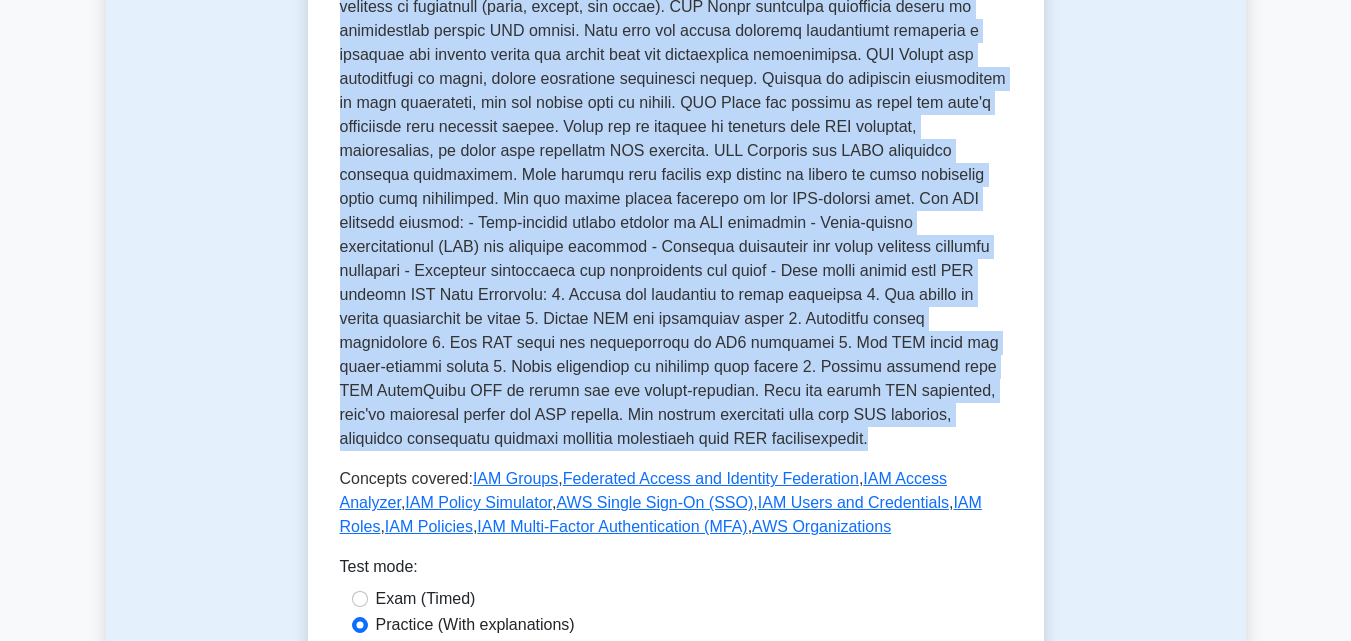 drag, startPoint x: 330, startPoint y: 143, endPoint x: 894, endPoint y: 410, distance: 624.0072 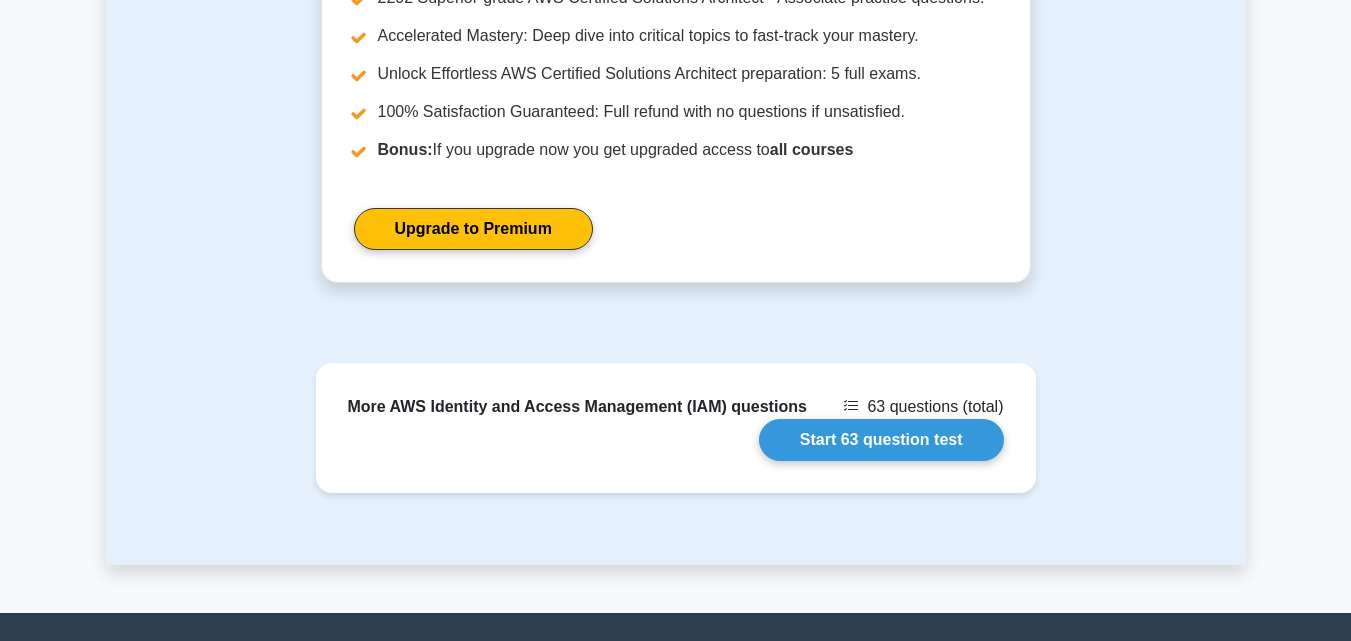 scroll, scrollTop: 1478, scrollLeft: 0, axis: vertical 